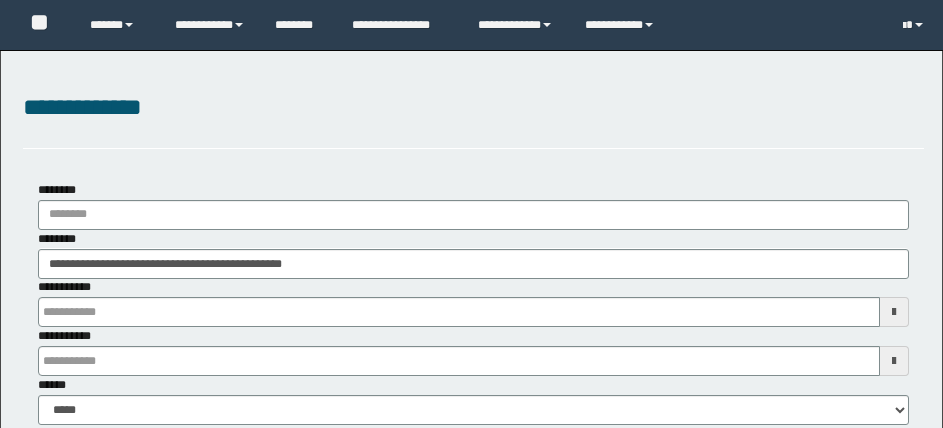 scroll, scrollTop: 0, scrollLeft: 0, axis: both 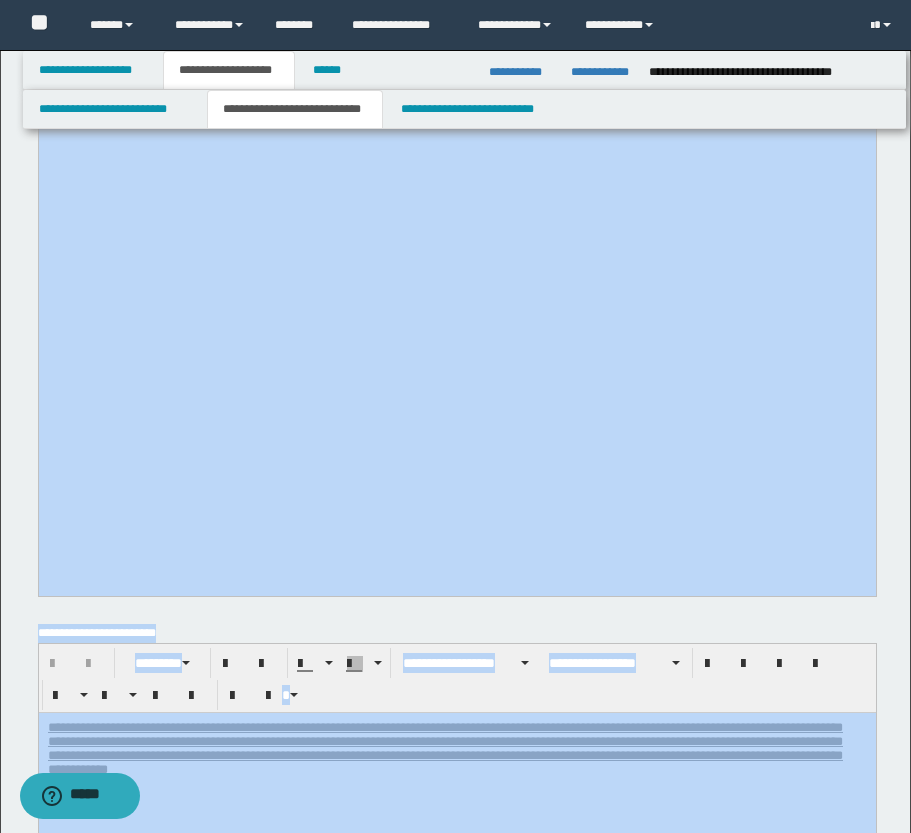 drag, startPoint x: 297, startPoint y: 1054, endPoint x: 300, endPoint y: 966, distance: 88.051125 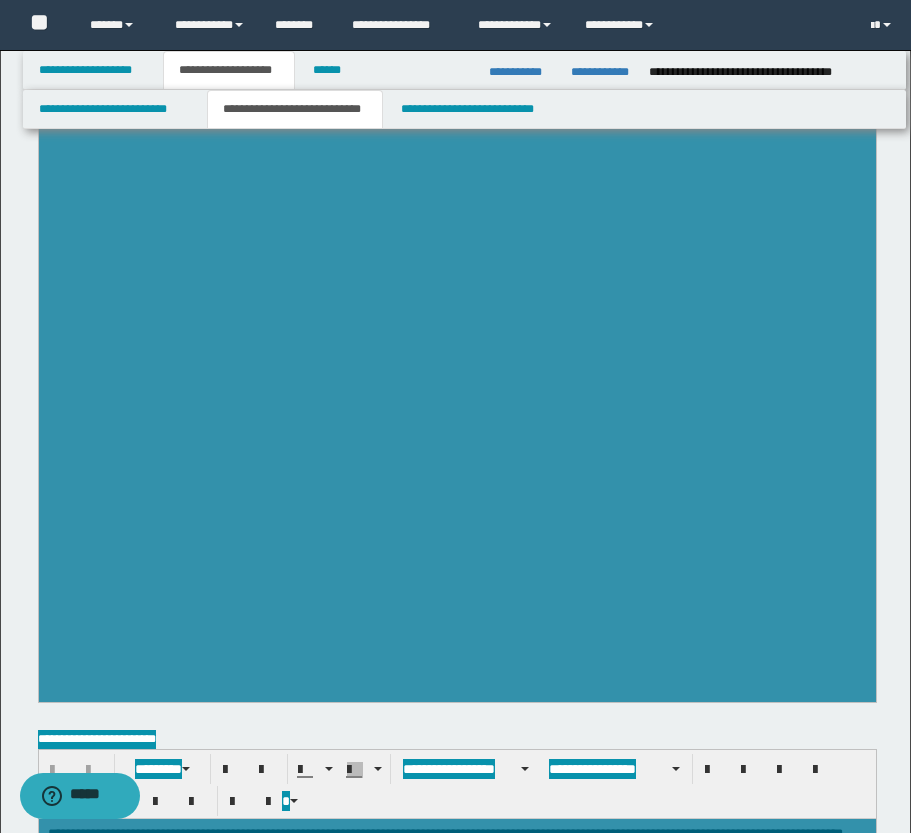 scroll, scrollTop: 4400, scrollLeft: 0, axis: vertical 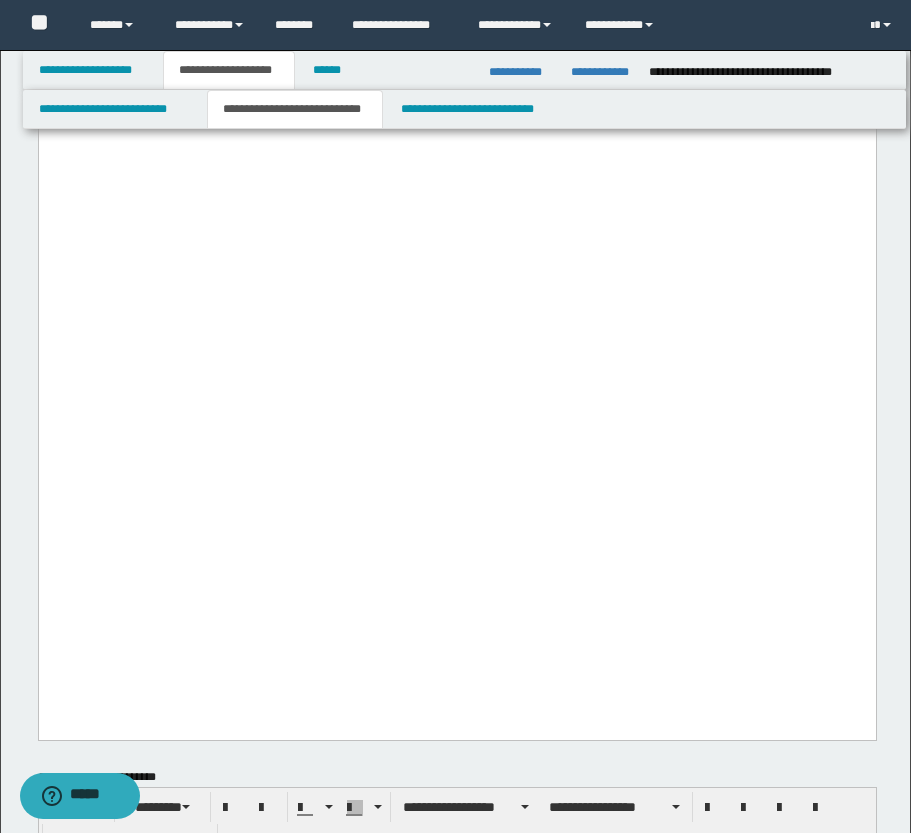 click at bounding box center [456, -475] 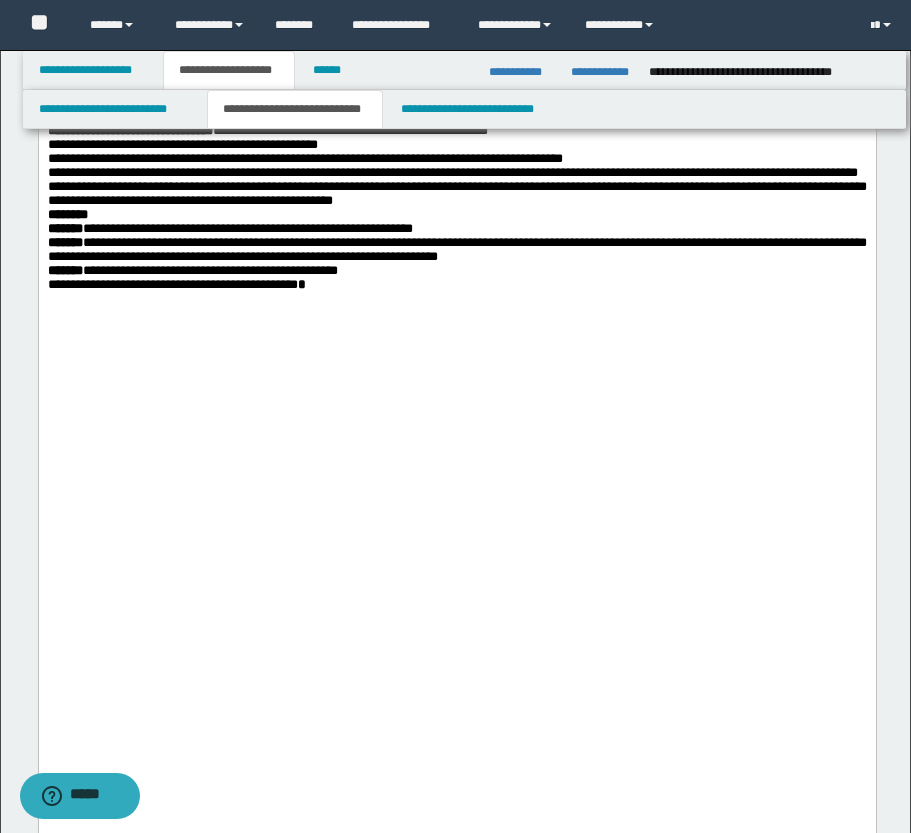 scroll, scrollTop: 3500, scrollLeft: 0, axis: vertical 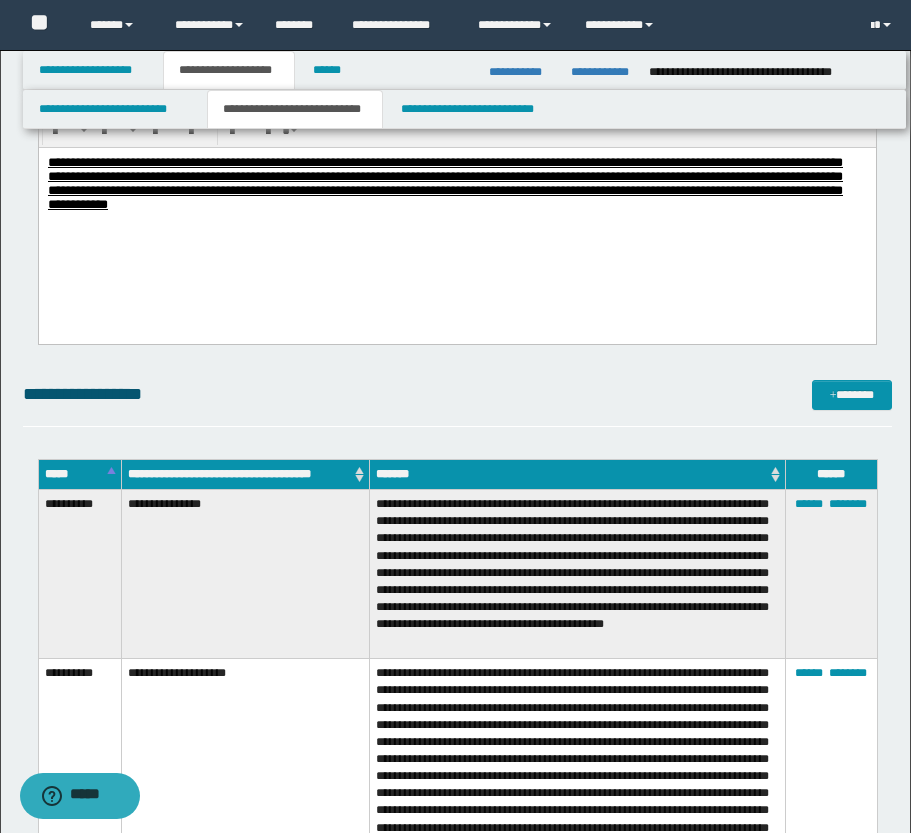 drag, startPoint x: 45, startPoint y: -4844, endPoint x: 669, endPoint y: -4353, distance: 794.01324 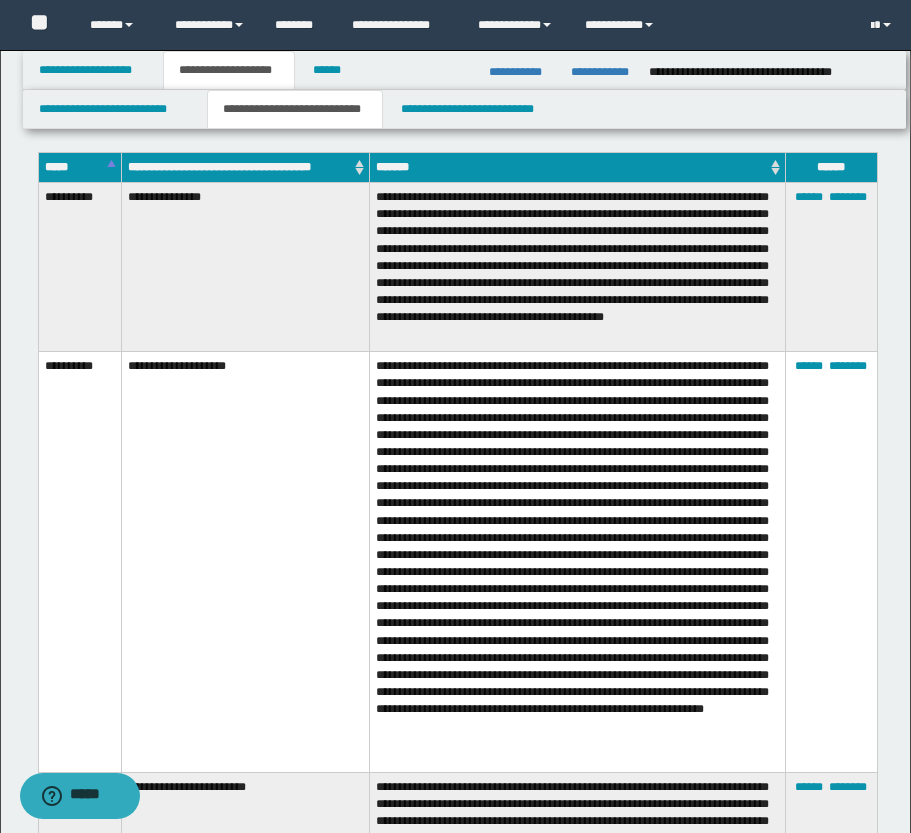 scroll, scrollTop: 609, scrollLeft: 0, axis: vertical 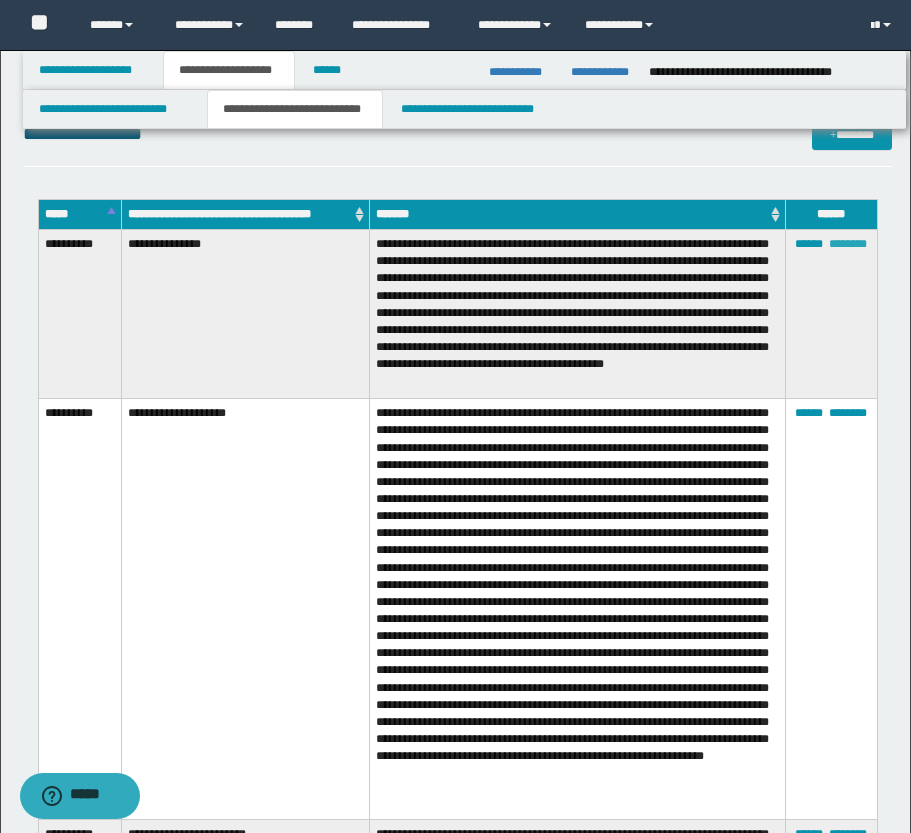 click on "********" at bounding box center [848, 244] 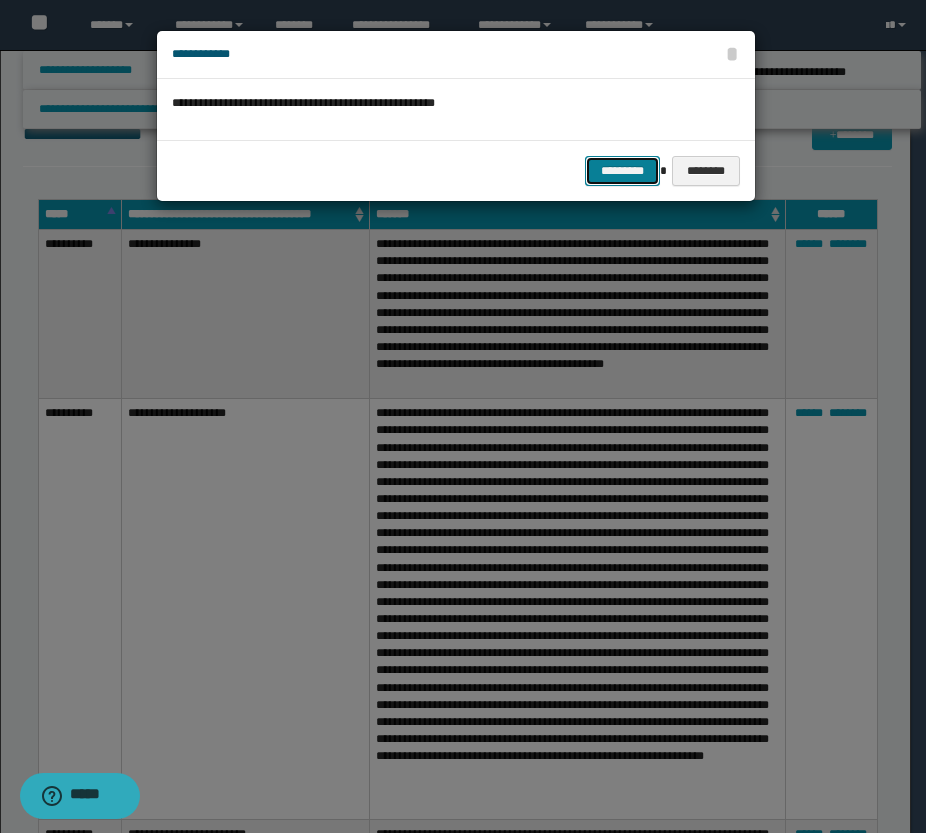 click on "*********" at bounding box center [622, 171] 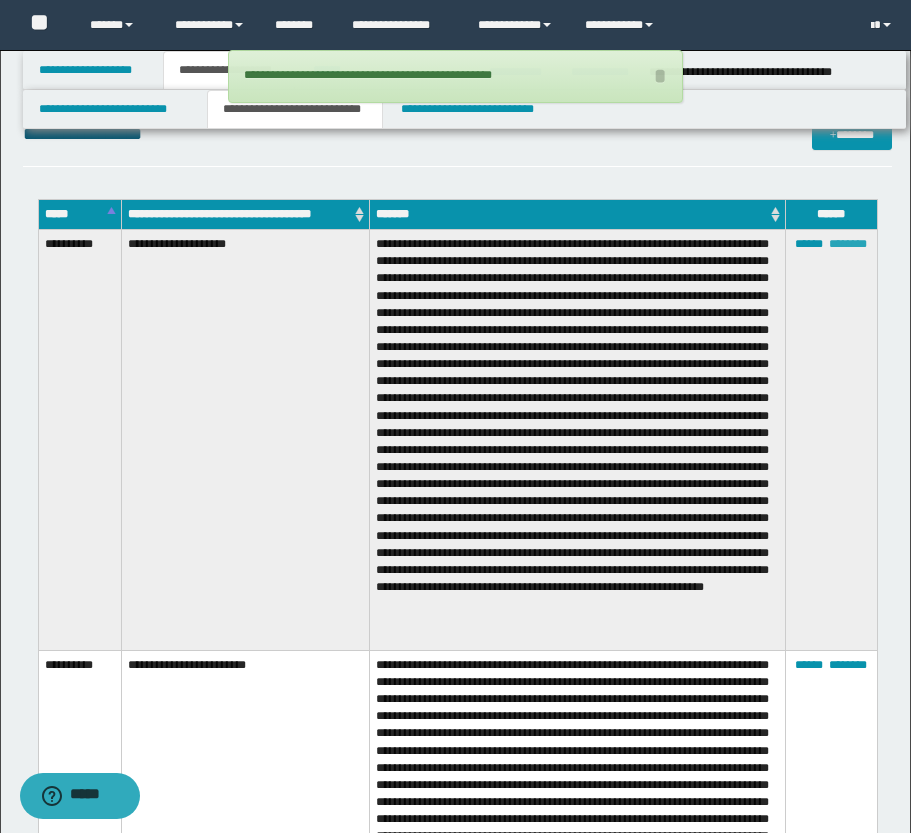 click on "********" at bounding box center [848, 244] 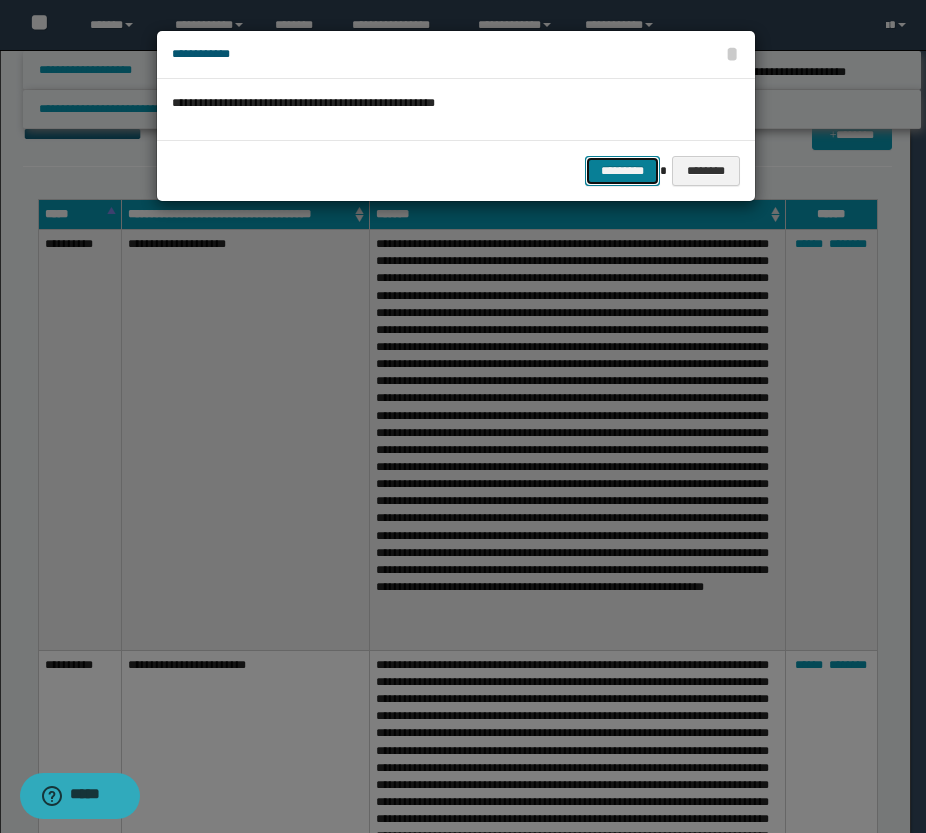 click on "*********" at bounding box center [622, 171] 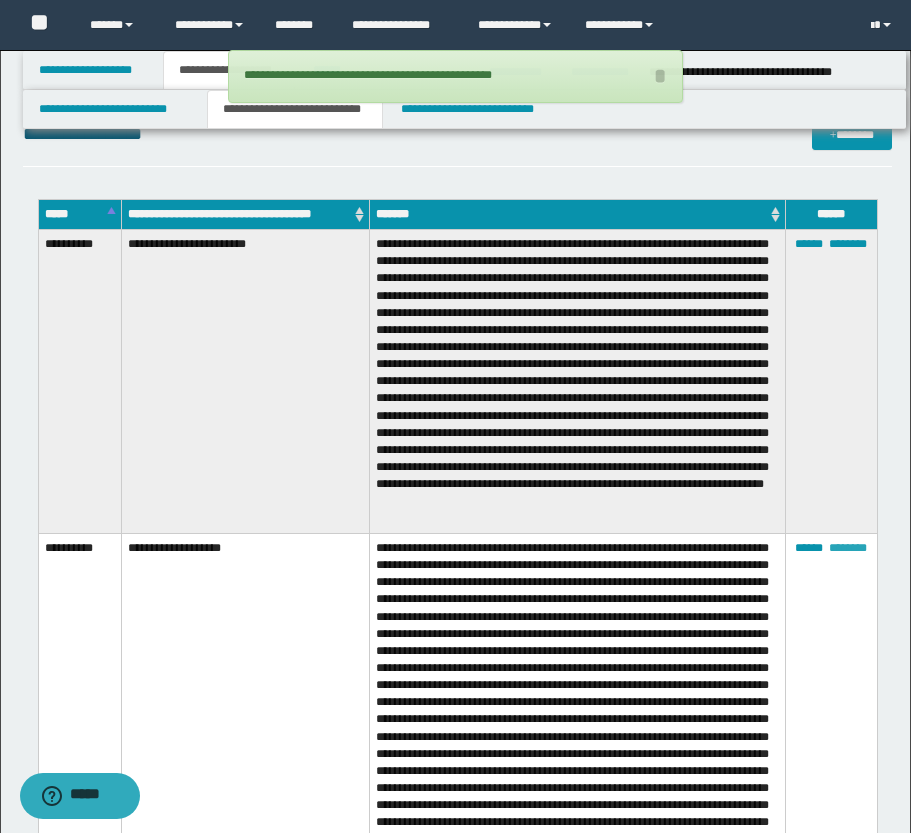 click on "********" at bounding box center (848, 548) 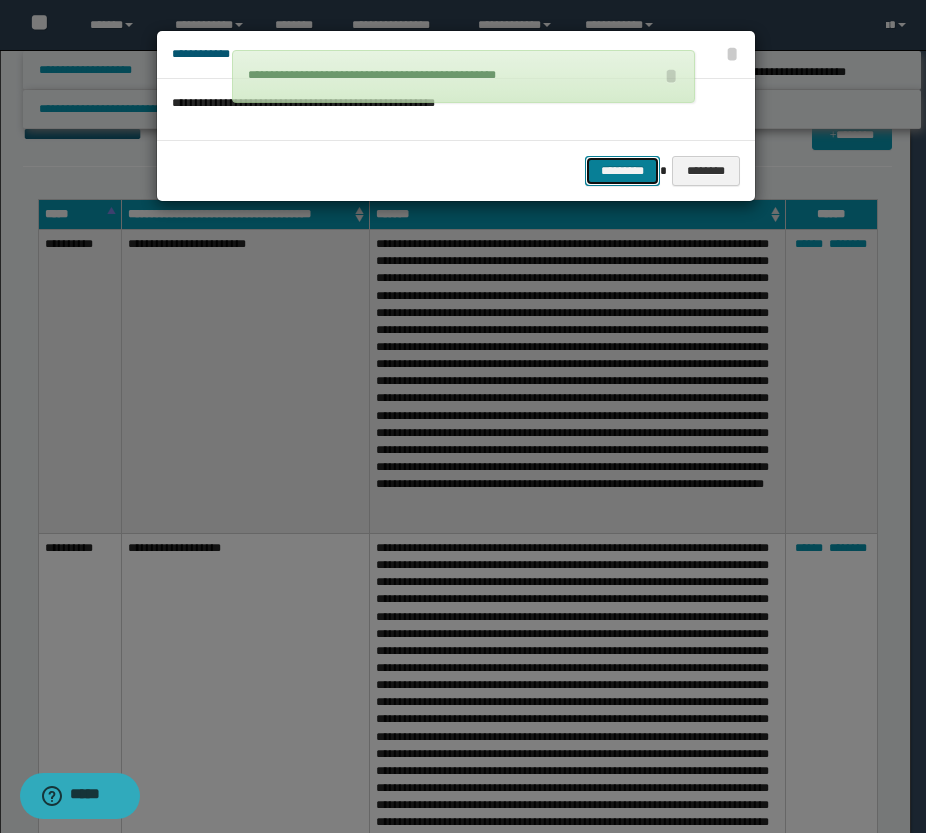 click on "*********" at bounding box center (622, 171) 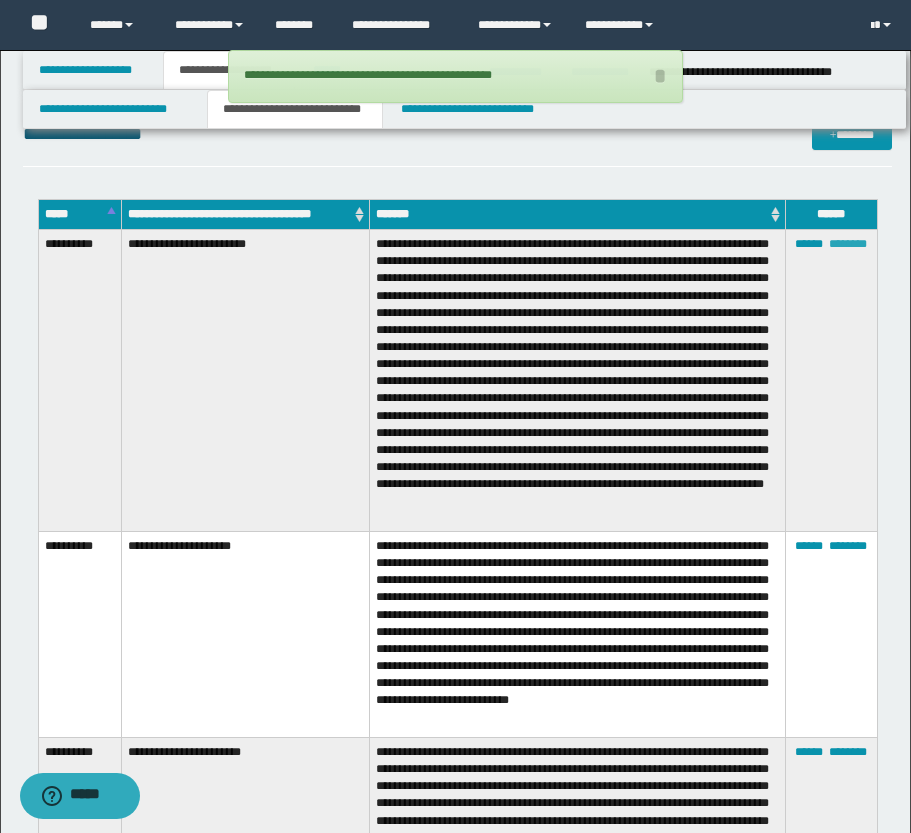 click on "********" at bounding box center (848, 244) 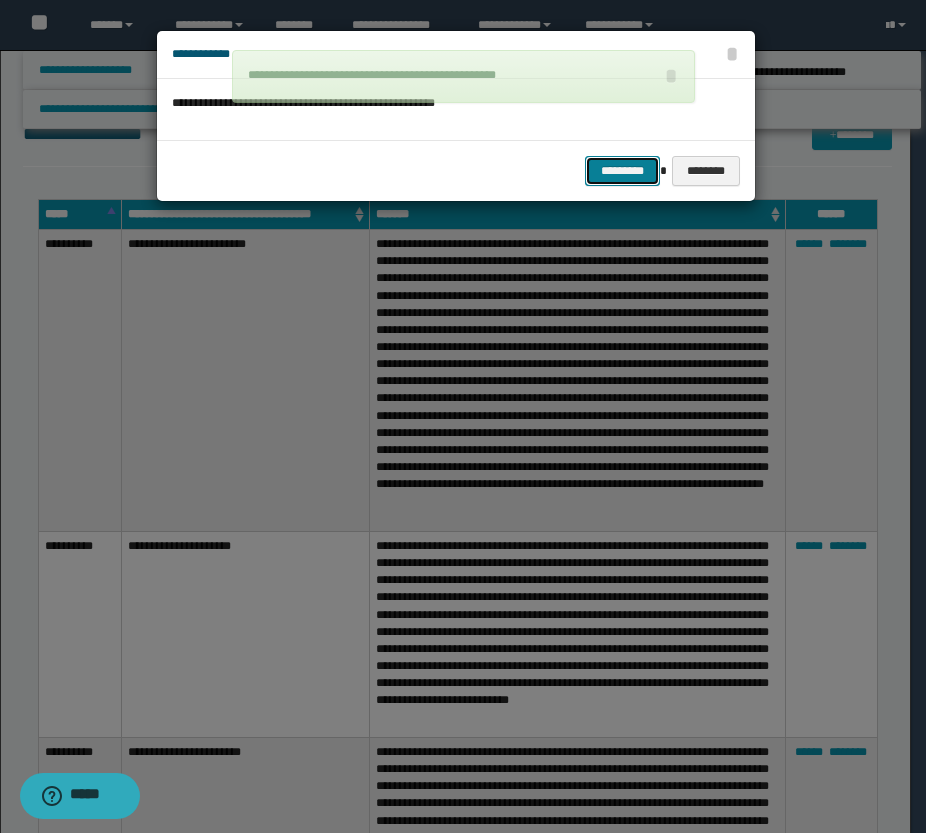 click on "*********" at bounding box center [622, 171] 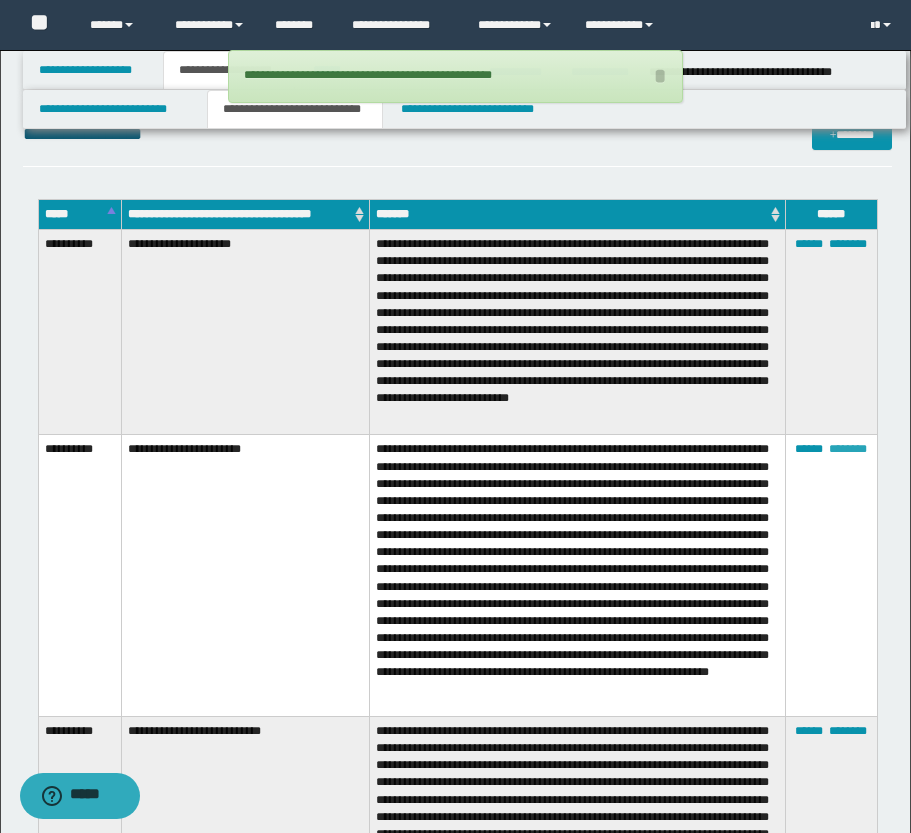 click on "********" at bounding box center (848, 449) 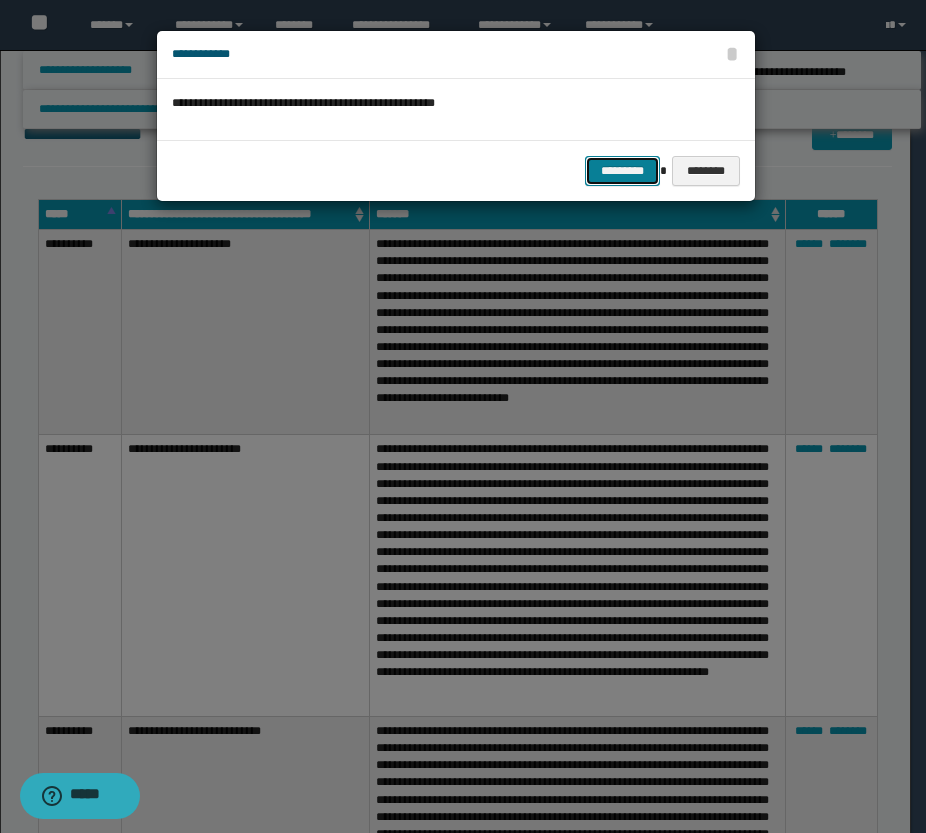 click on "*********" at bounding box center [622, 171] 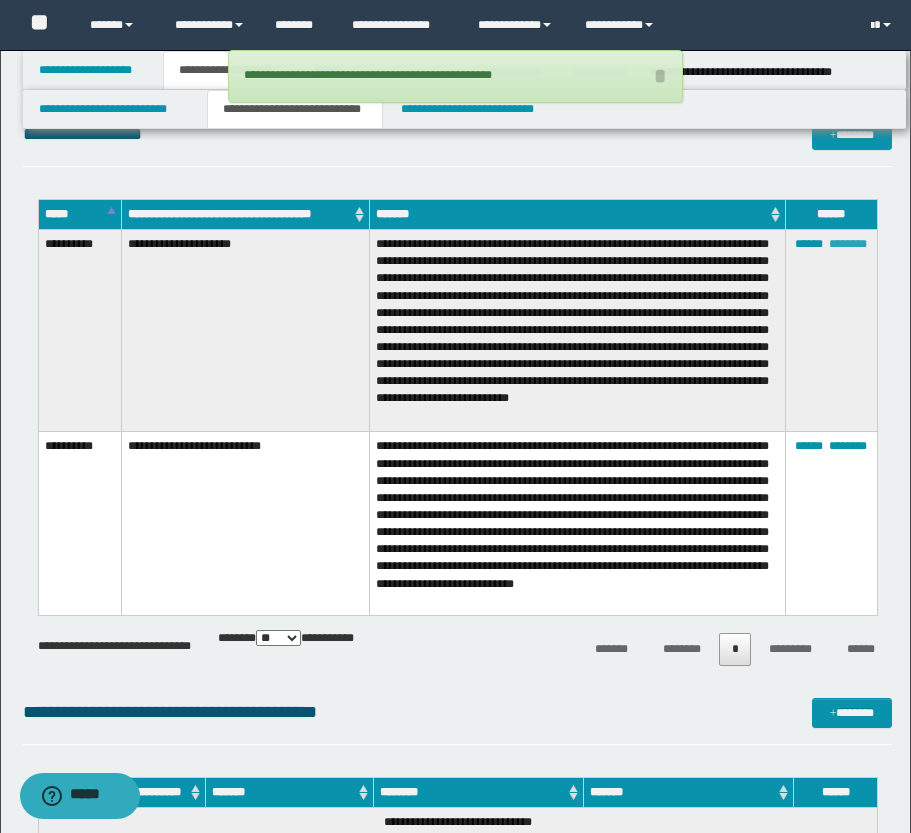 click on "********" at bounding box center [848, 244] 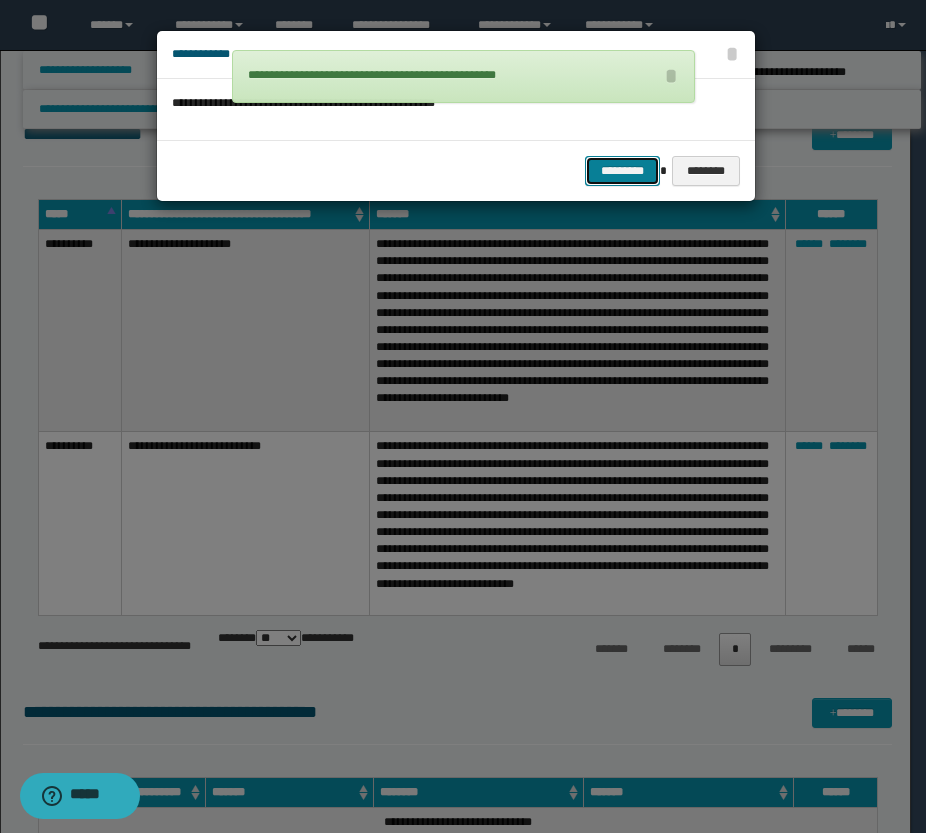 click on "*********" at bounding box center [622, 171] 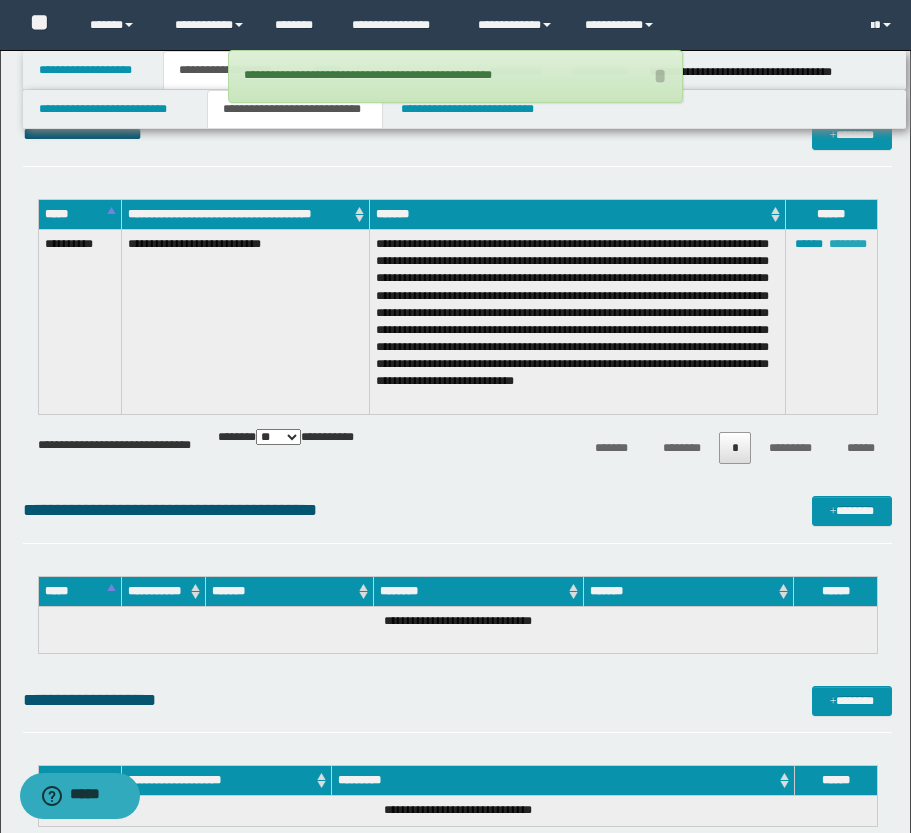 click on "********" at bounding box center (848, 244) 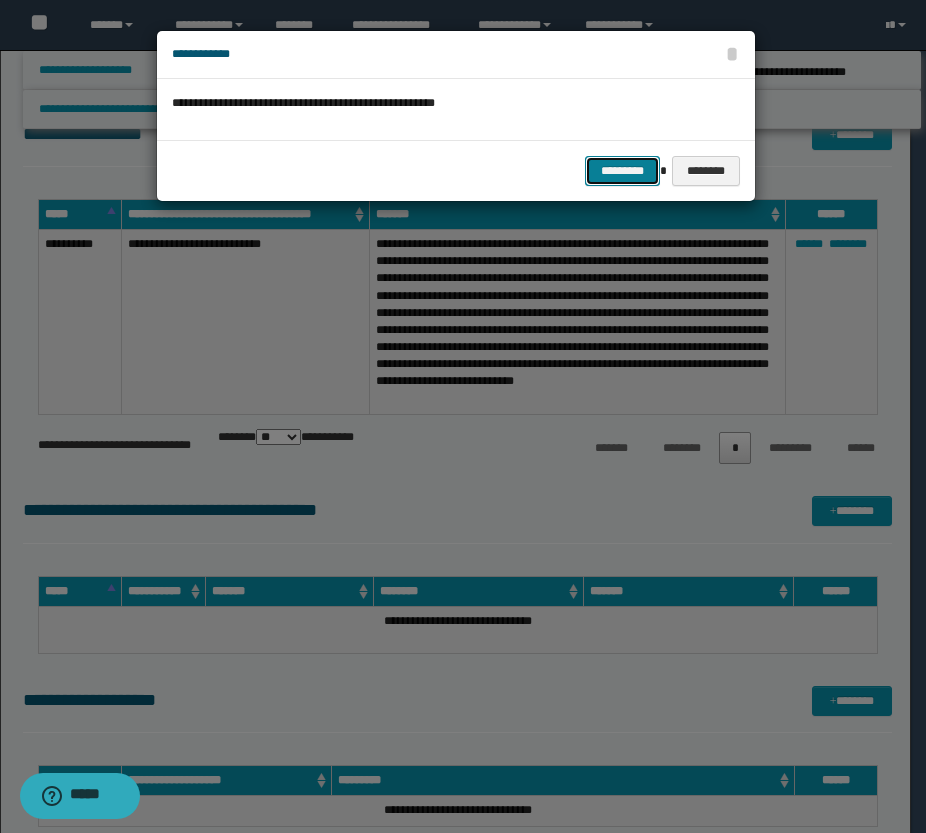 click on "*********" at bounding box center [622, 171] 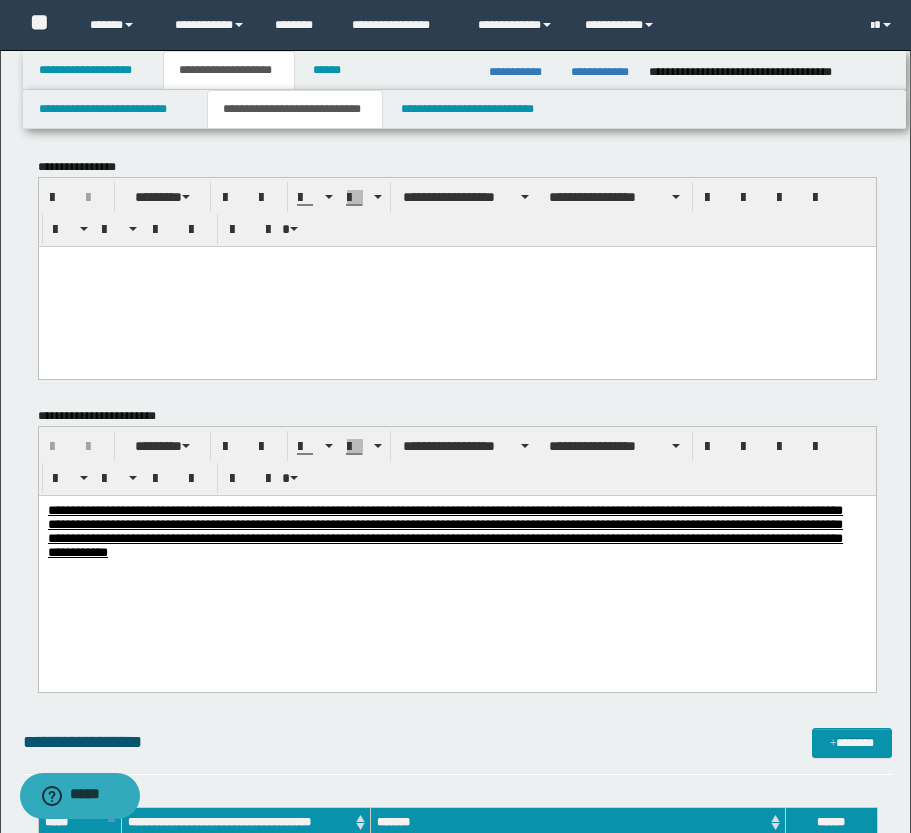 scroll, scrollTop: 0, scrollLeft: 0, axis: both 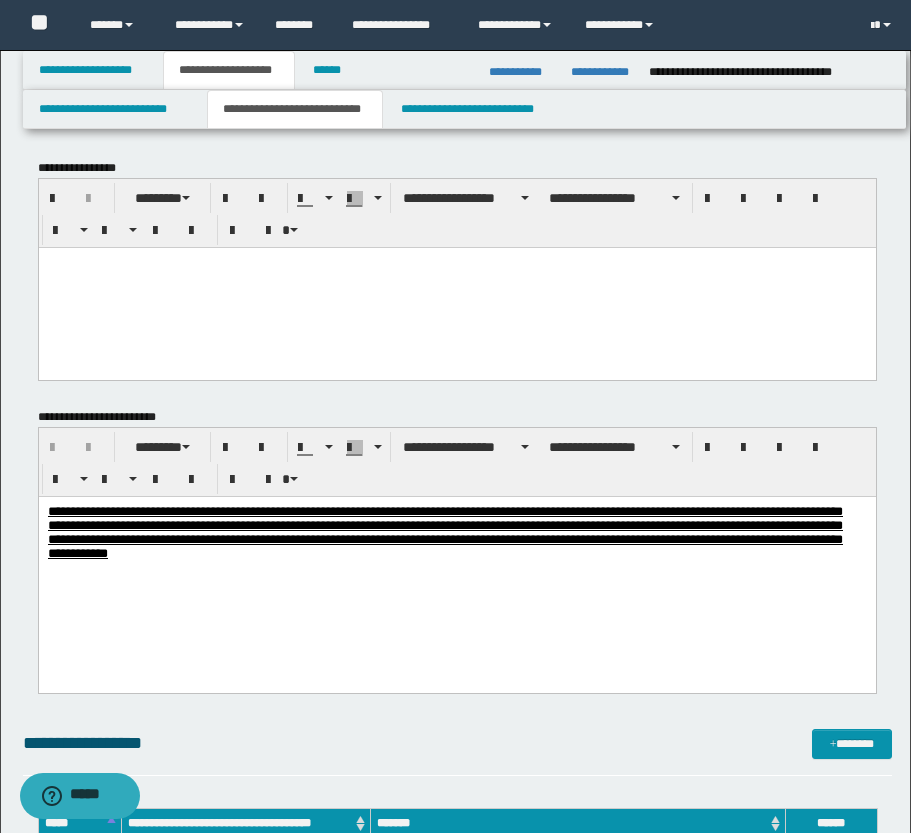 click at bounding box center (456, 287) 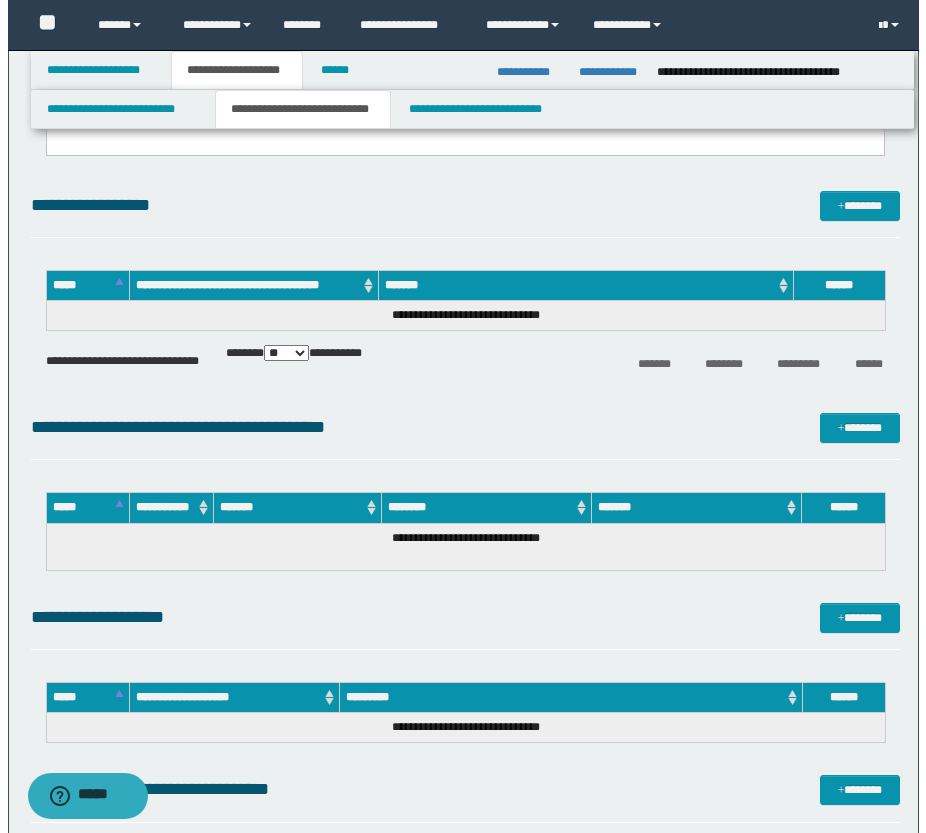 scroll, scrollTop: 2200, scrollLeft: 0, axis: vertical 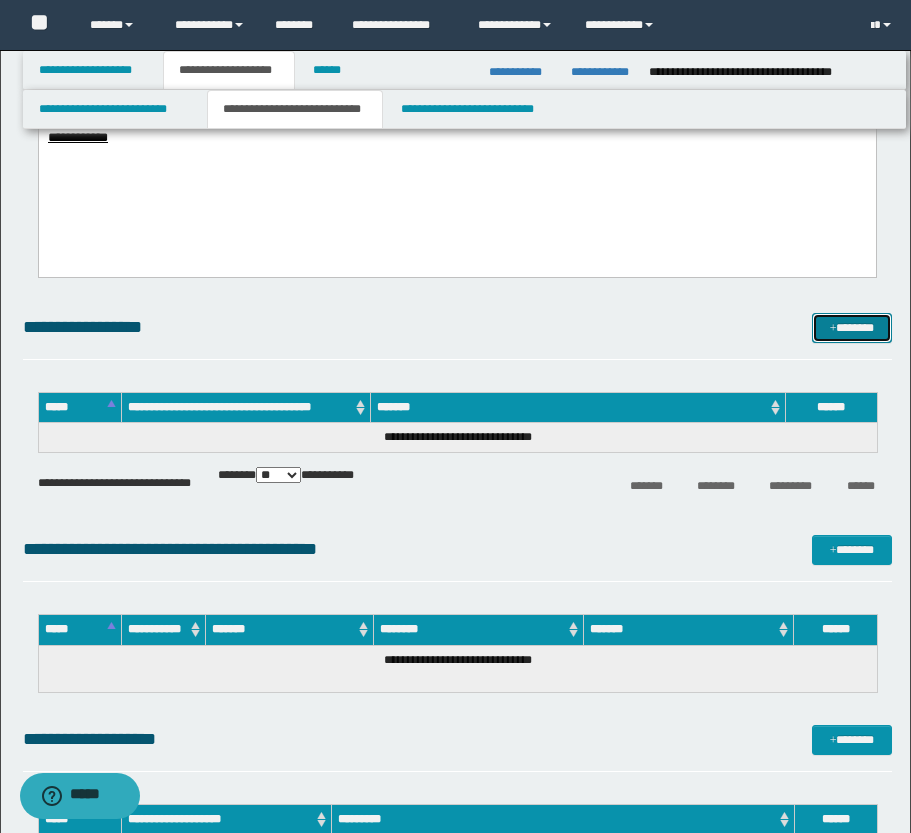 click at bounding box center [833, 329] 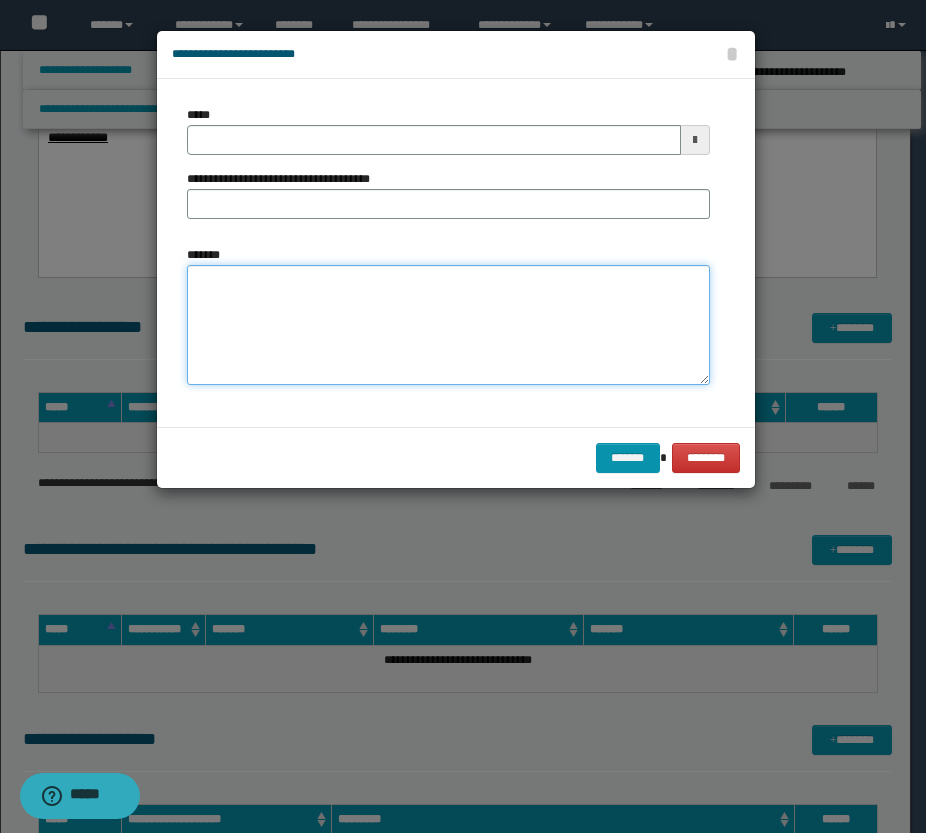 click on "*******" at bounding box center (448, 325) 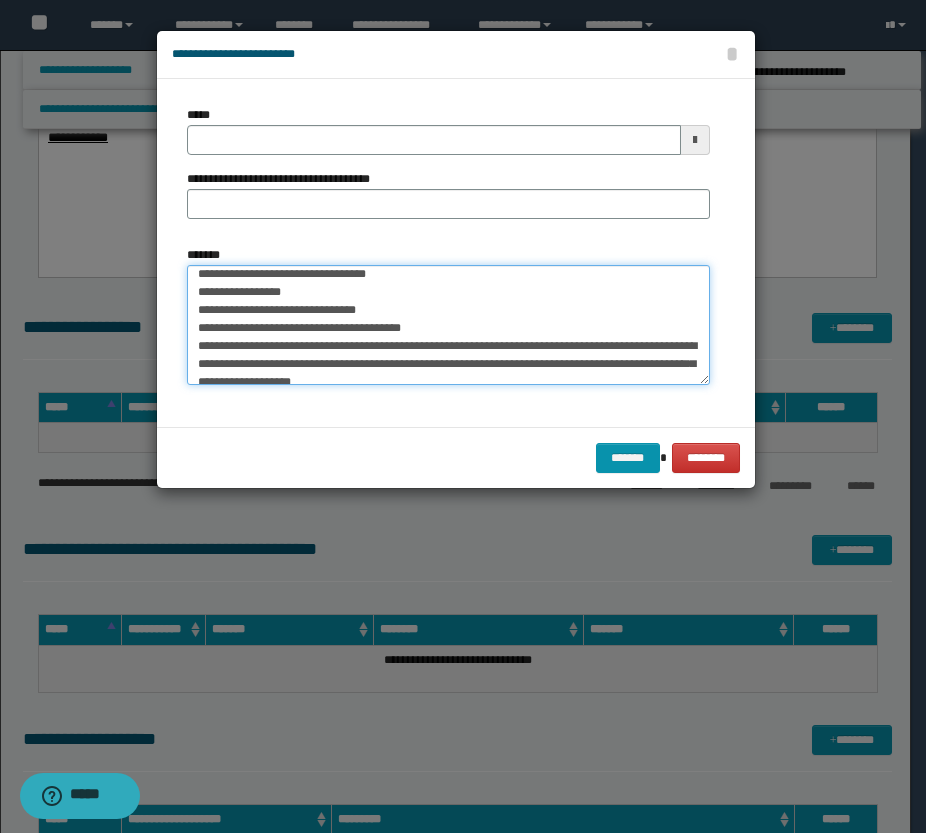 scroll, scrollTop: 0, scrollLeft: 0, axis: both 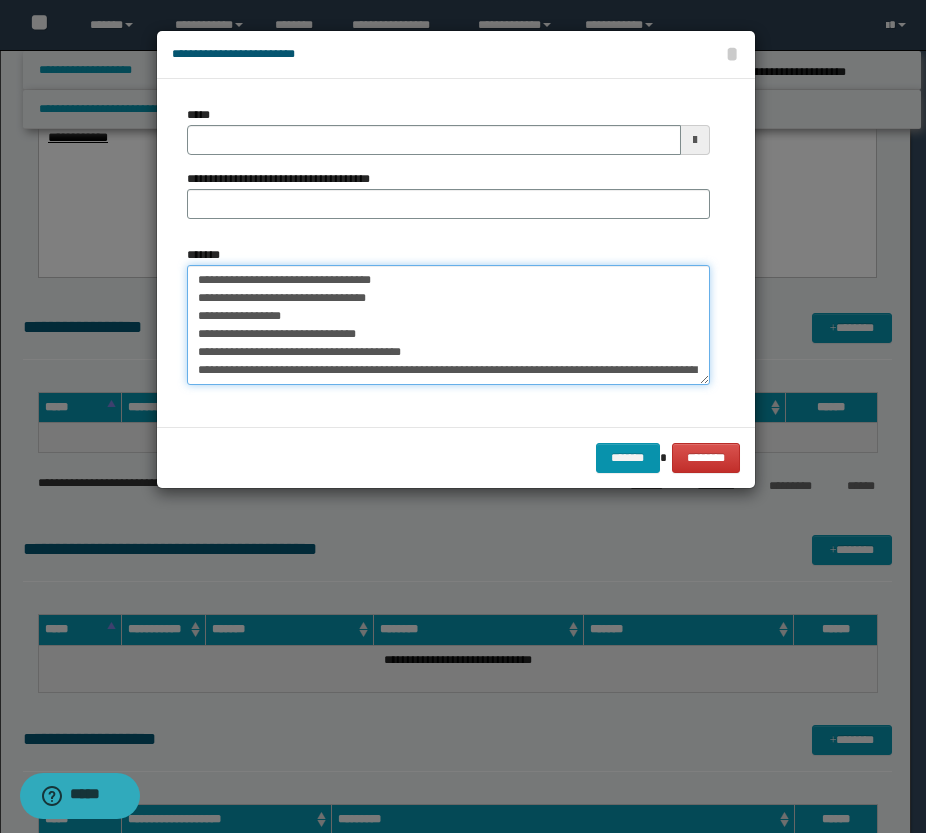 drag, startPoint x: 410, startPoint y: 277, endPoint x: 192, endPoint y: 286, distance: 218.1857 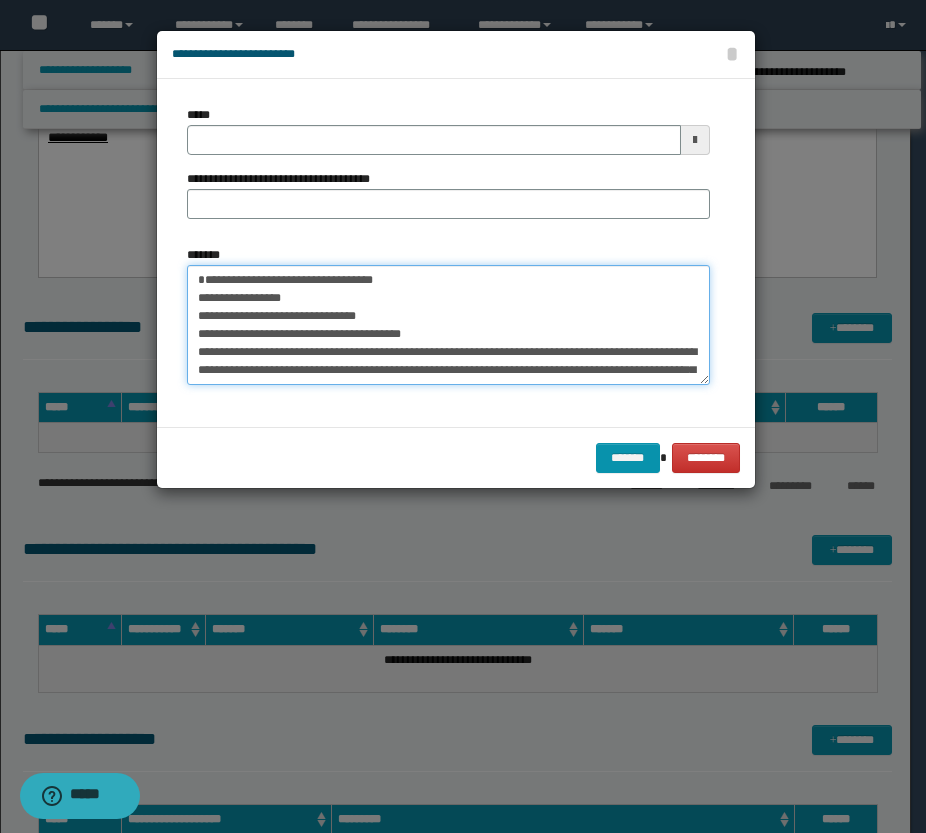 type on "**********" 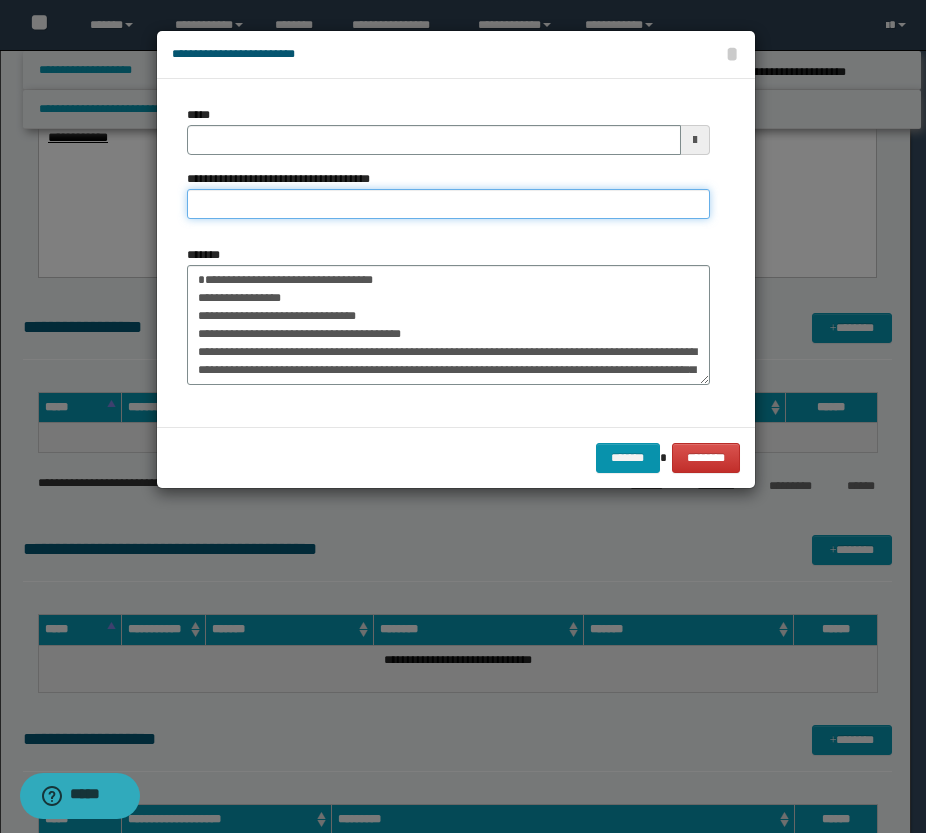 click on "**********" at bounding box center (448, 204) 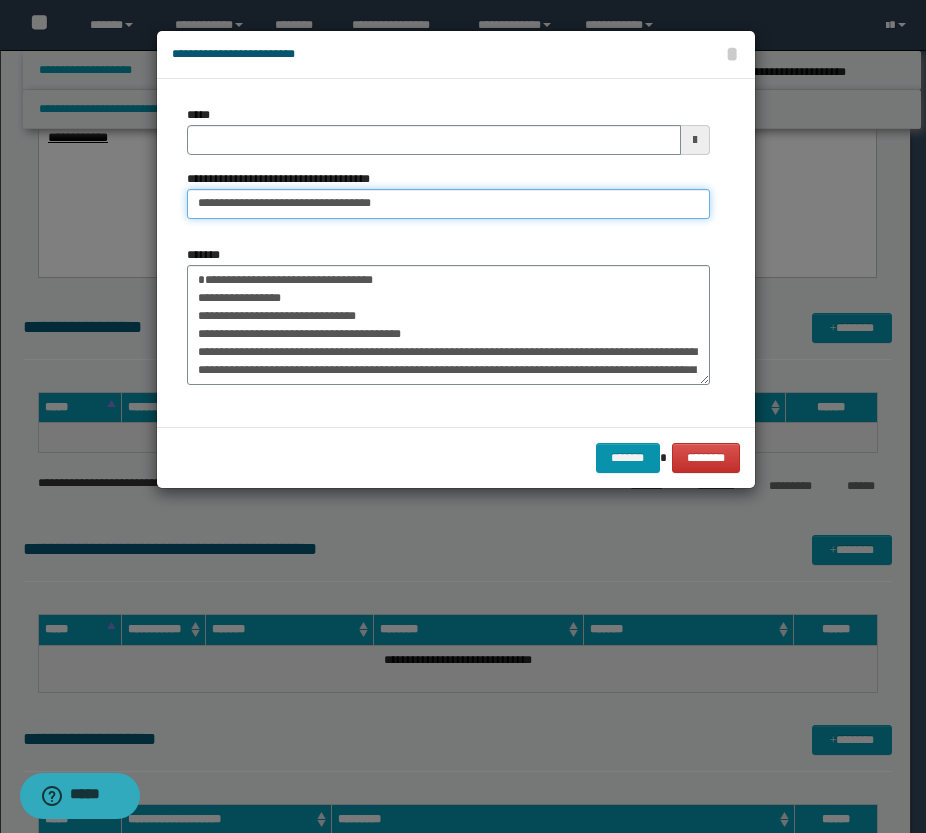 drag, startPoint x: 257, startPoint y: 206, endPoint x: 134, endPoint y: 222, distance: 124.036285 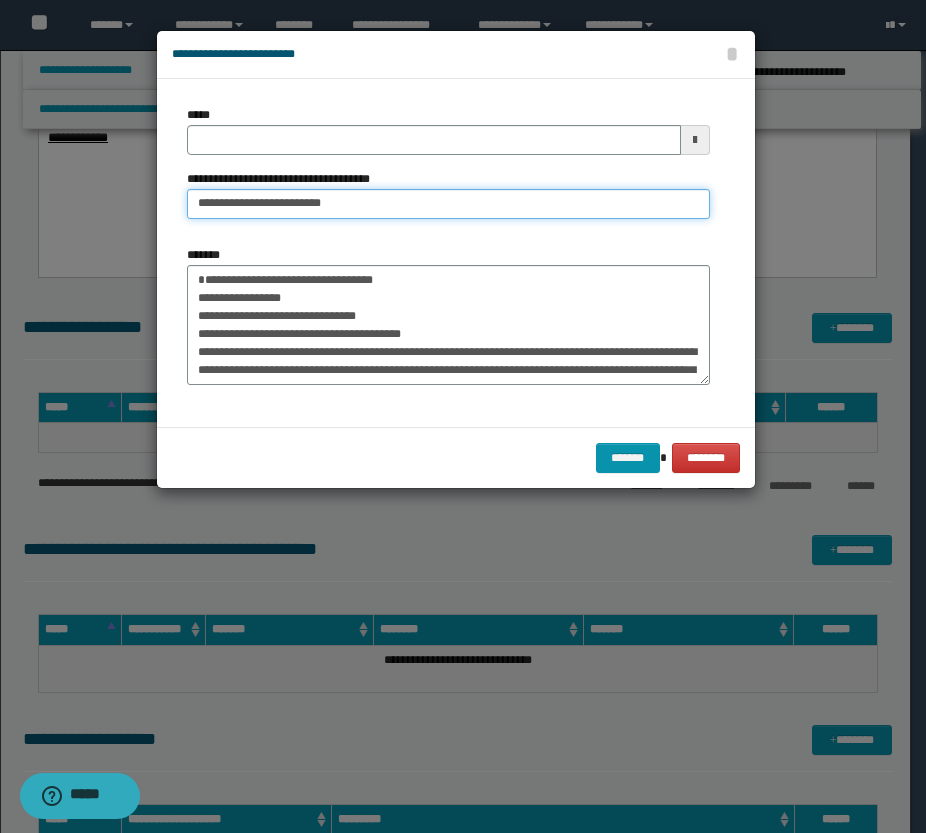 type on "**********" 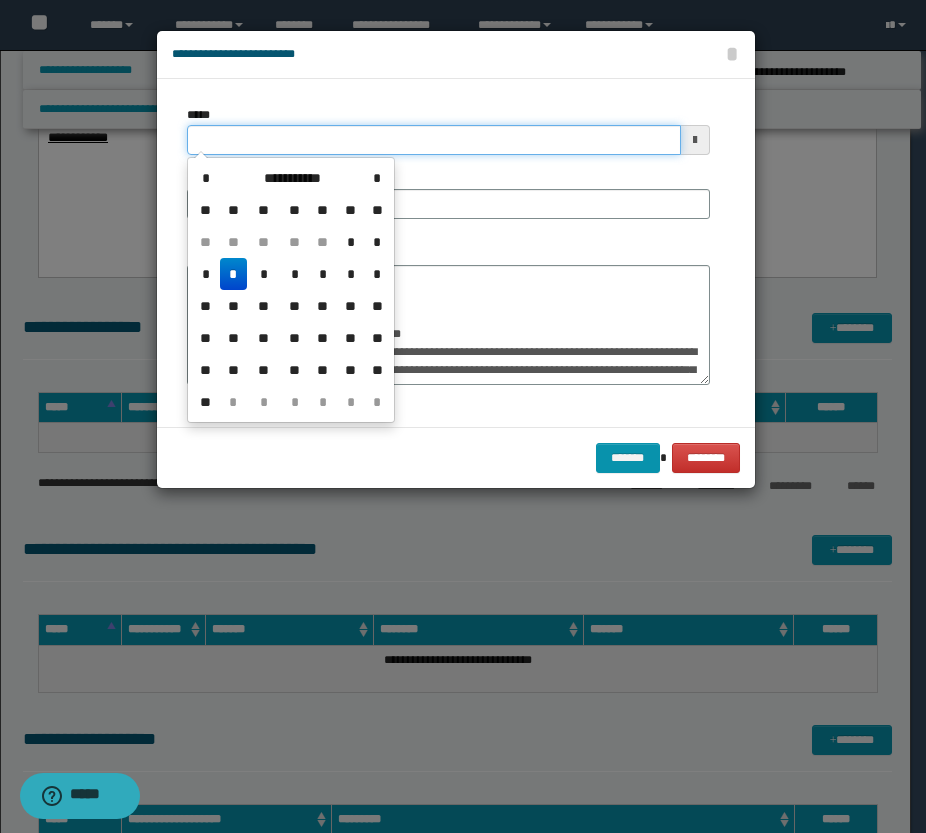 click on "*****" at bounding box center [434, 140] 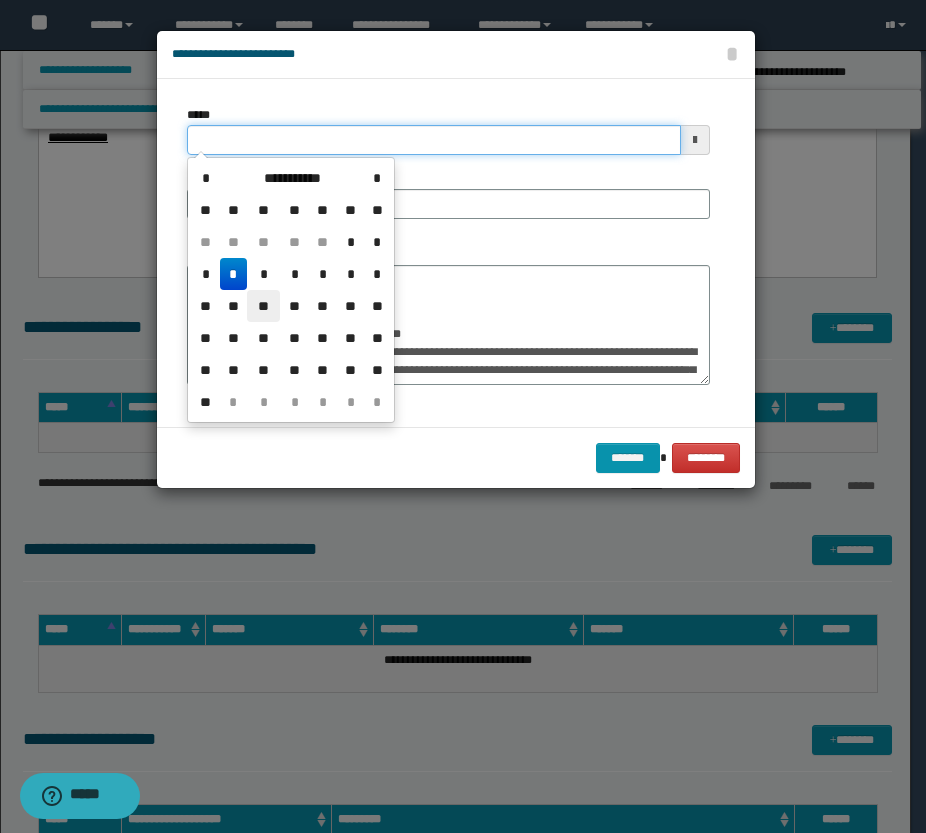 type on "**********" 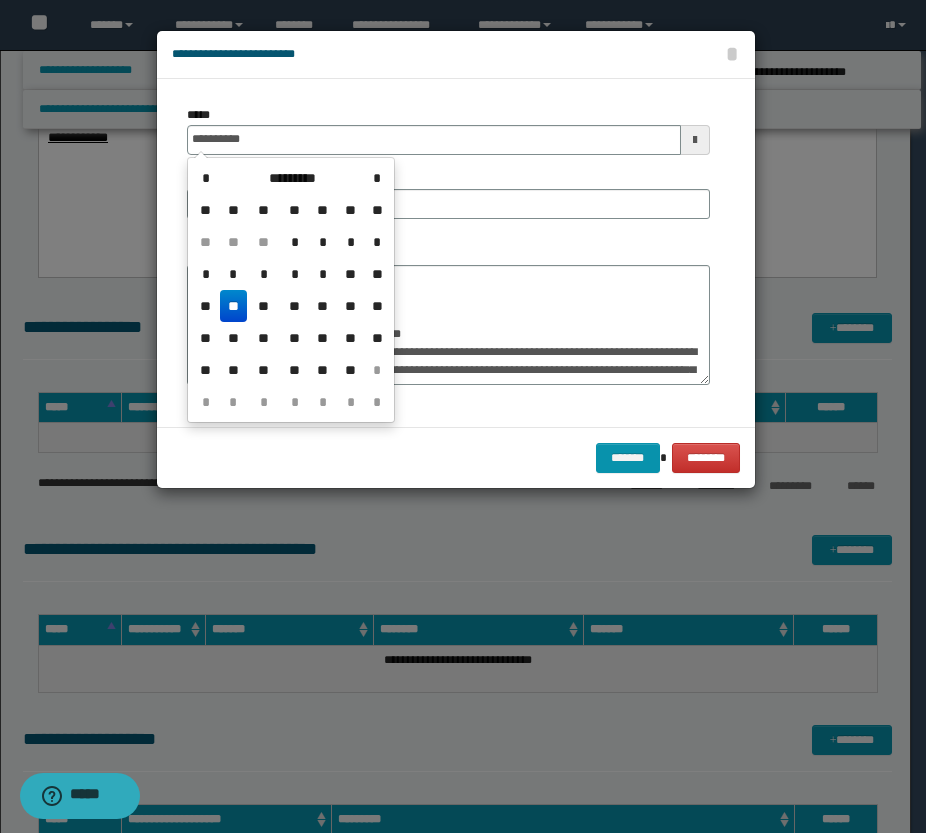 click on "**" at bounding box center (234, 306) 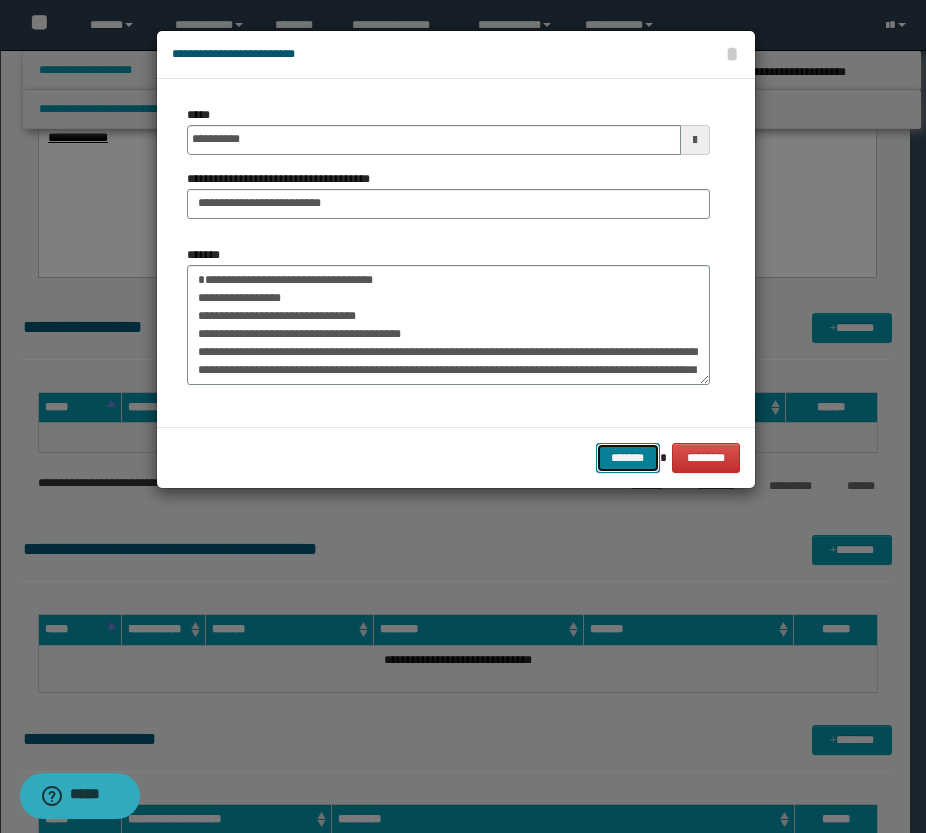 click on "*******" at bounding box center (628, 458) 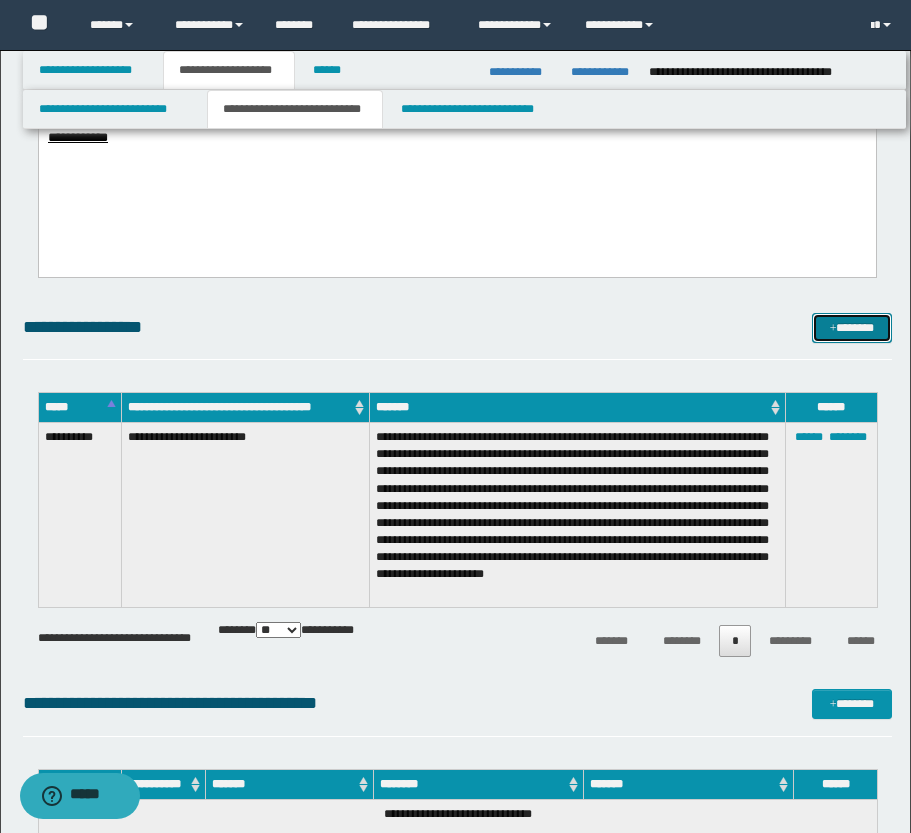 click on "*******" at bounding box center [852, 328] 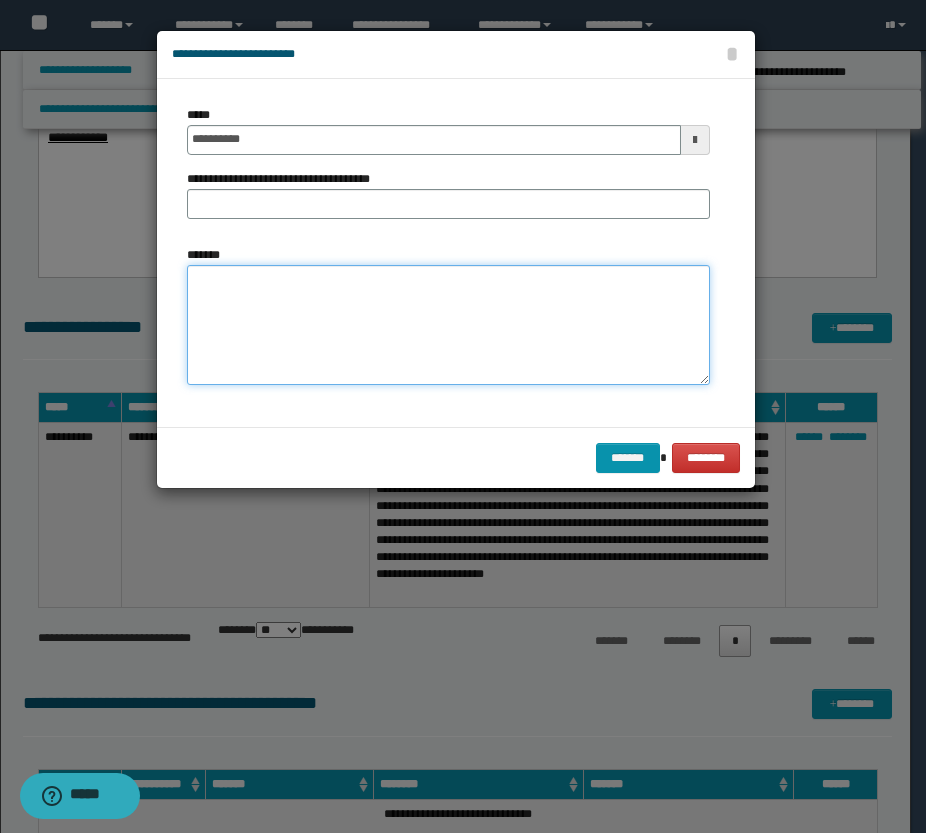 click on "*******" at bounding box center (448, 325) 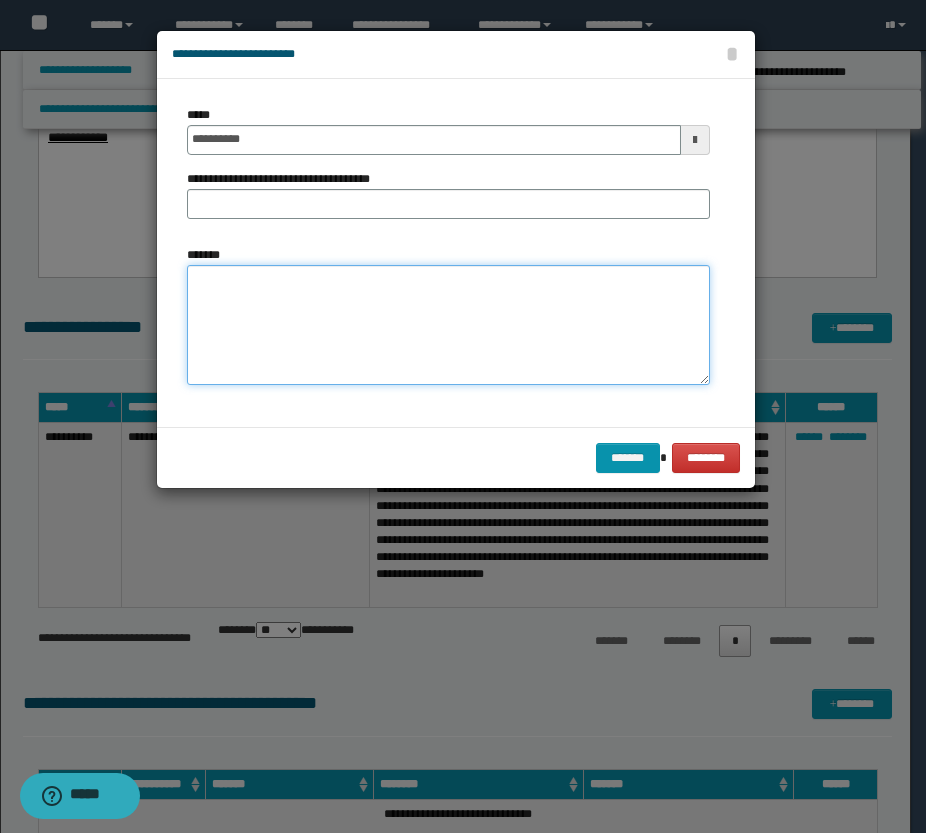 paste on "**********" 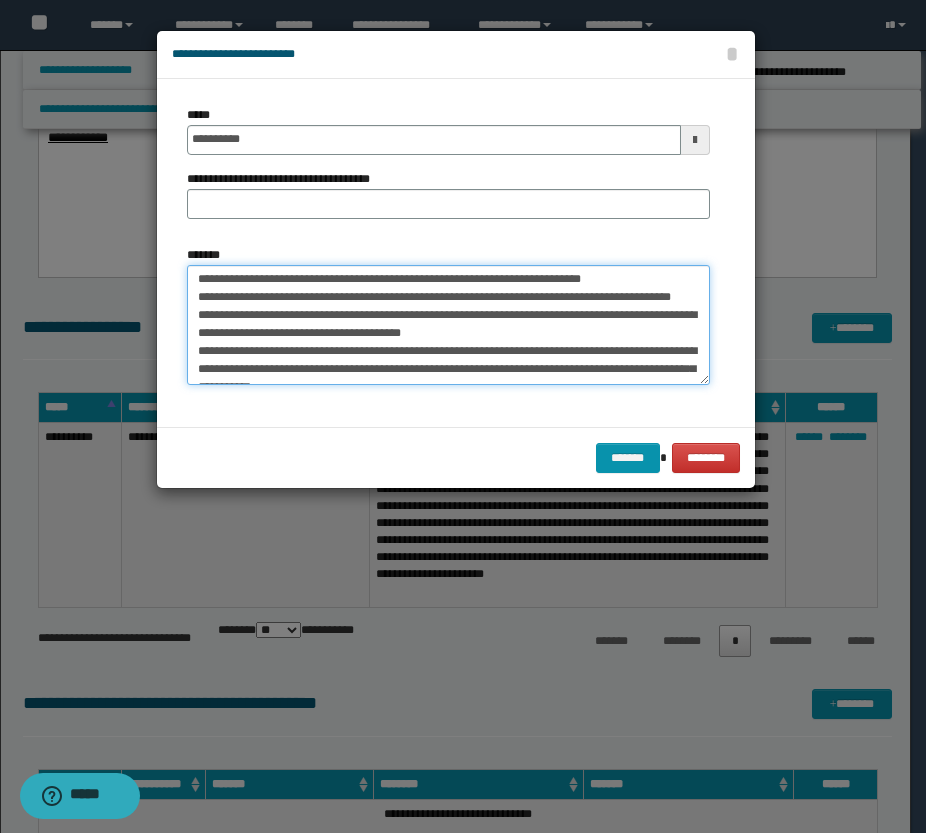 scroll, scrollTop: 0, scrollLeft: 0, axis: both 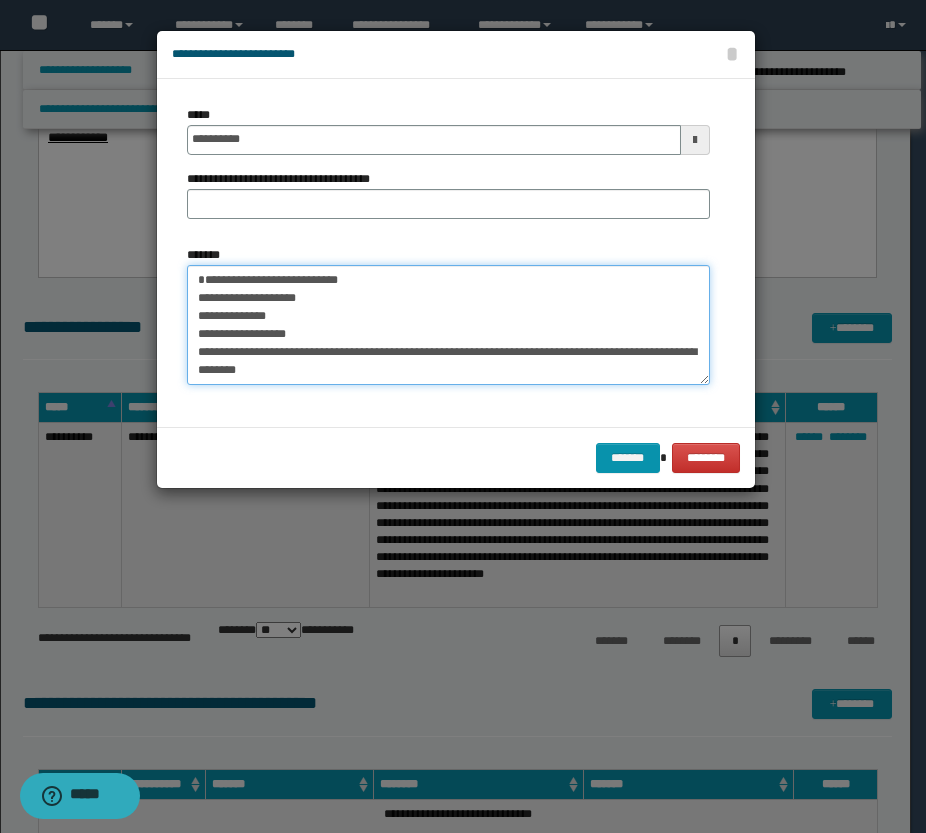 drag, startPoint x: 351, startPoint y: 302, endPoint x: 194, endPoint y: 297, distance: 157.0796 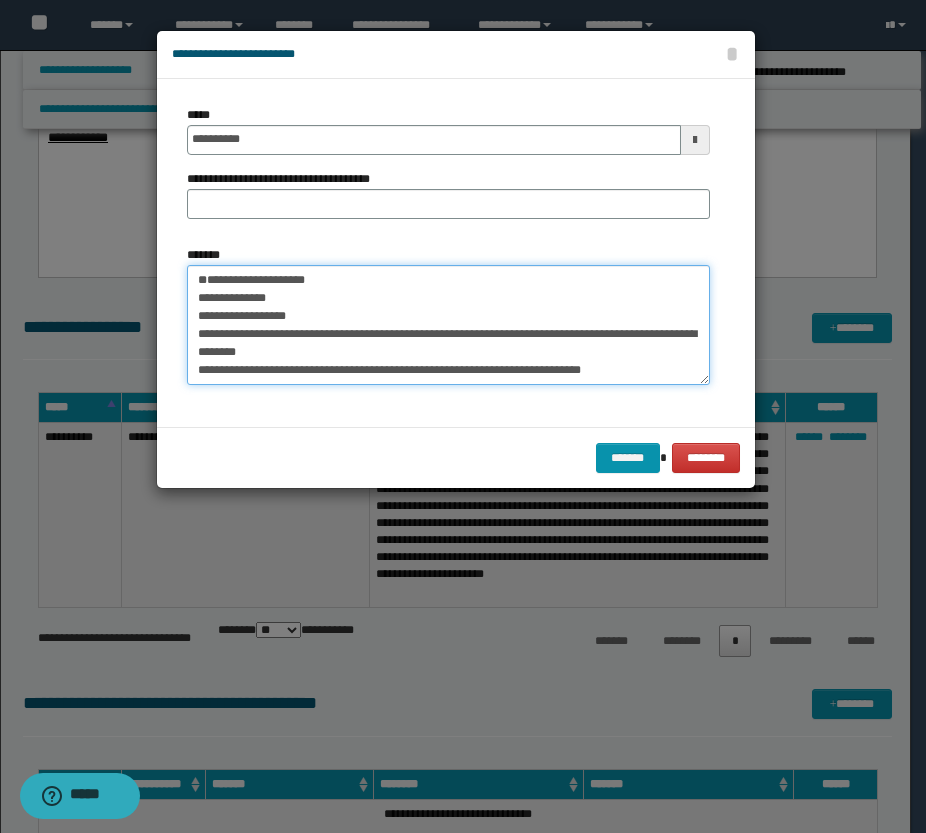 type on "**********" 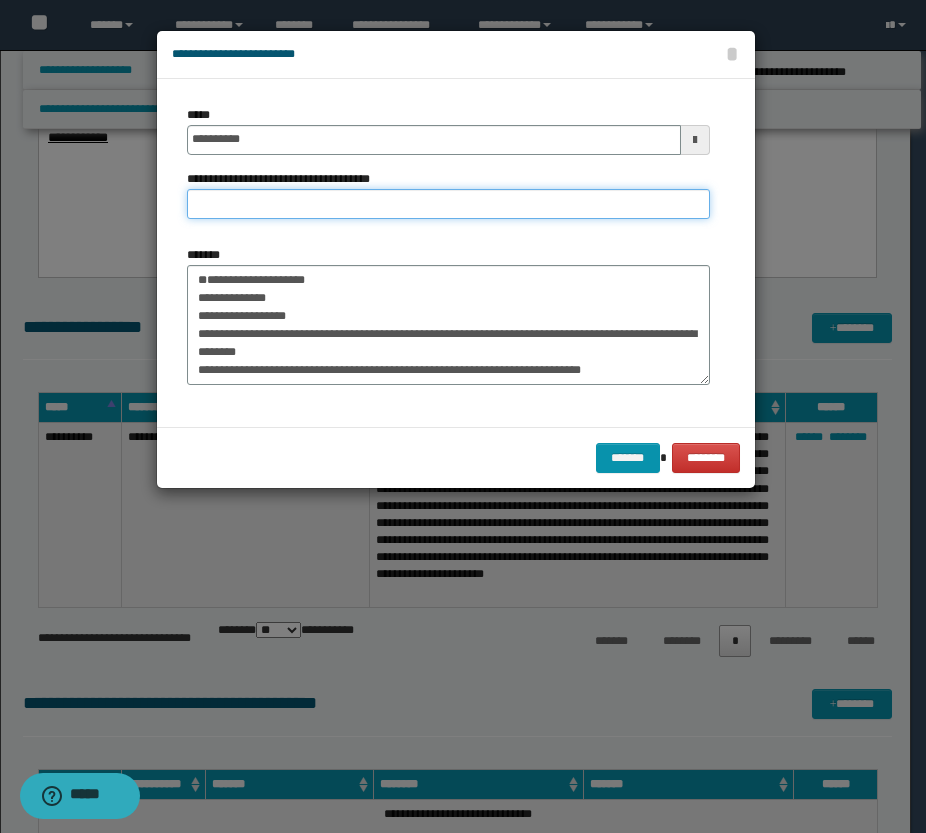 click on "**********" at bounding box center (448, 204) 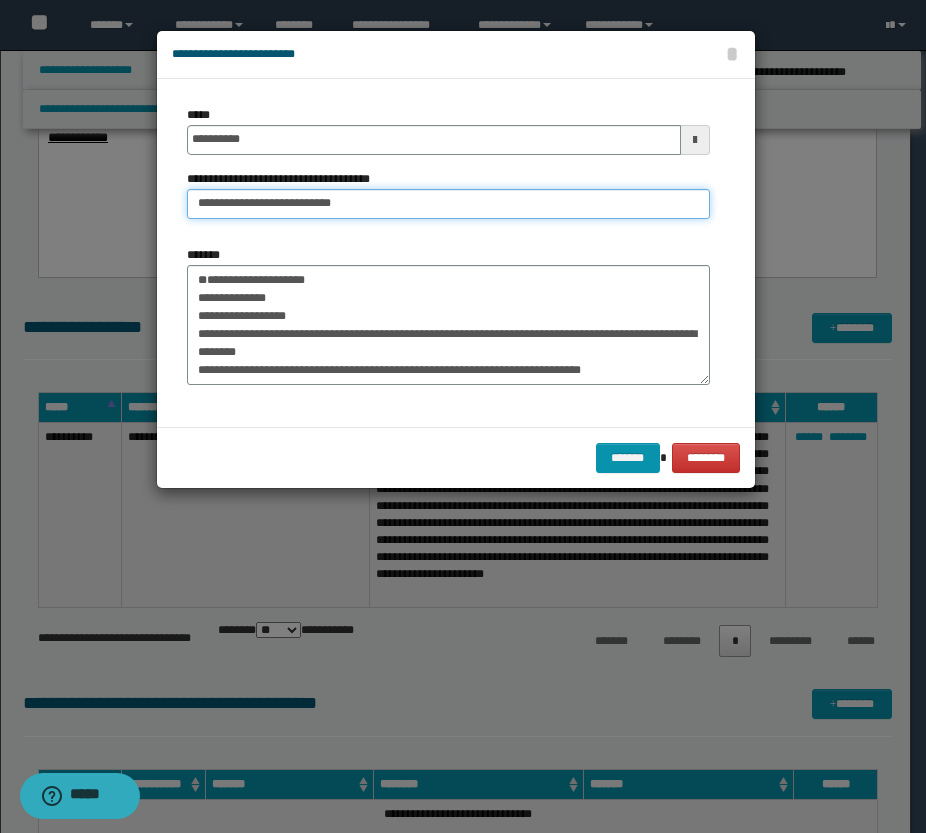drag, startPoint x: 259, startPoint y: 202, endPoint x: 188, endPoint y: 206, distance: 71.11259 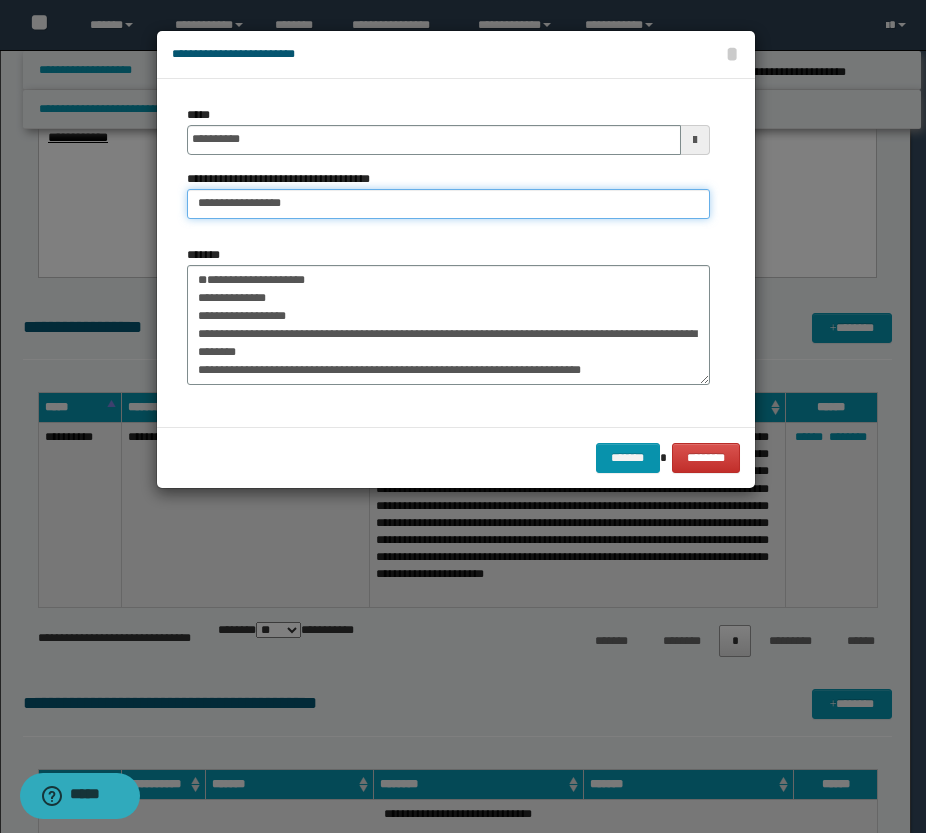 type on "**********" 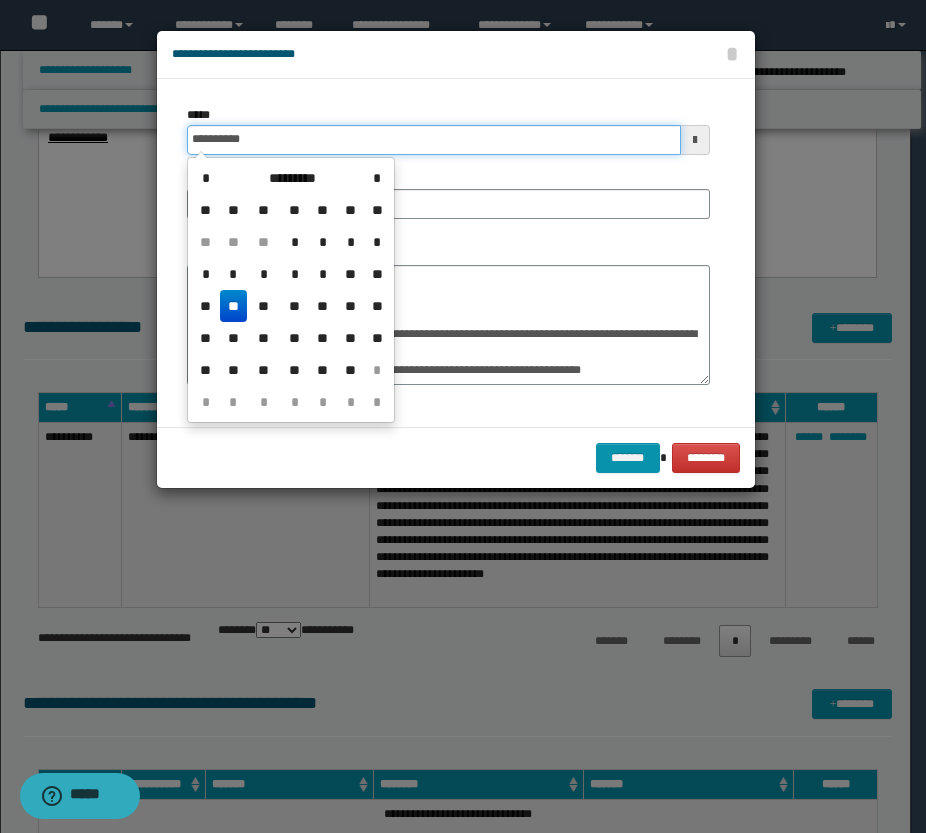 click on "**********" at bounding box center [434, 140] 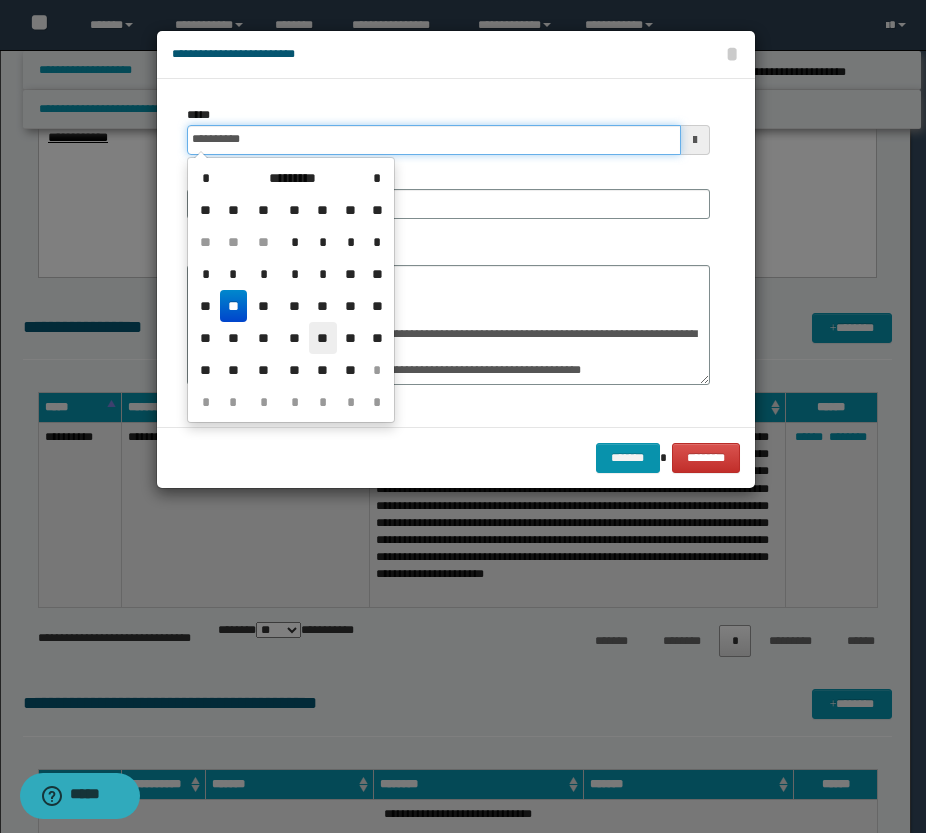type on "**********" 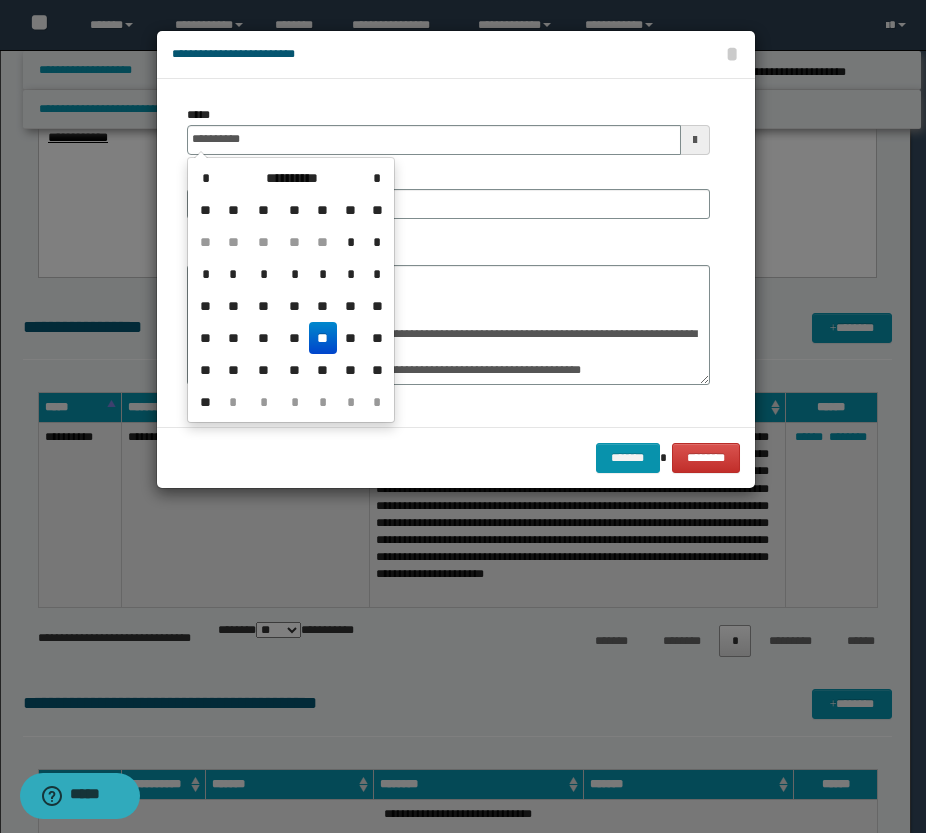 click on "**" at bounding box center [323, 338] 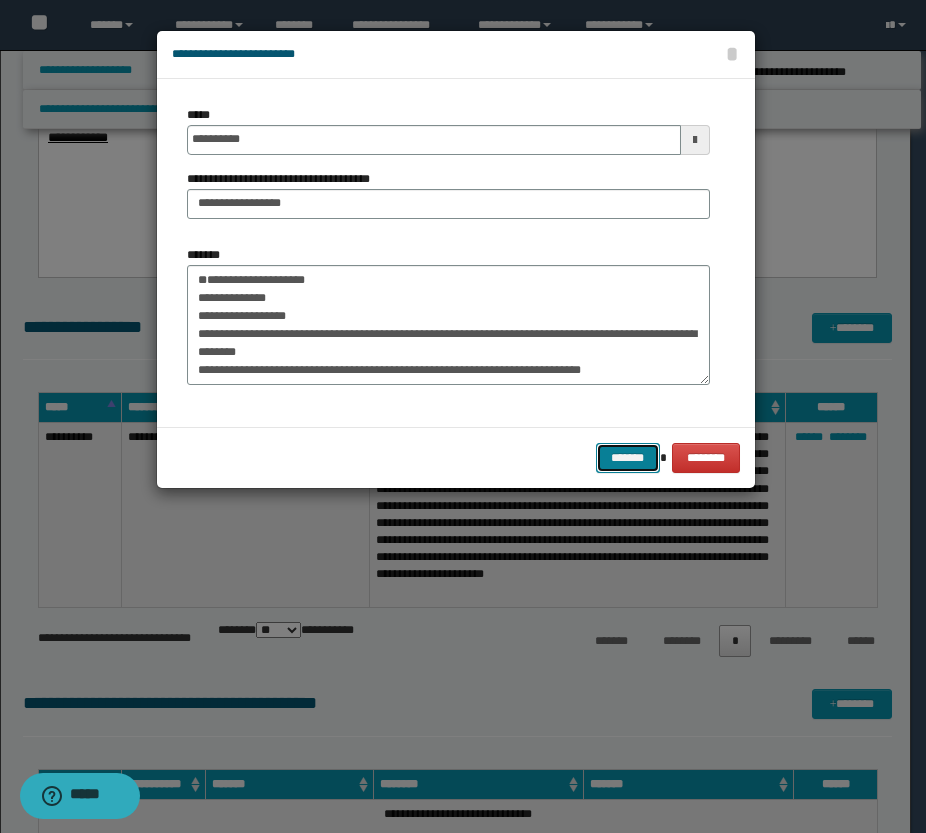 click on "*******" at bounding box center [628, 458] 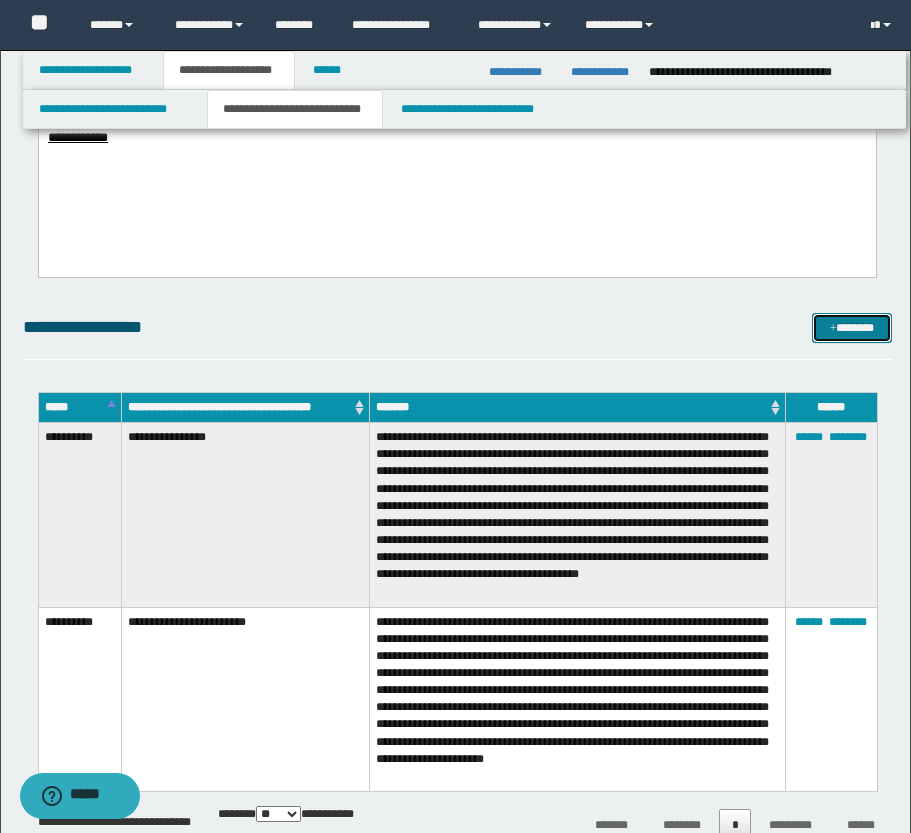 click at bounding box center (833, 329) 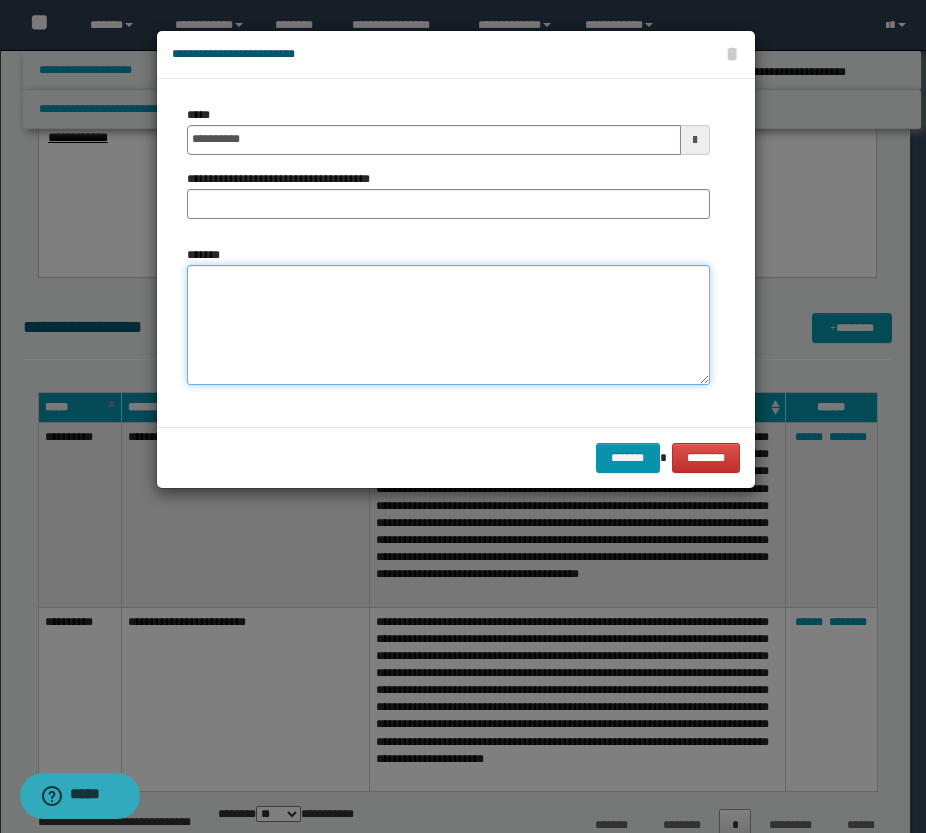 click on "*******" at bounding box center (448, 325) 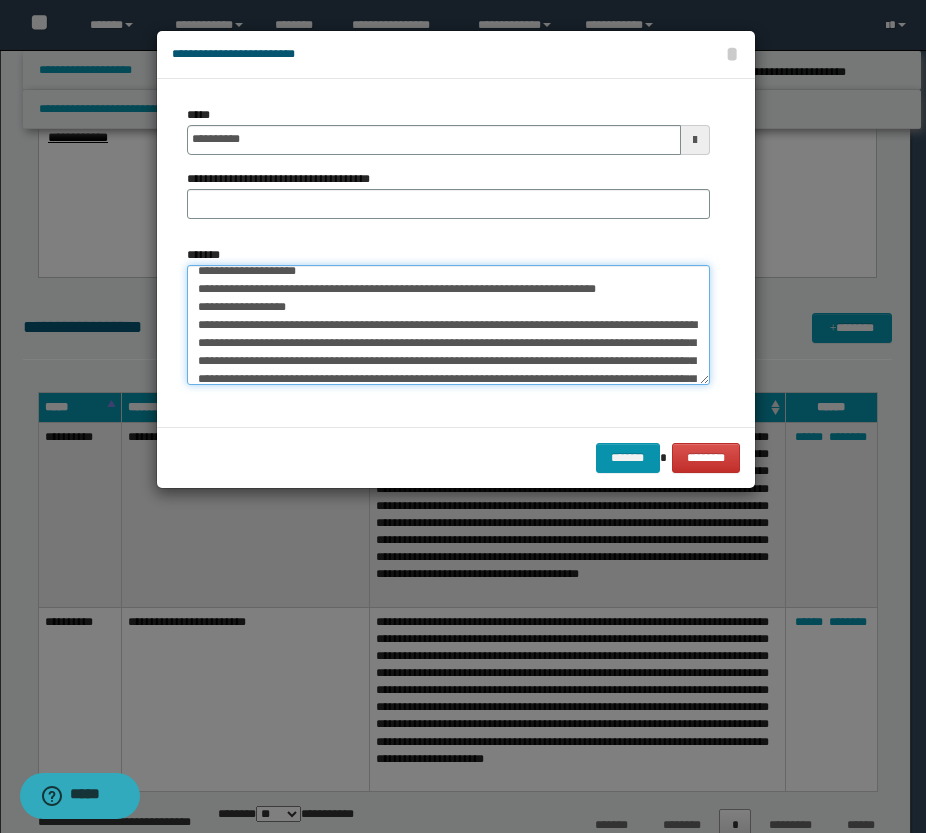 scroll, scrollTop: 0, scrollLeft: 0, axis: both 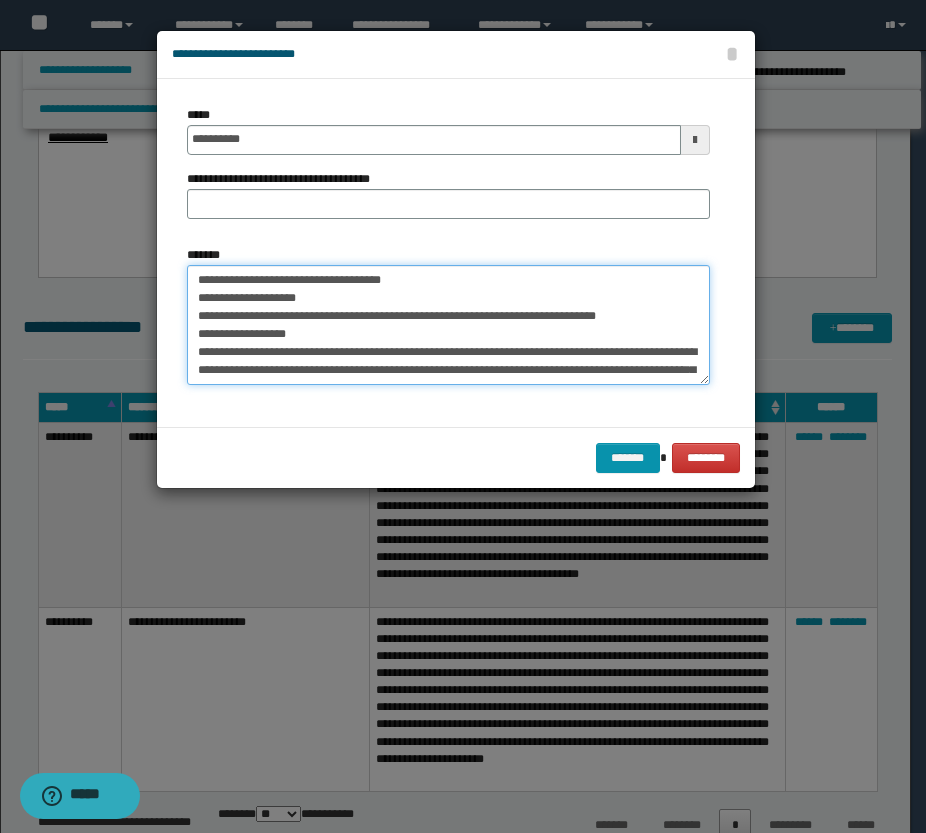 drag, startPoint x: 417, startPoint y: 277, endPoint x: 185, endPoint y: 278, distance: 232.00215 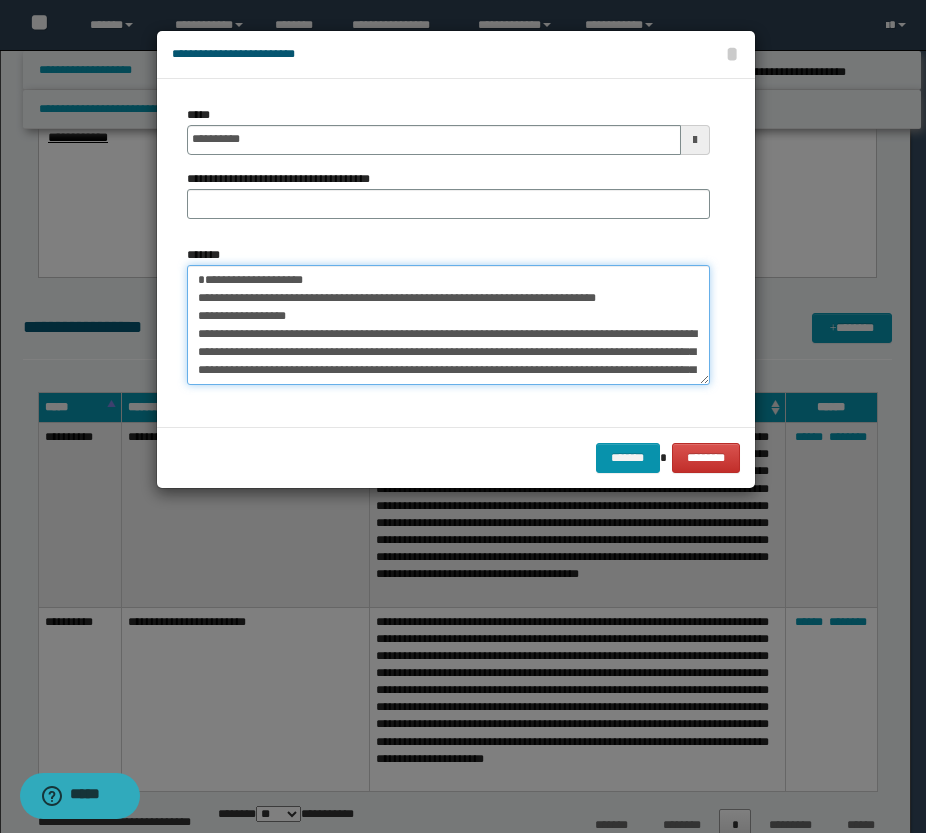 type on "**********" 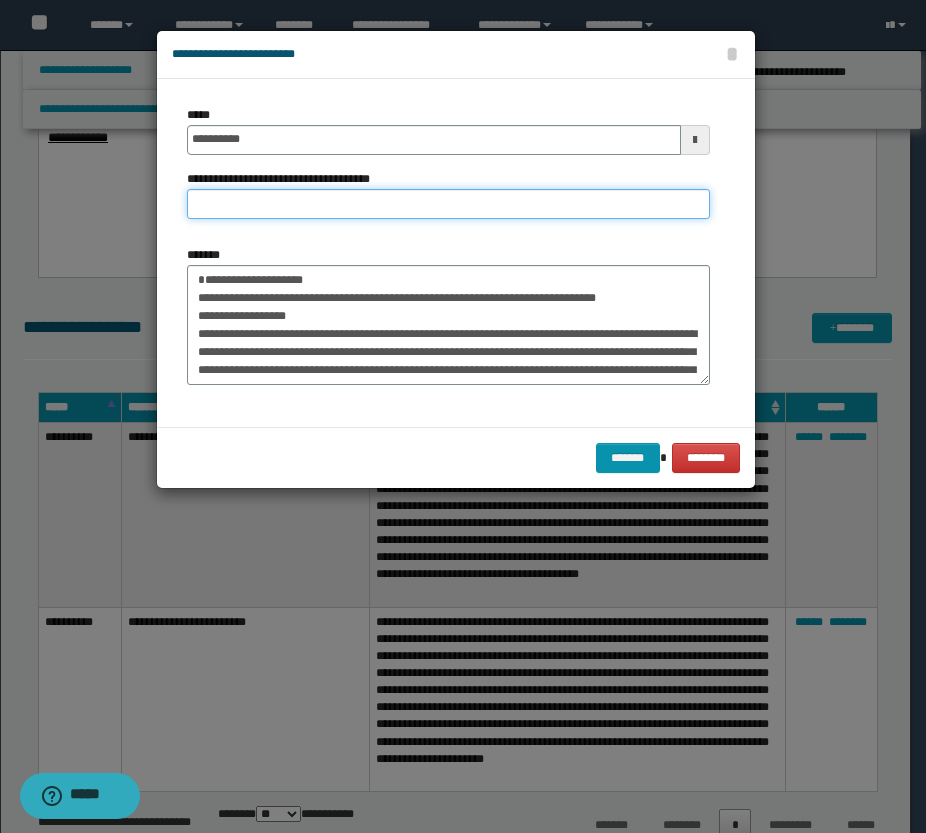 click on "**********" at bounding box center (448, 204) 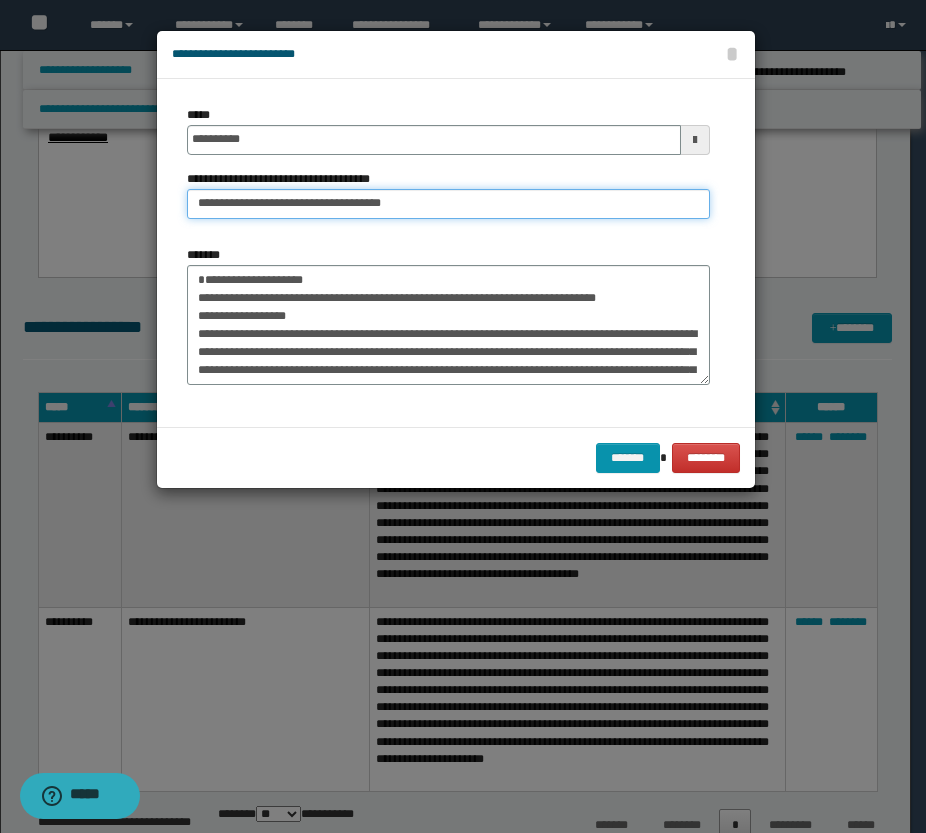 drag, startPoint x: 260, startPoint y: 204, endPoint x: 147, endPoint y: 206, distance: 113.0177 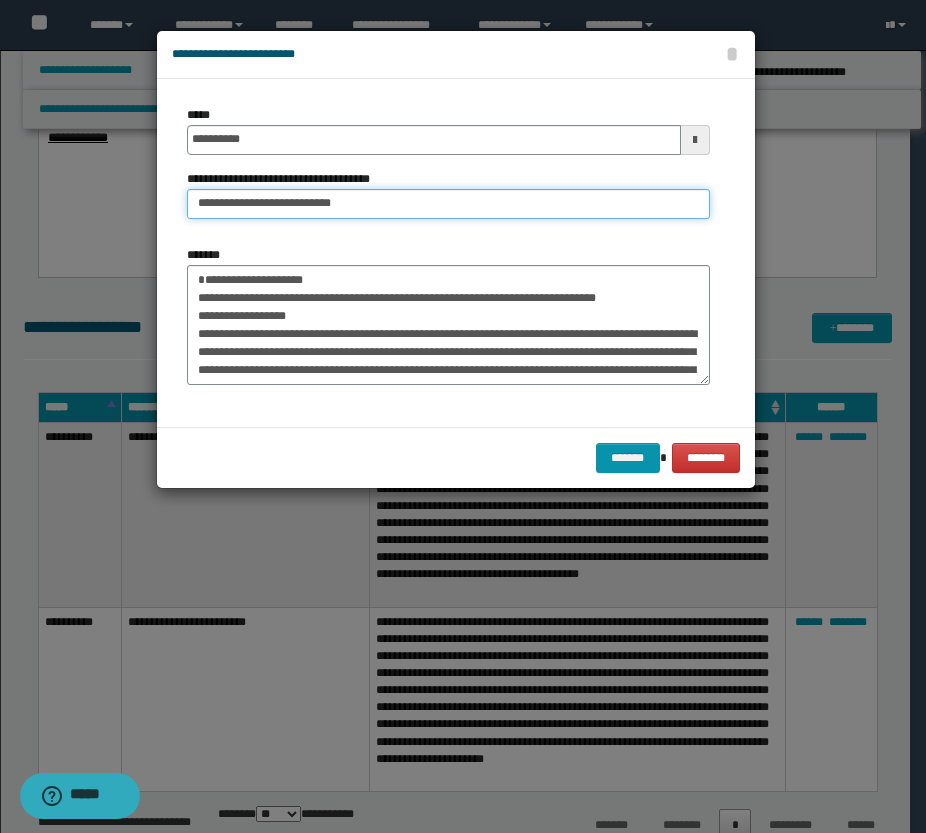 type on "**********" 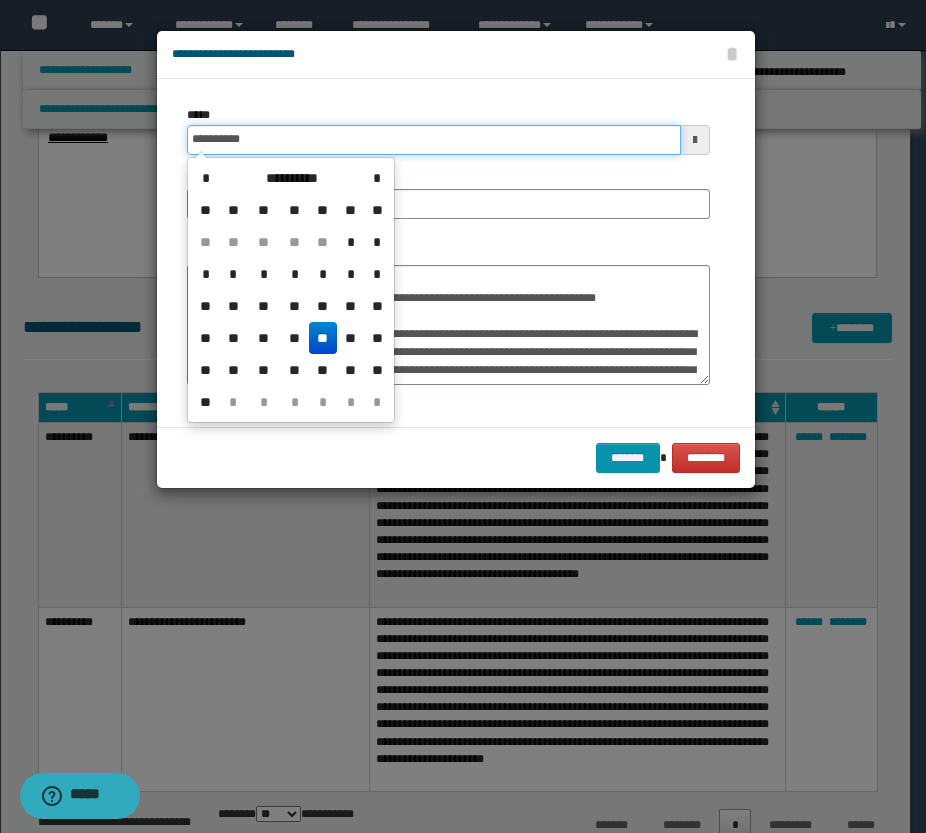 click on "**********" at bounding box center [434, 140] 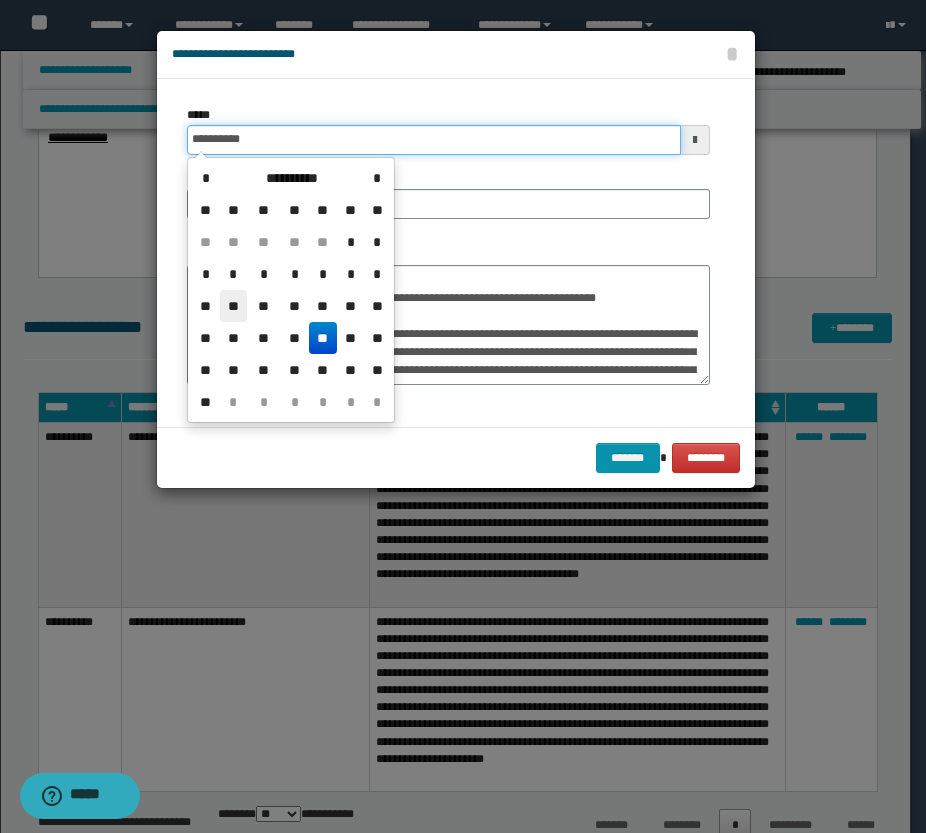 type on "**********" 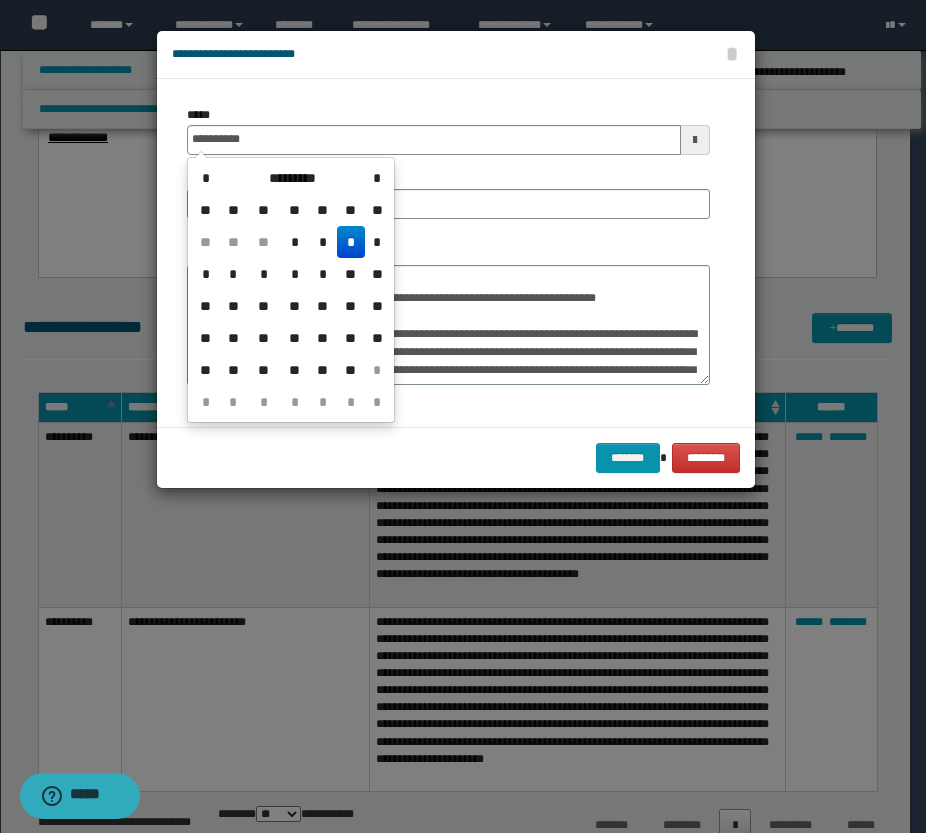 click on "*" at bounding box center (351, 242) 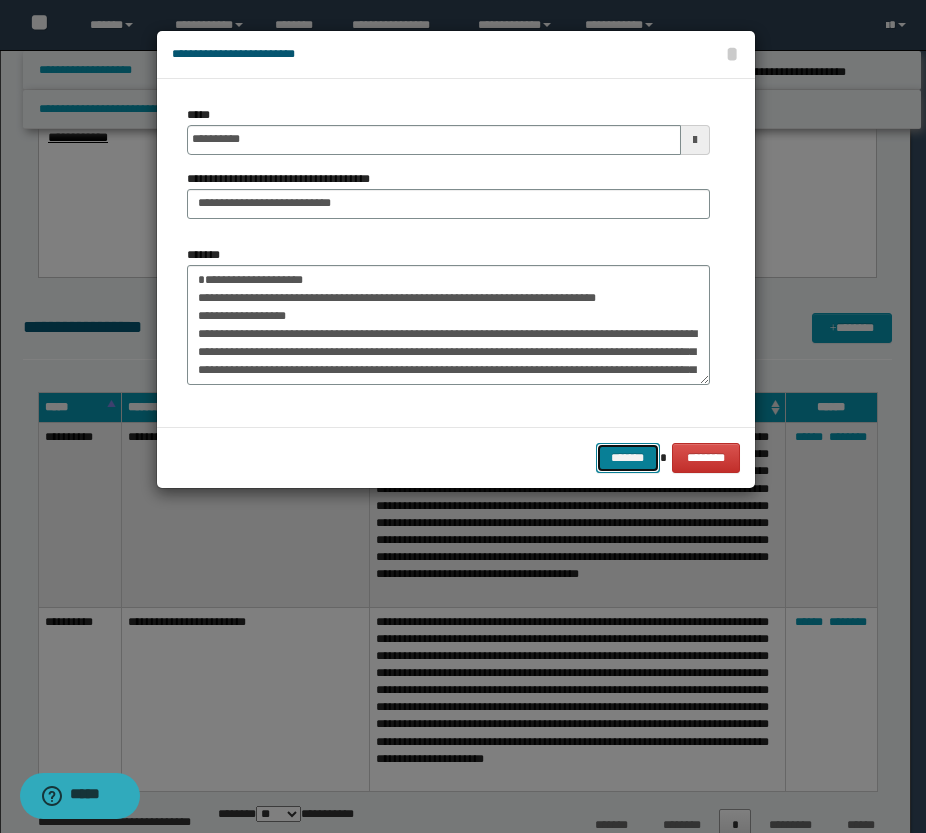 click on "*******" at bounding box center (628, 458) 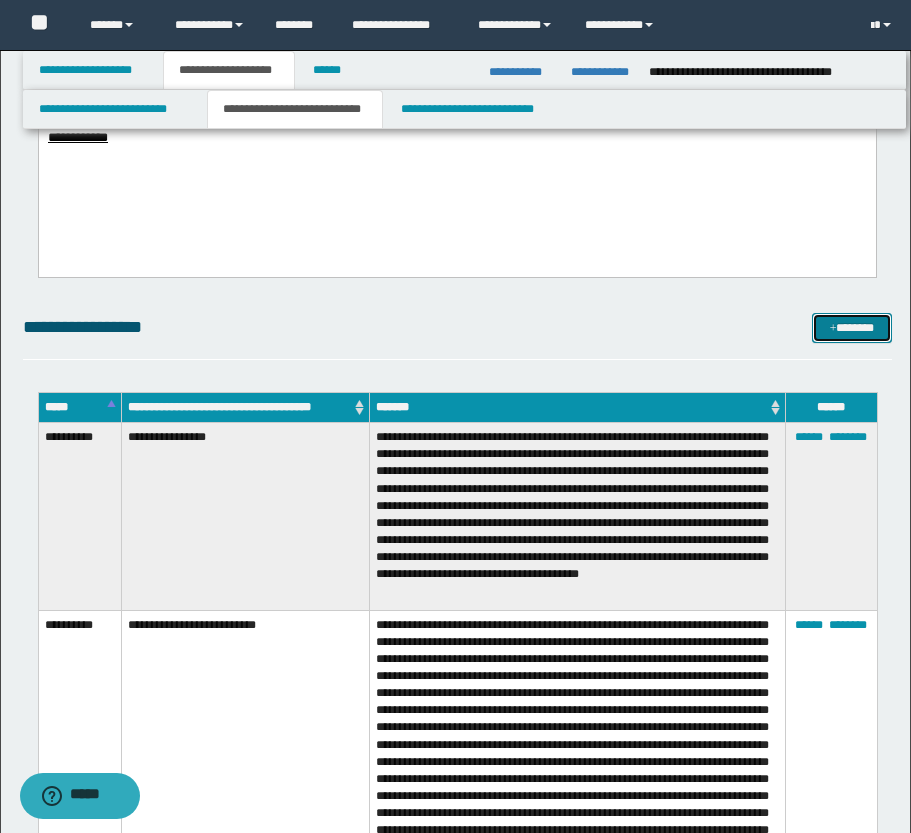 click at bounding box center (833, 329) 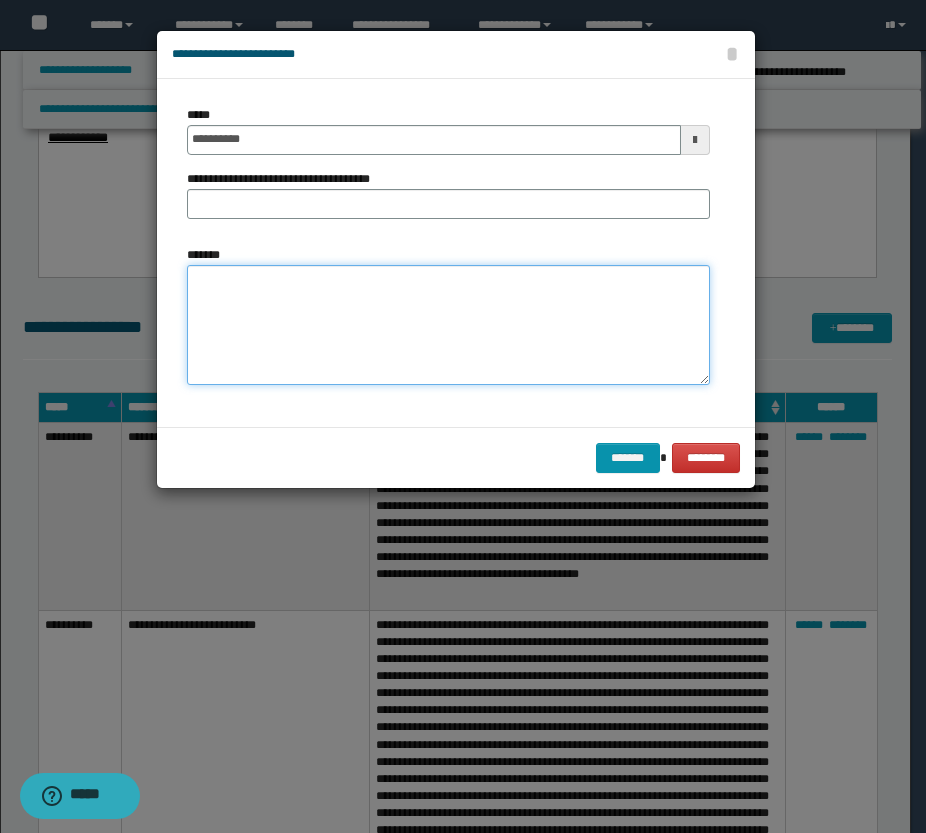 click on "*******" at bounding box center [448, 325] 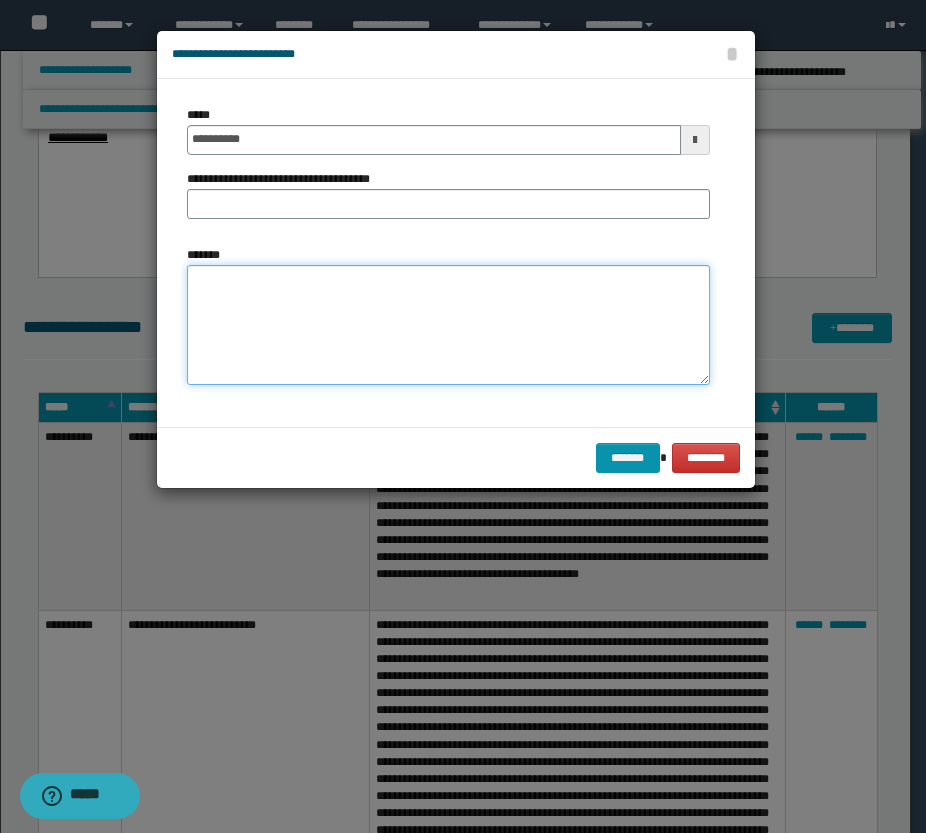 paste on "**********" 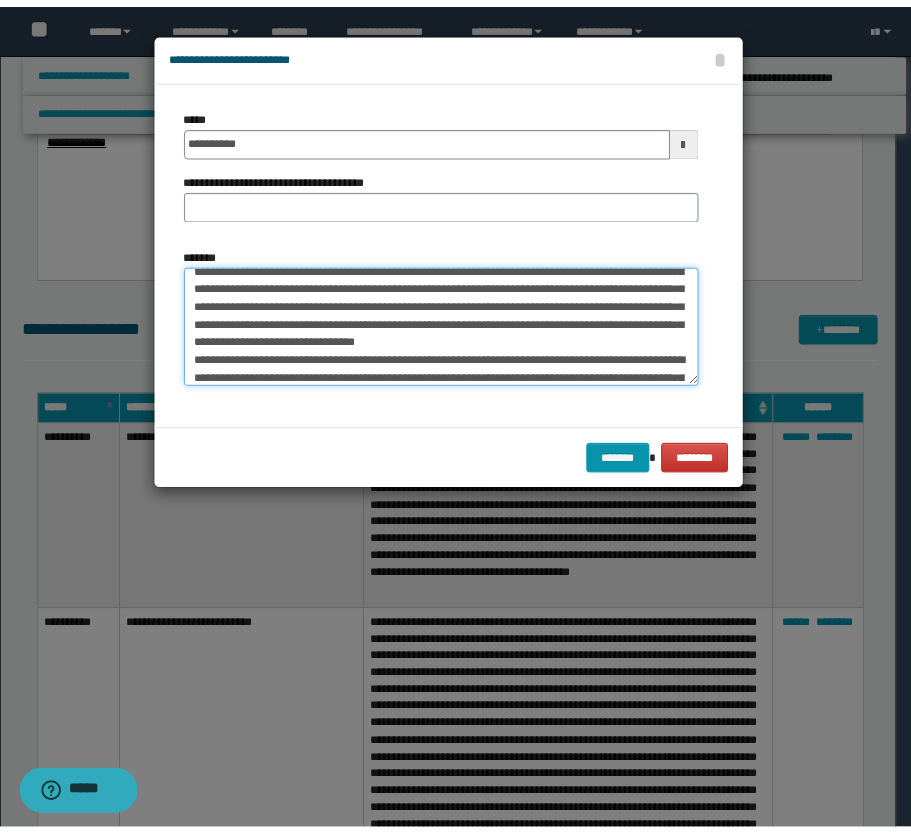 scroll, scrollTop: 0, scrollLeft: 0, axis: both 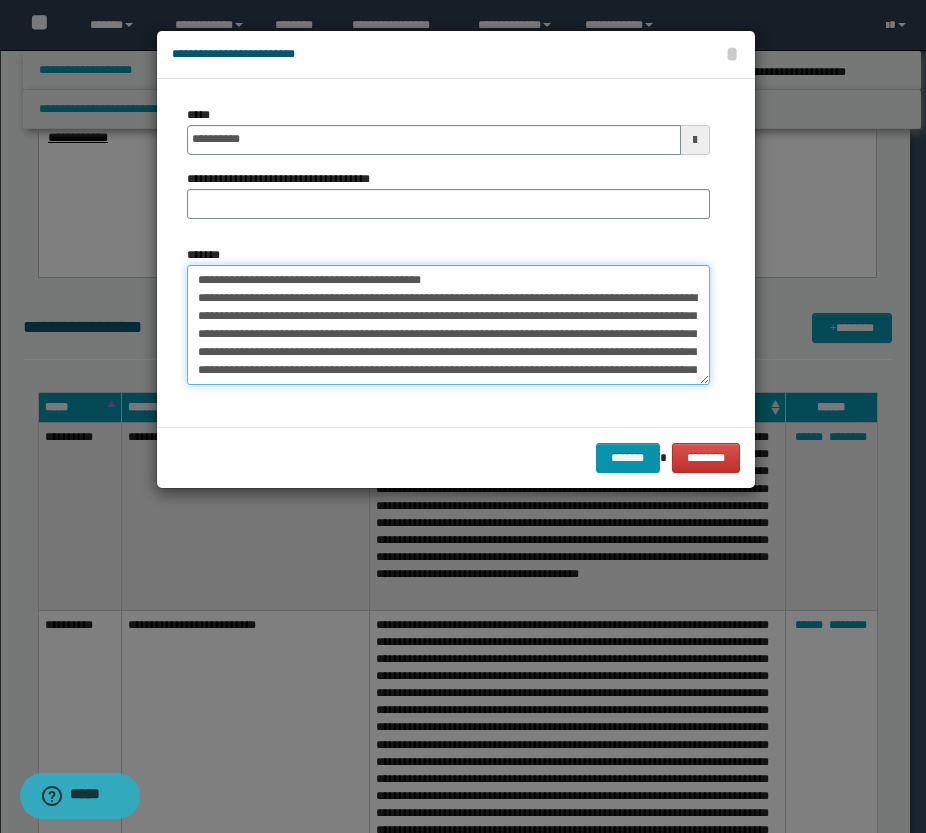 drag, startPoint x: 442, startPoint y: 279, endPoint x: 133, endPoint y: 277, distance: 309.00647 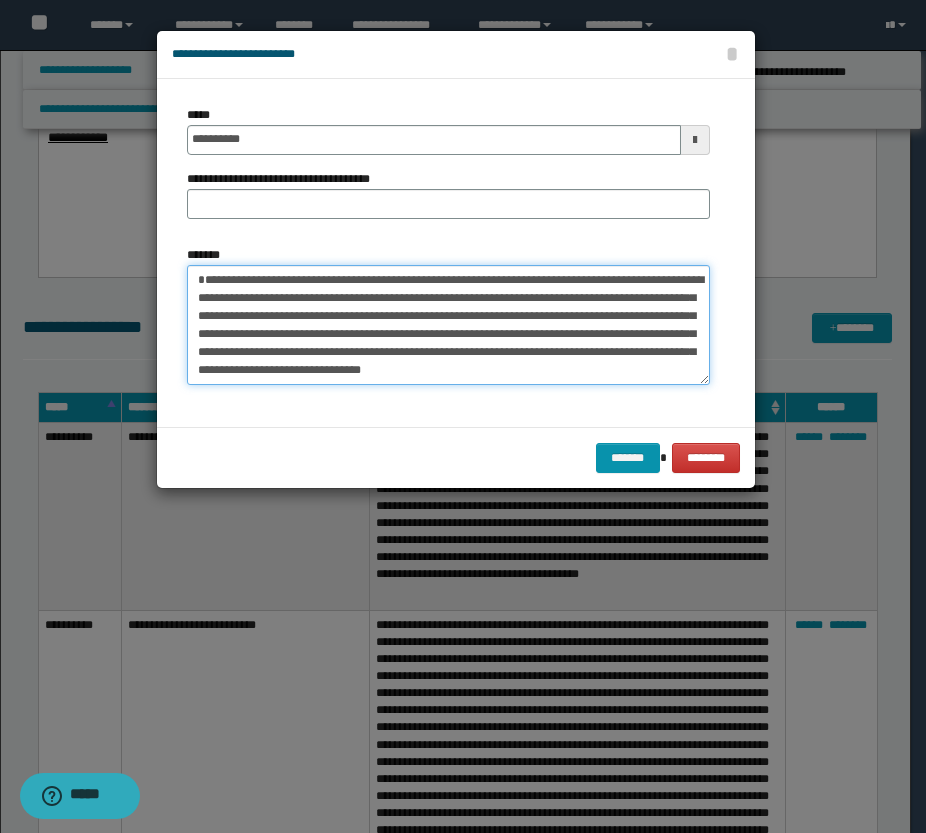 type on "**********" 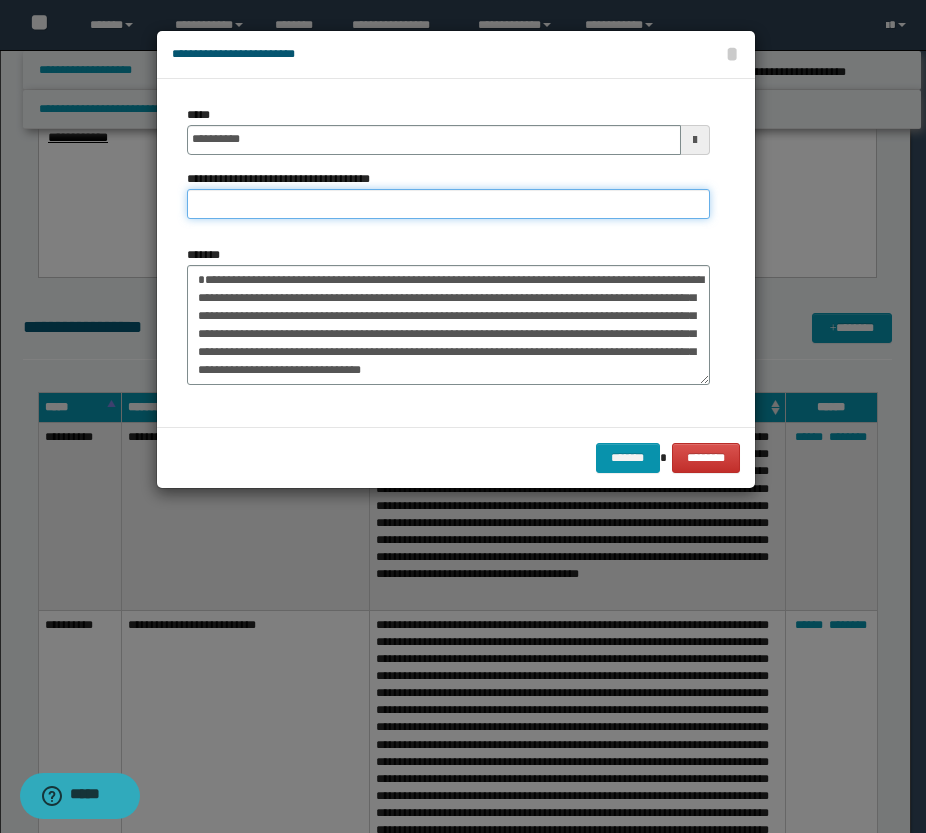 click on "**********" at bounding box center (448, 204) 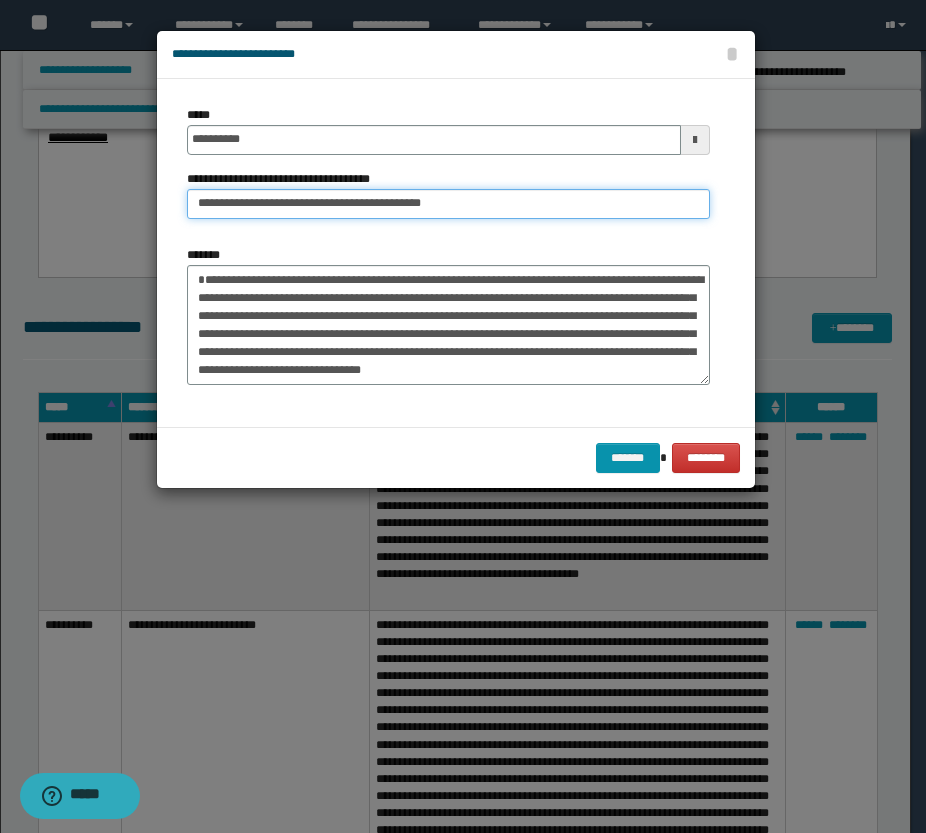 drag, startPoint x: 254, startPoint y: 201, endPoint x: 183, endPoint y: 202, distance: 71.00704 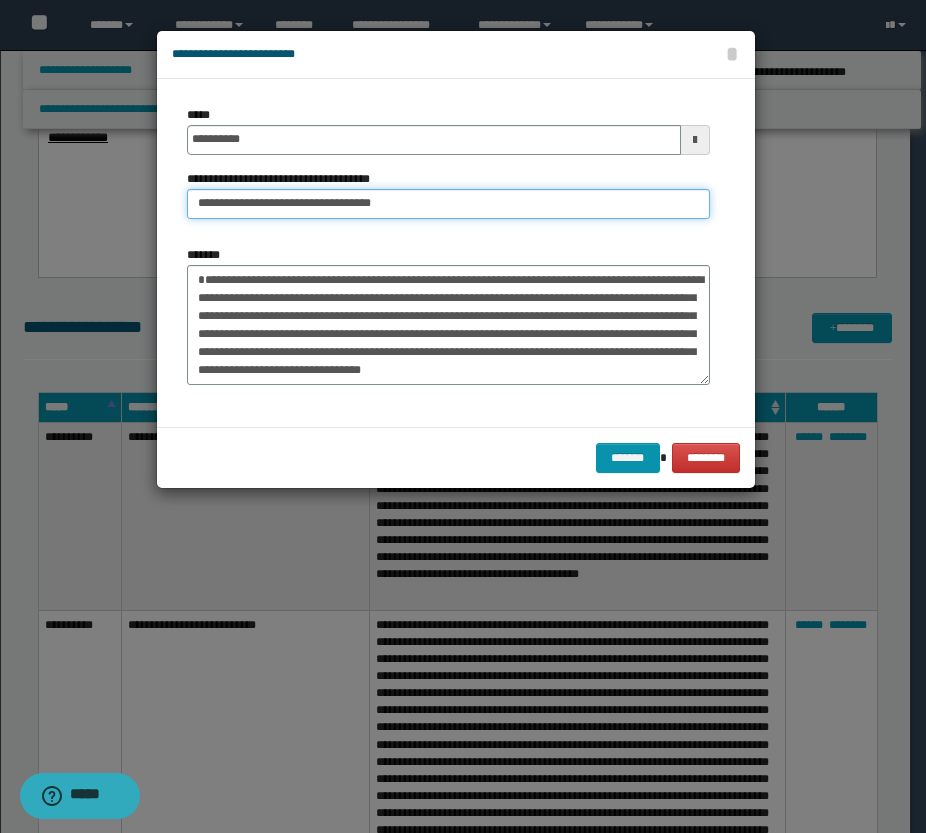 type on "**********" 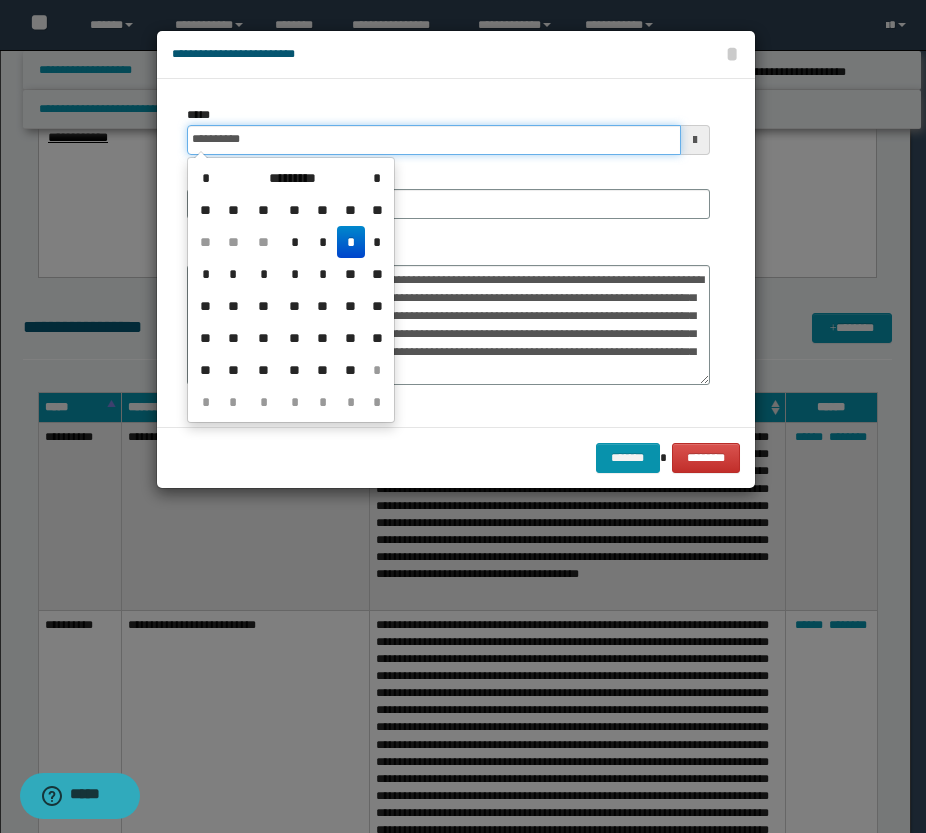 click on "**********" at bounding box center (434, 140) 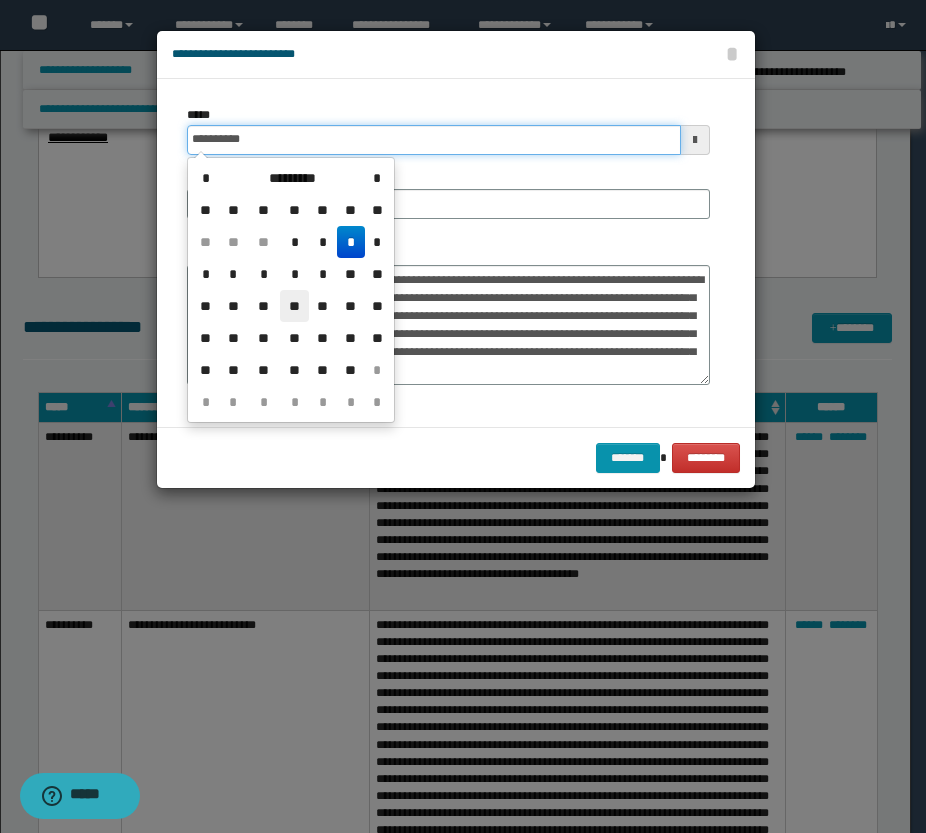 type on "**********" 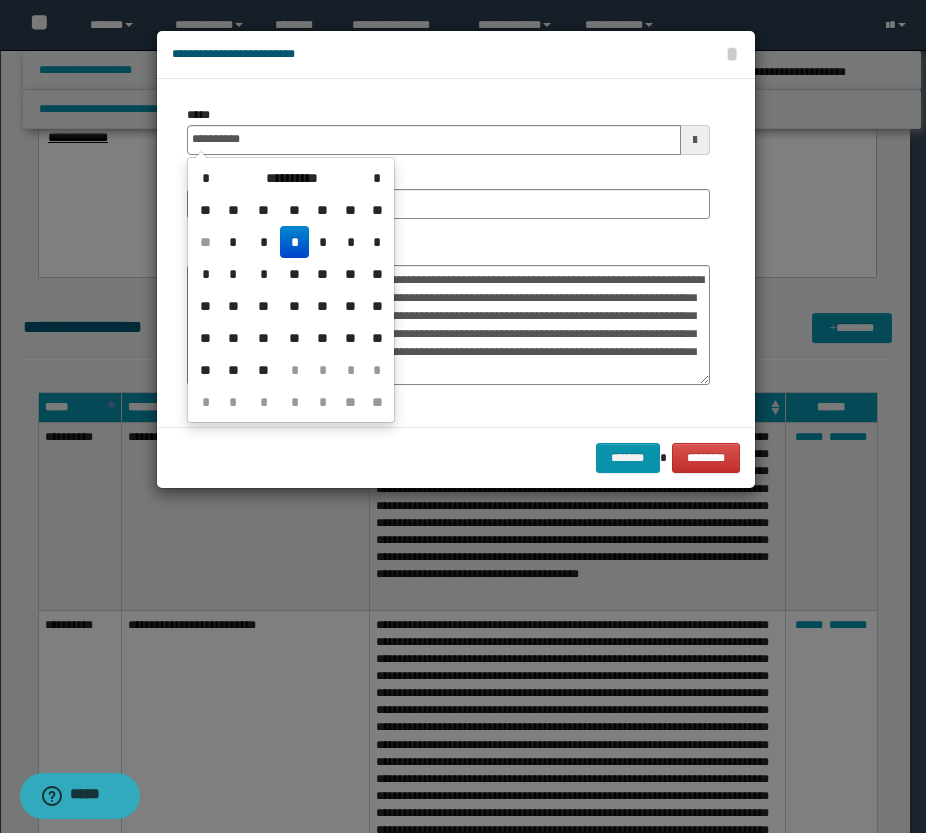 click on "*" at bounding box center [294, 242] 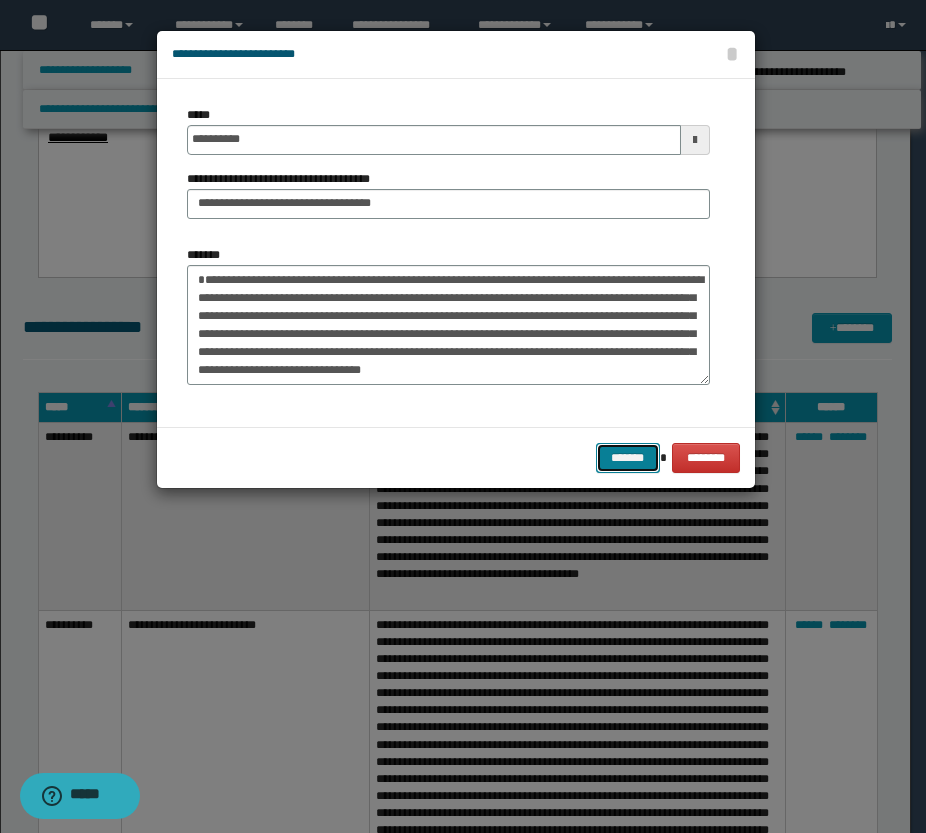 click on "*******" at bounding box center (628, 458) 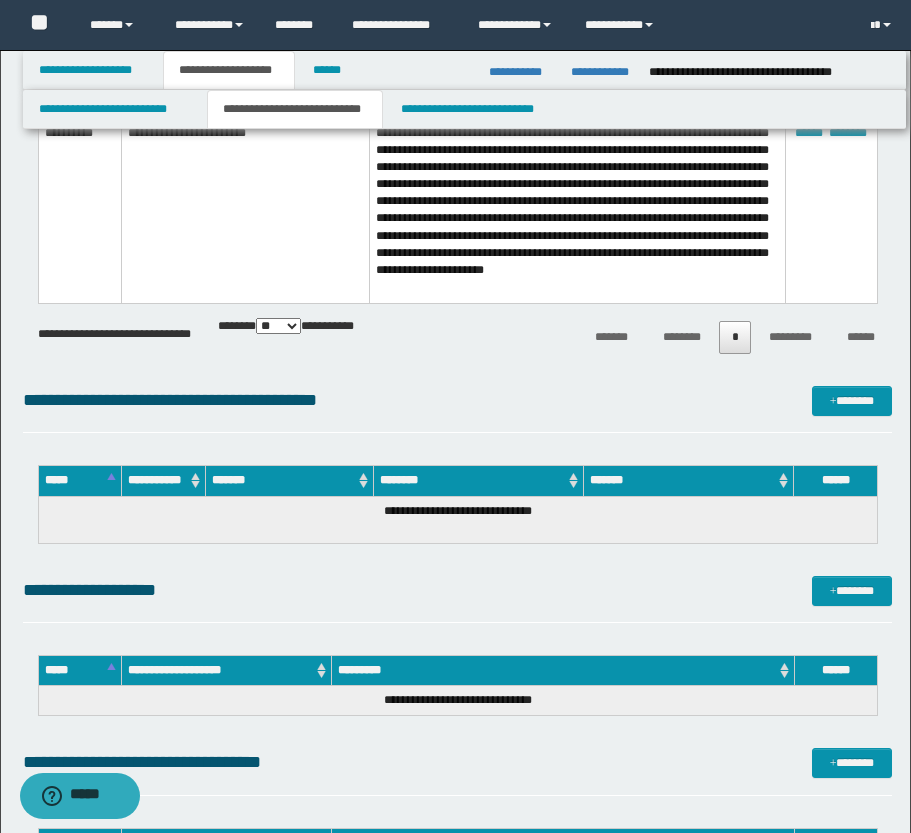 scroll, scrollTop: 3400, scrollLeft: 0, axis: vertical 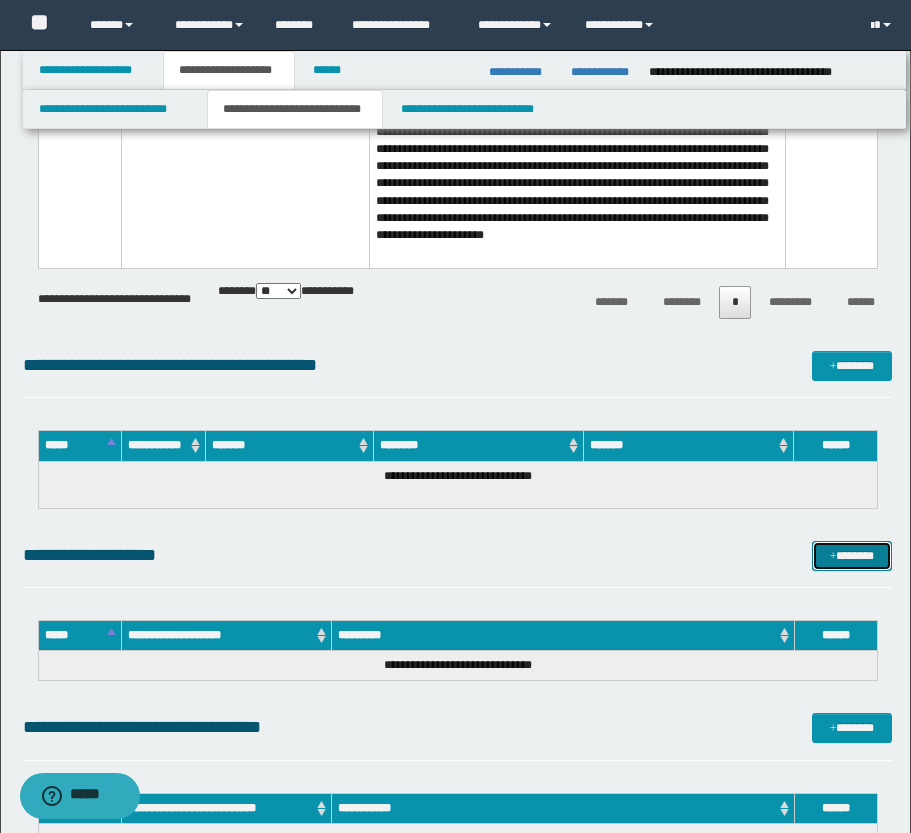 click on "*******" at bounding box center (852, 556) 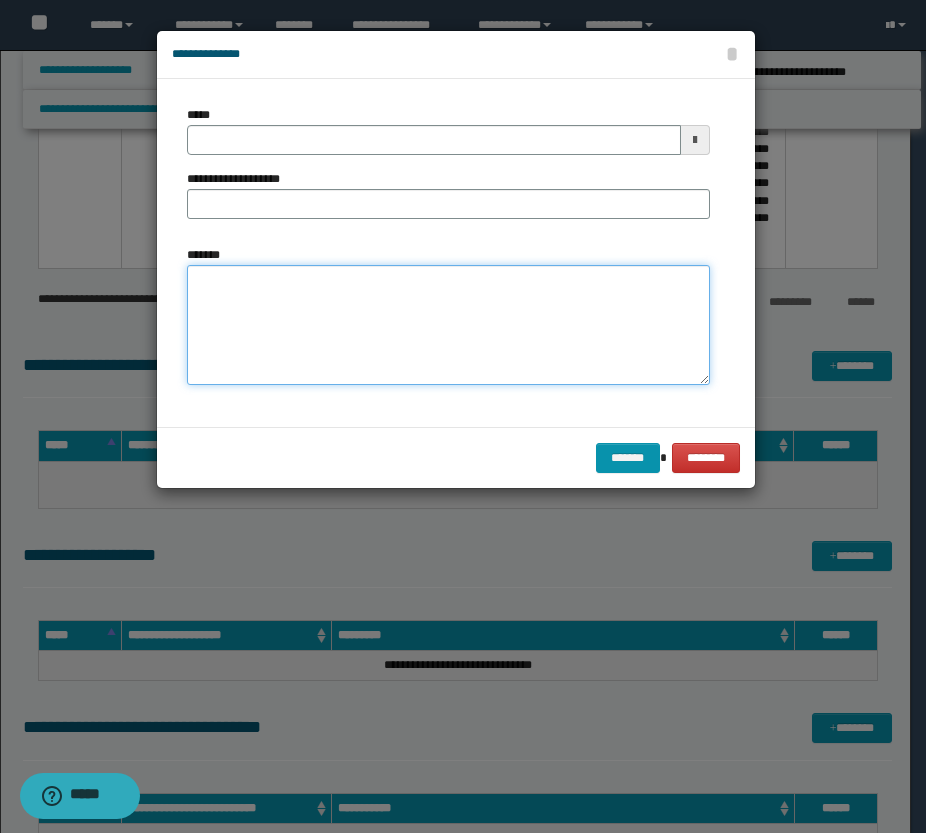 click on "*******" at bounding box center [448, 325] 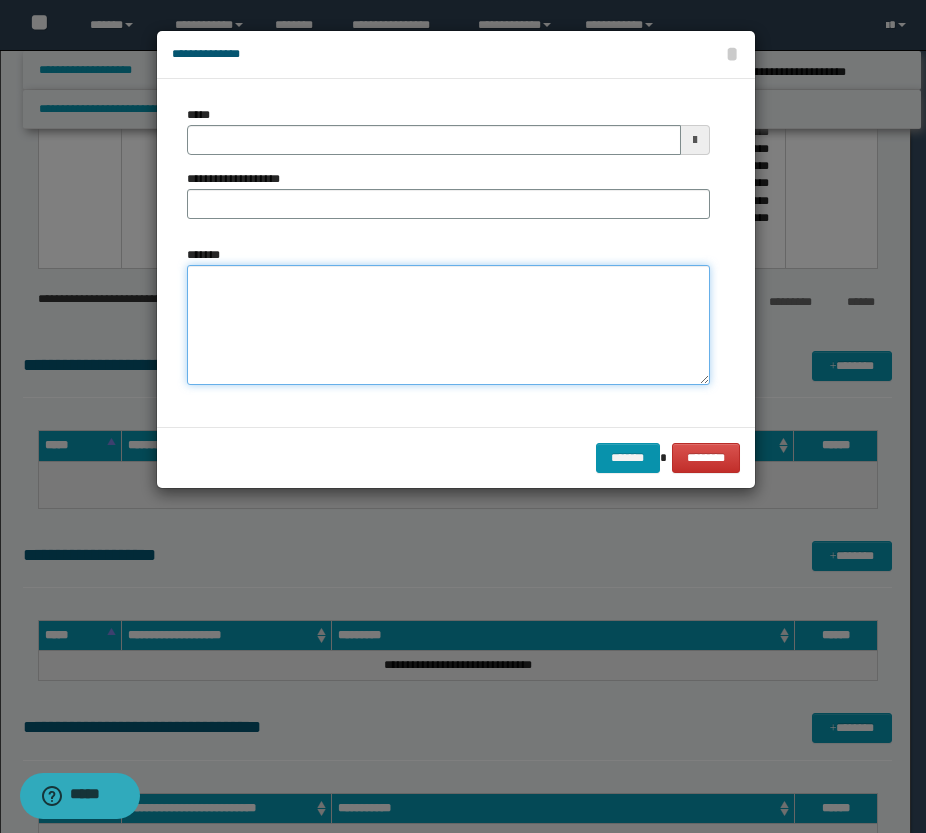 paste on "**********" 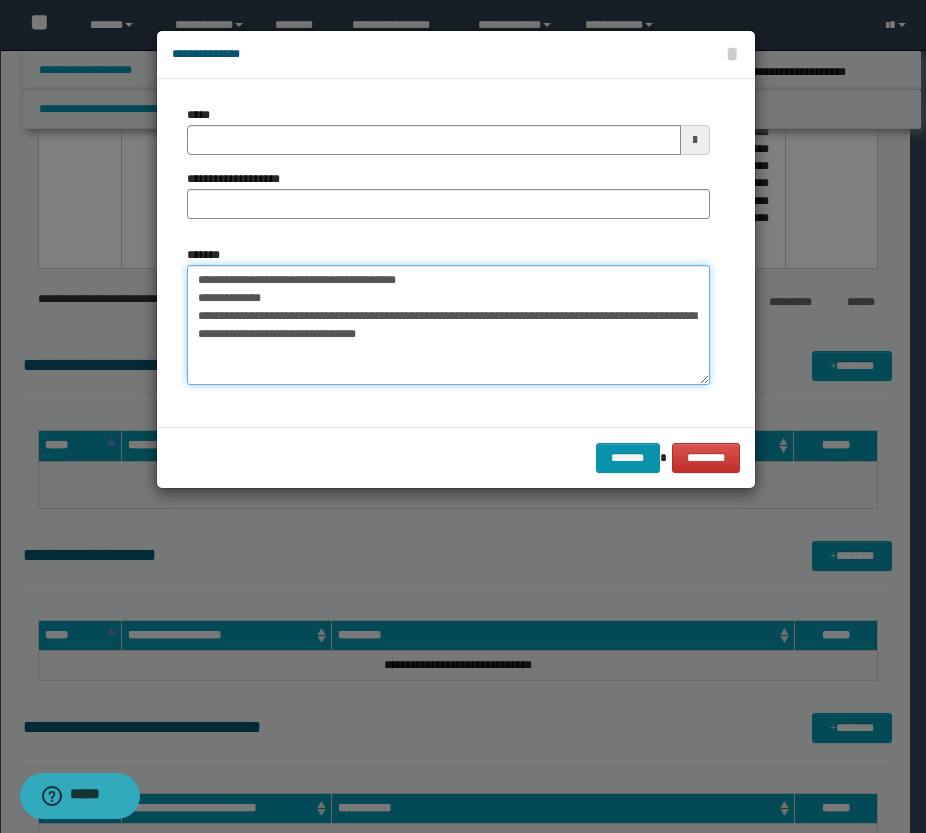 drag, startPoint x: 465, startPoint y: 280, endPoint x: 210, endPoint y: 283, distance: 255.01764 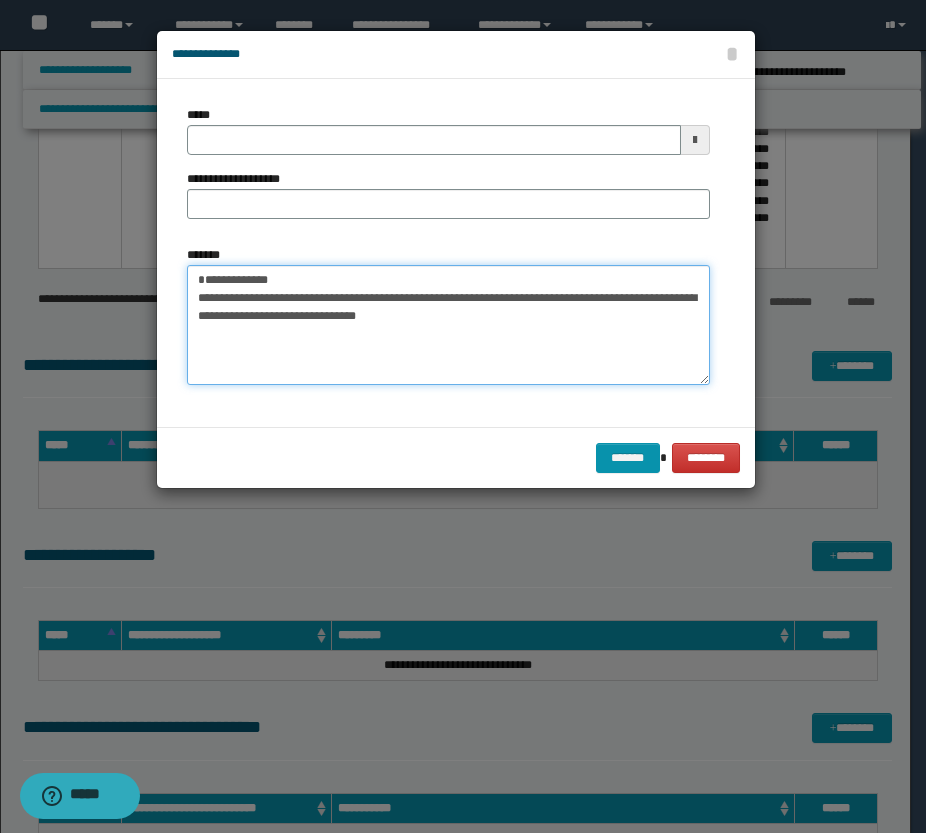 type on "**********" 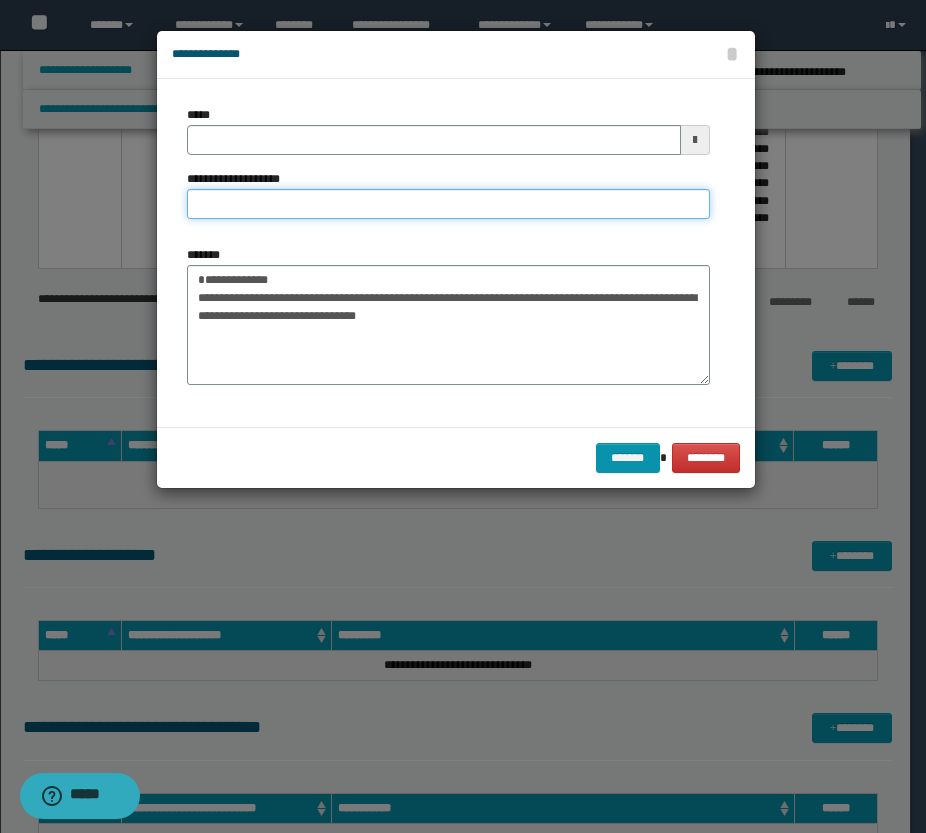 click on "**********" at bounding box center [448, 204] 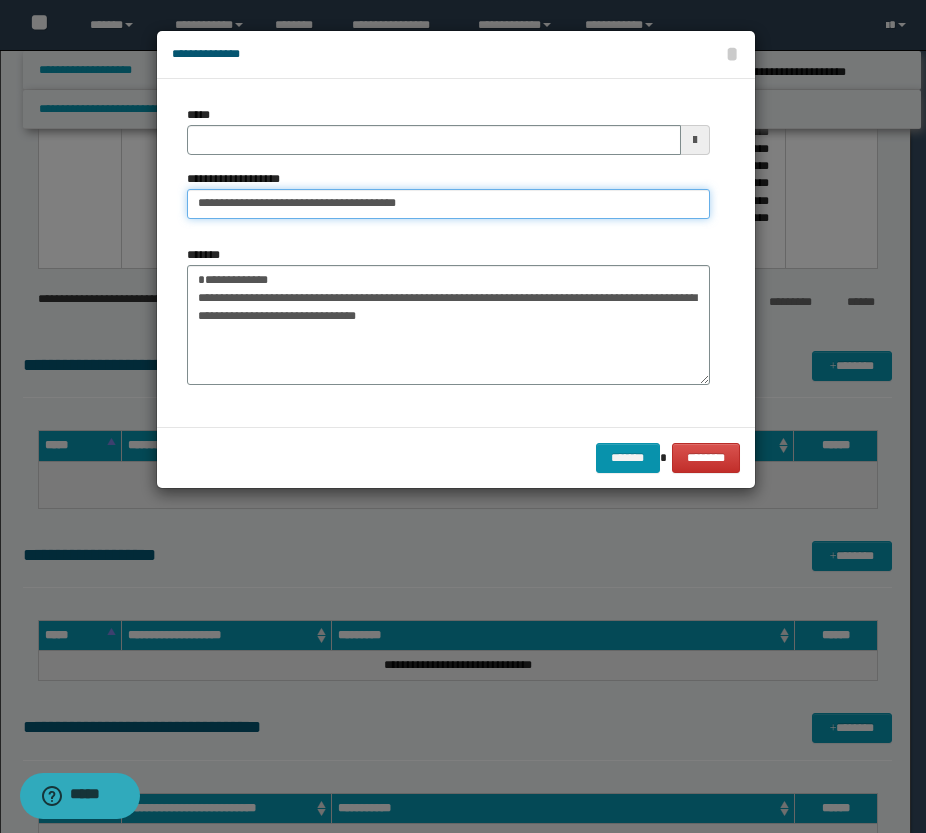 drag, startPoint x: 262, startPoint y: 204, endPoint x: 179, endPoint y: 192, distance: 83.86298 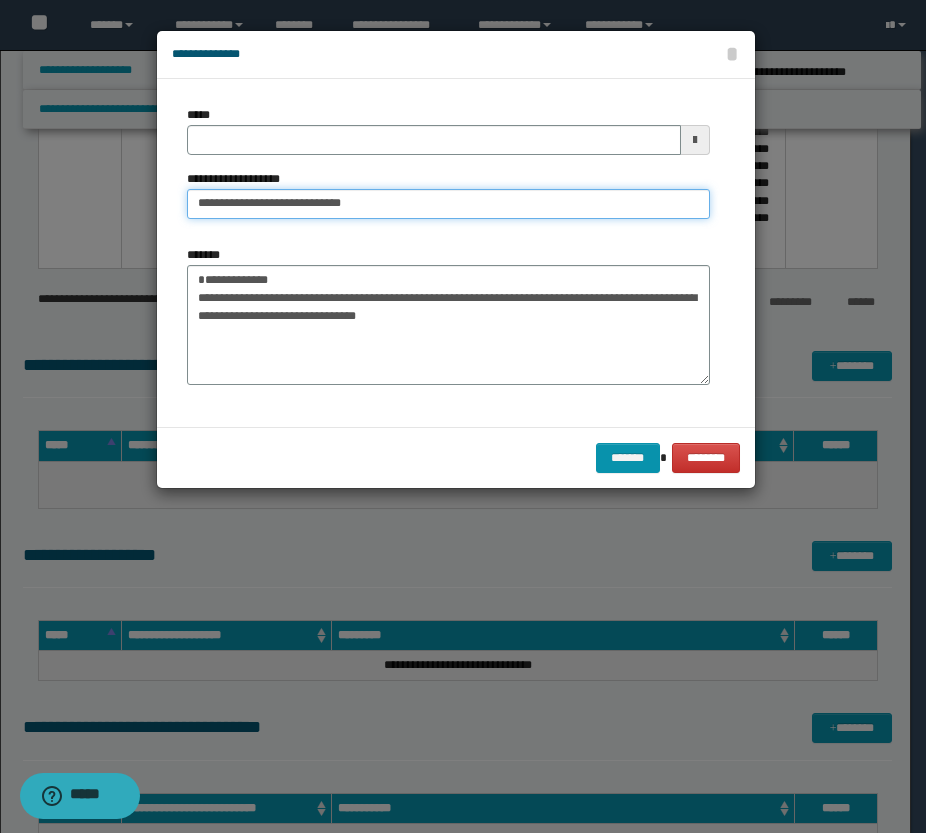 type on "**********" 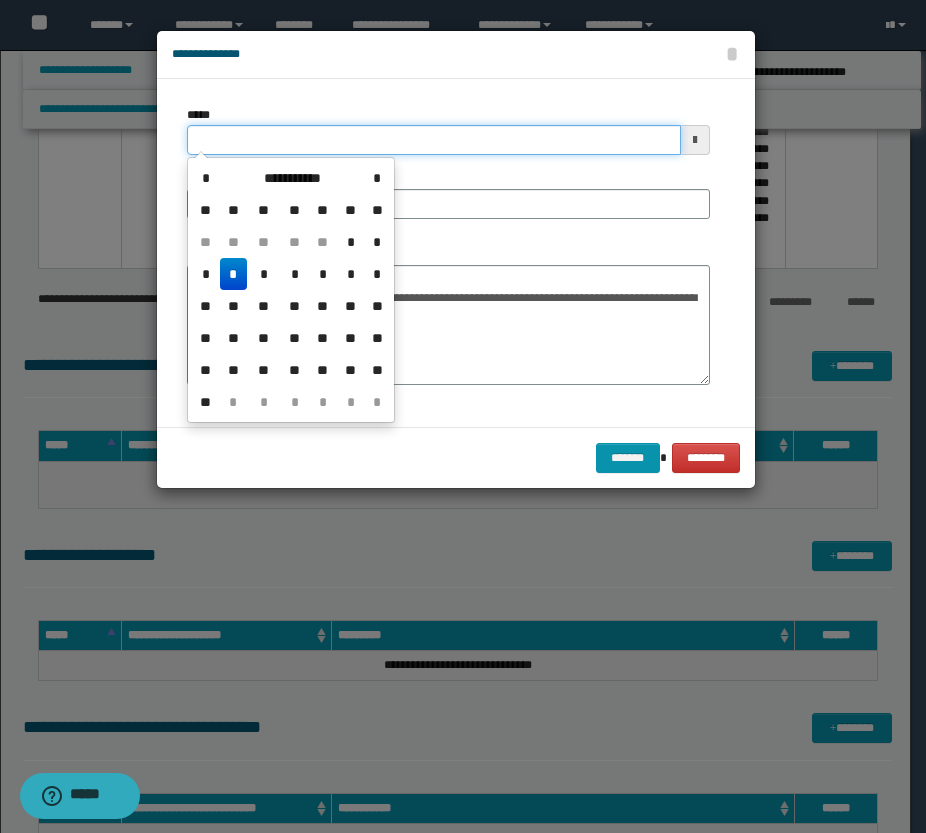 click on "*****" at bounding box center [434, 140] 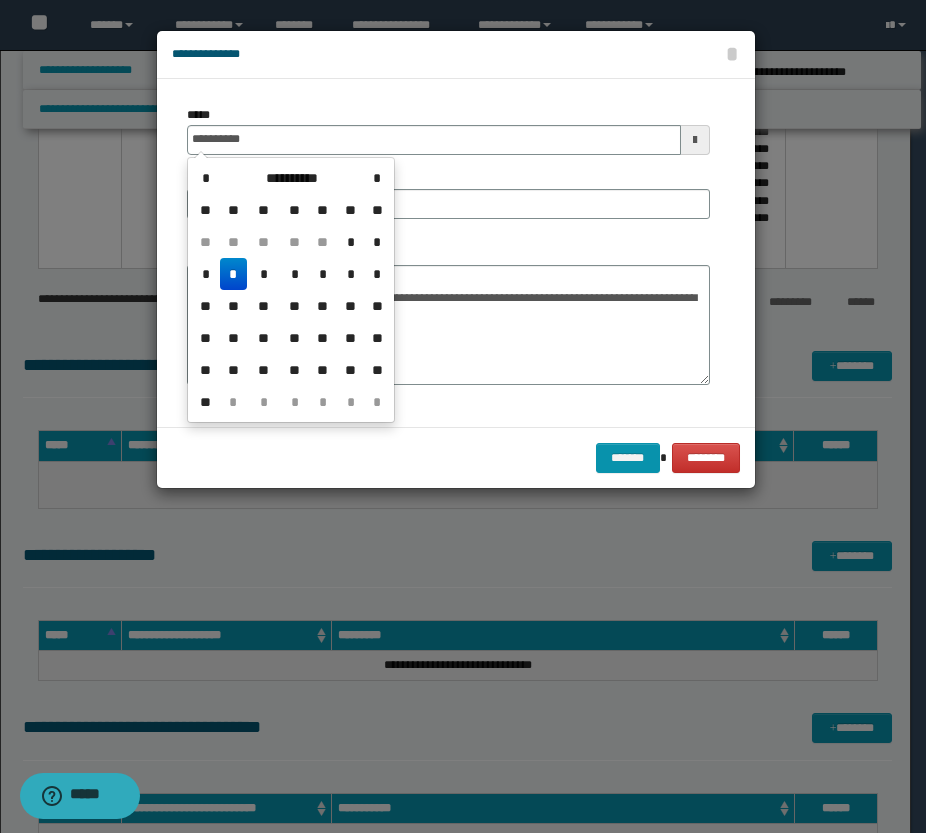 click on "*" at bounding box center [234, 274] 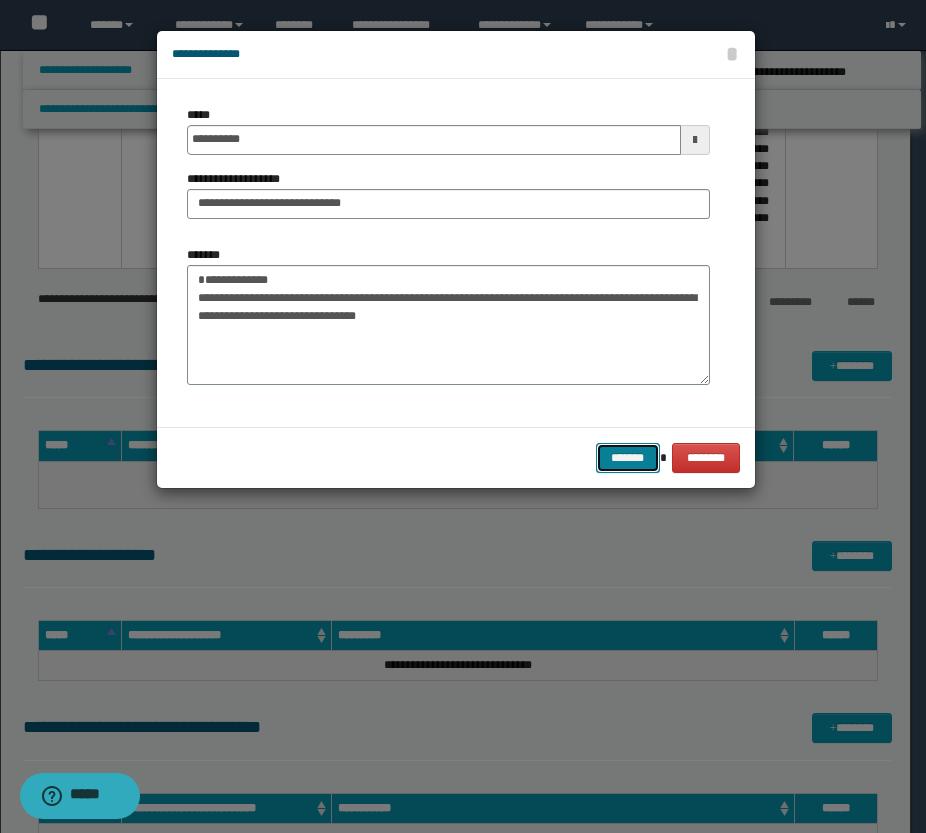 click on "*******" at bounding box center (628, 458) 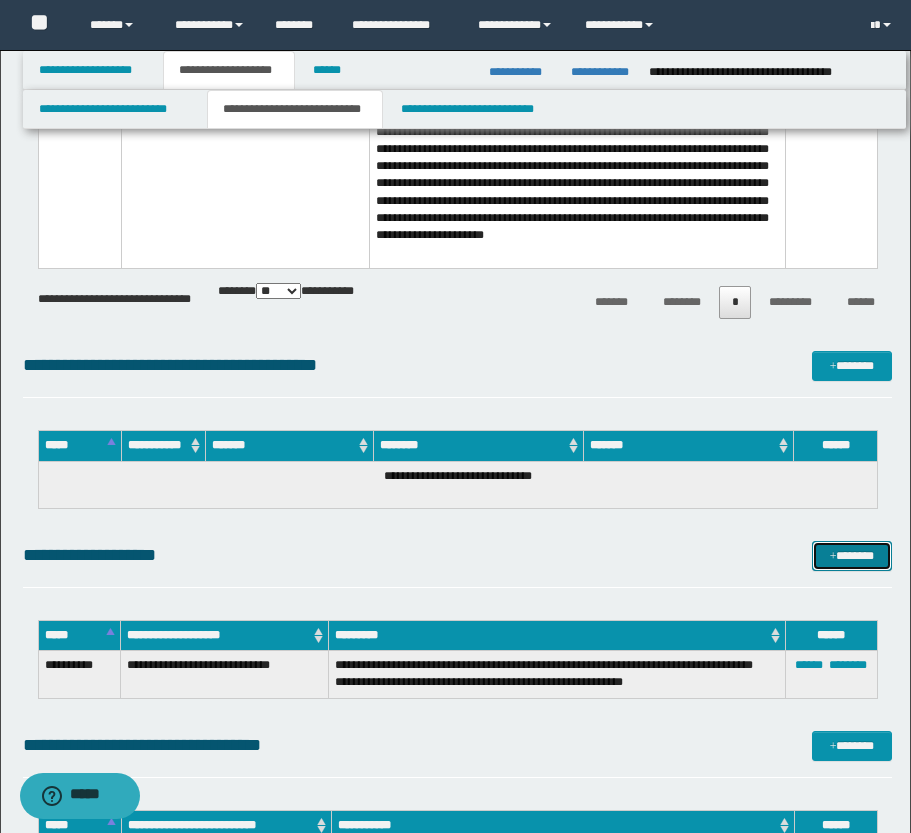 click at bounding box center (833, 557) 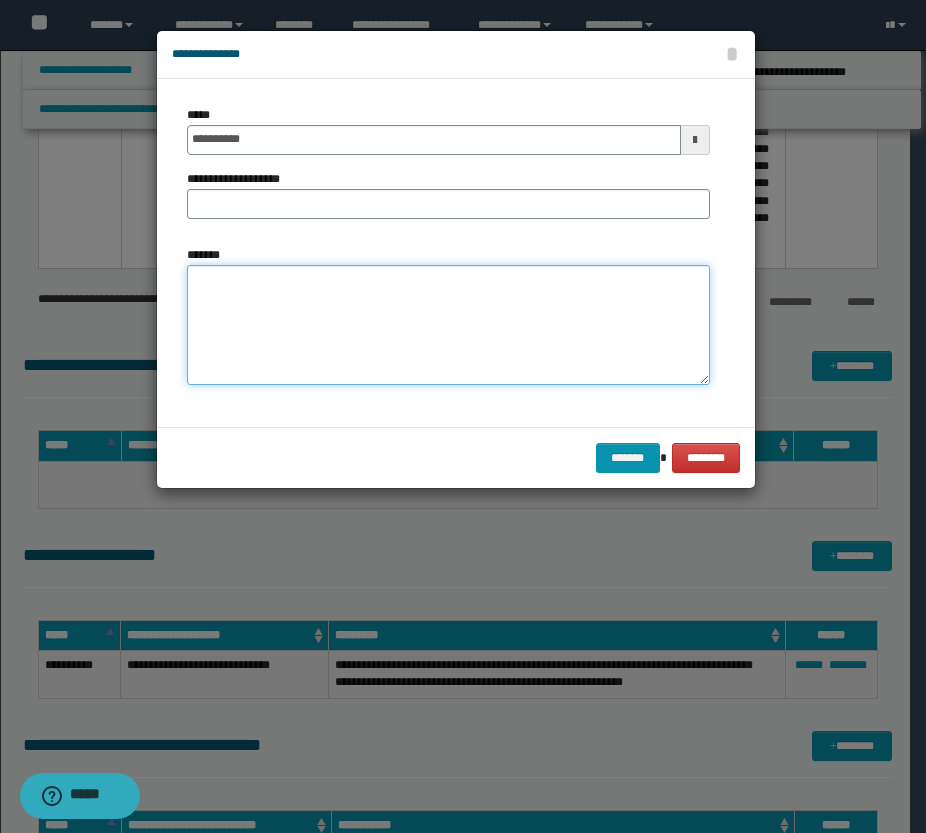 click on "*******" at bounding box center (448, 325) 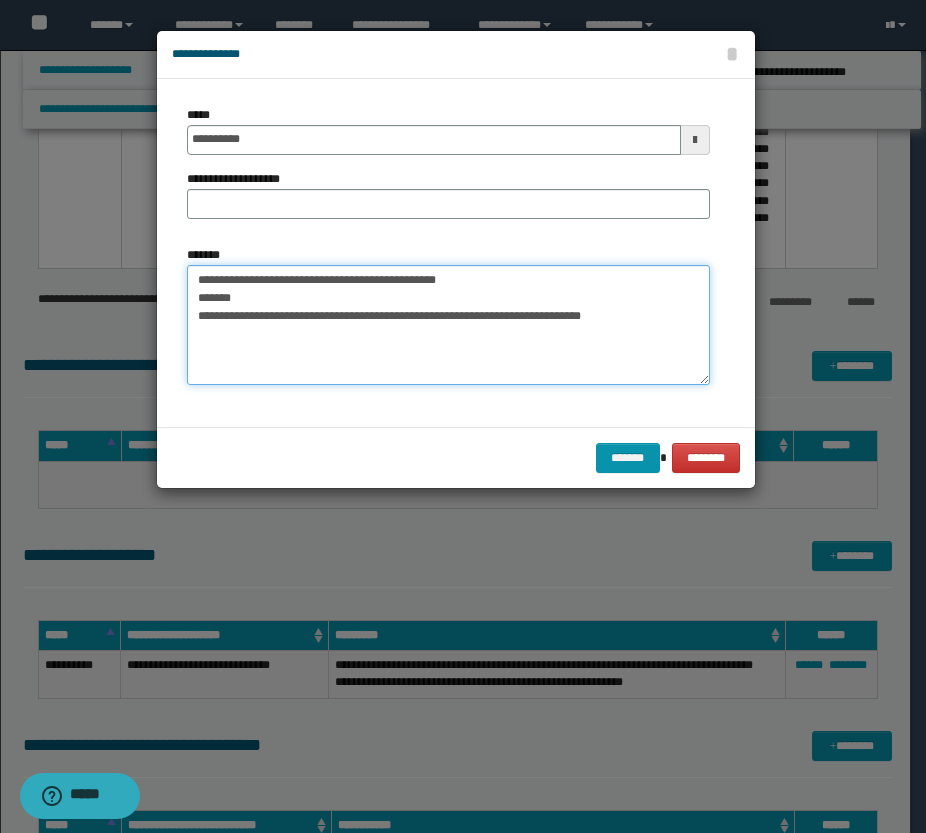 drag, startPoint x: 476, startPoint y: 274, endPoint x: 184, endPoint y: 278, distance: 292.0274 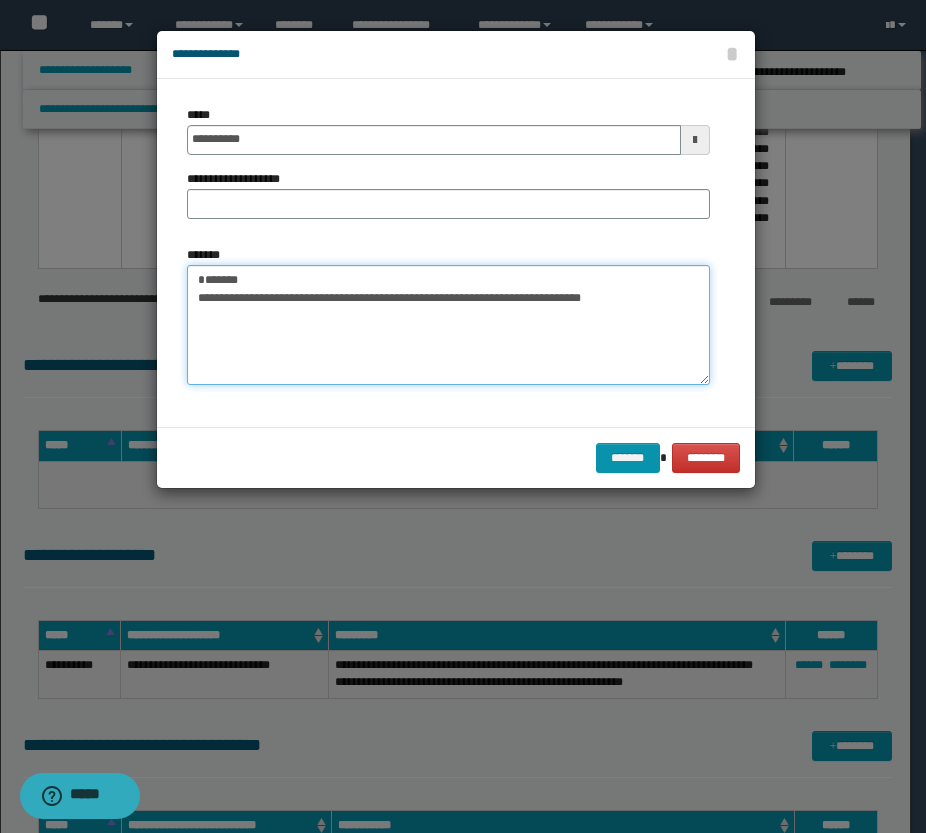 type on "**********" 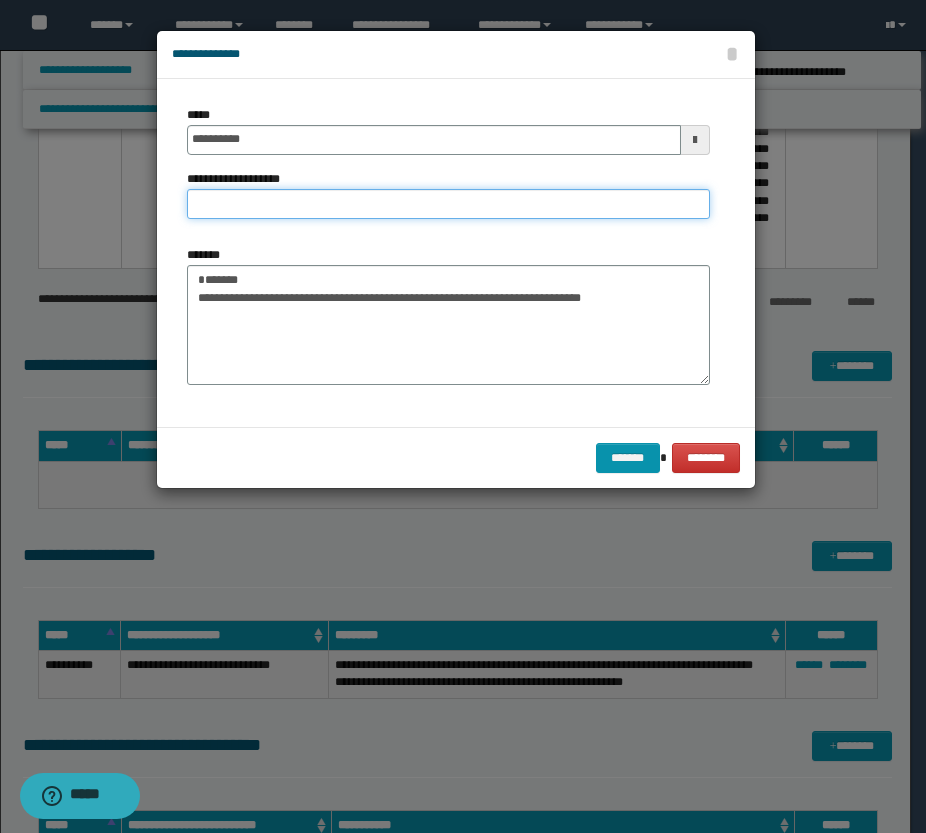 click on "**********" at bounding box center (448, 204) 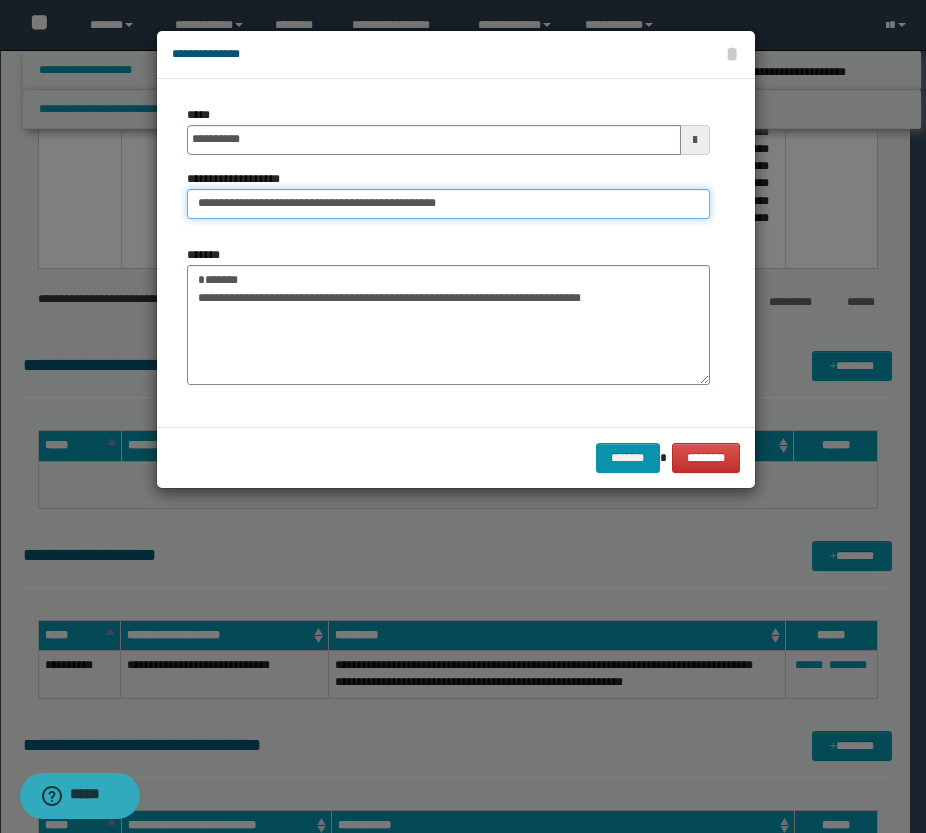 drag, startPoint x: 260, startPoint y: 204, endPoint x: 187, endPoint y: 207, distance: 73.061615 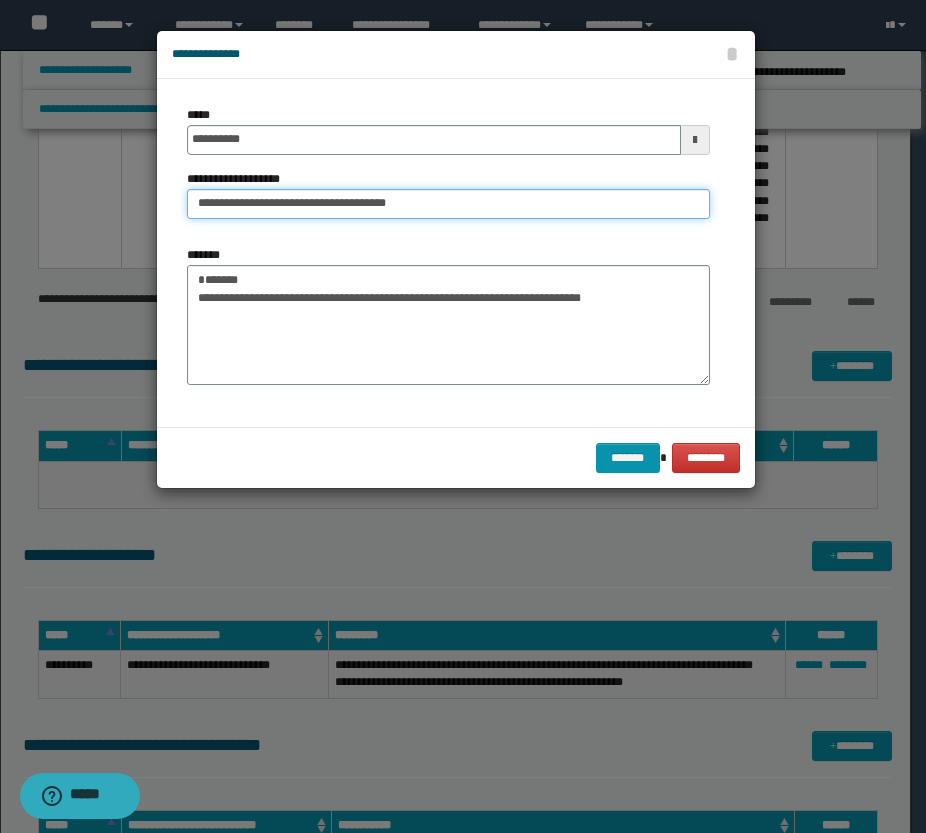 type on "**********" 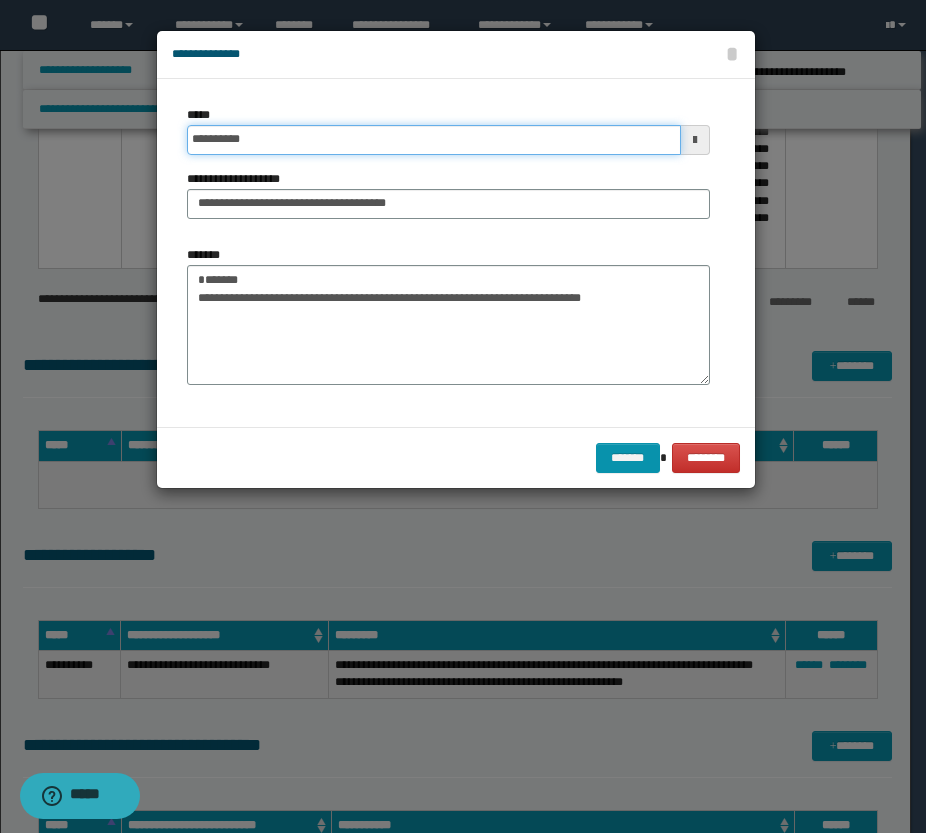 click on "**********" at bounding box center [434, 140] 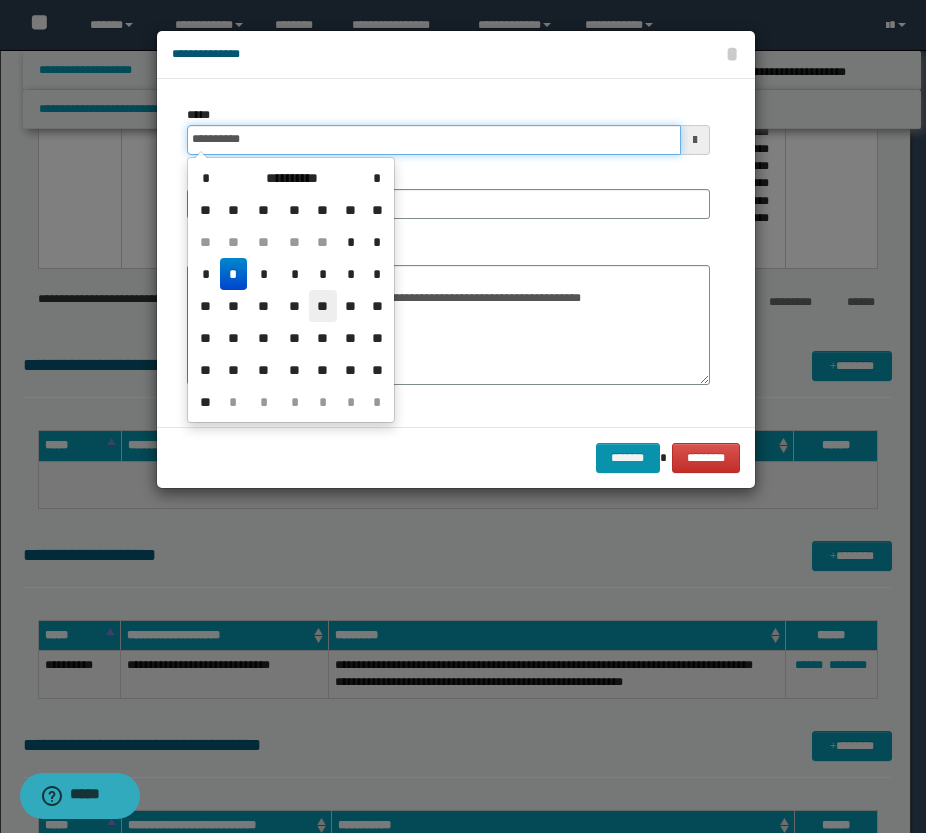 type on "**********" 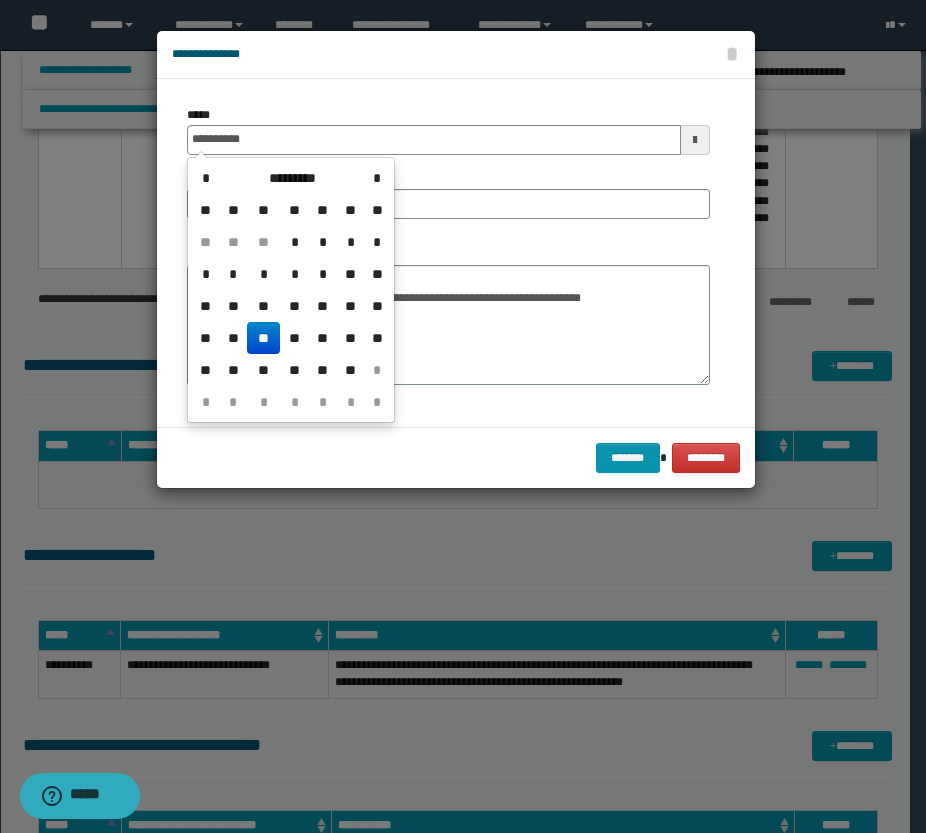 click on "**" at bounding box center [263, 338] 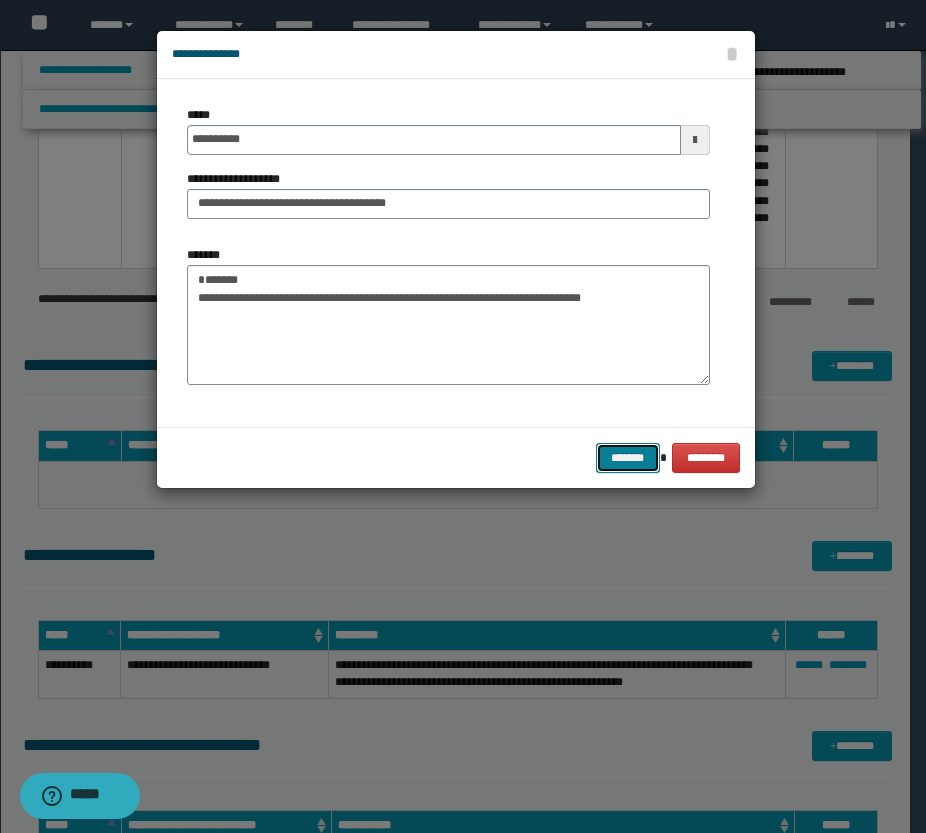 click on "*******" at bounding box center [628, 458] 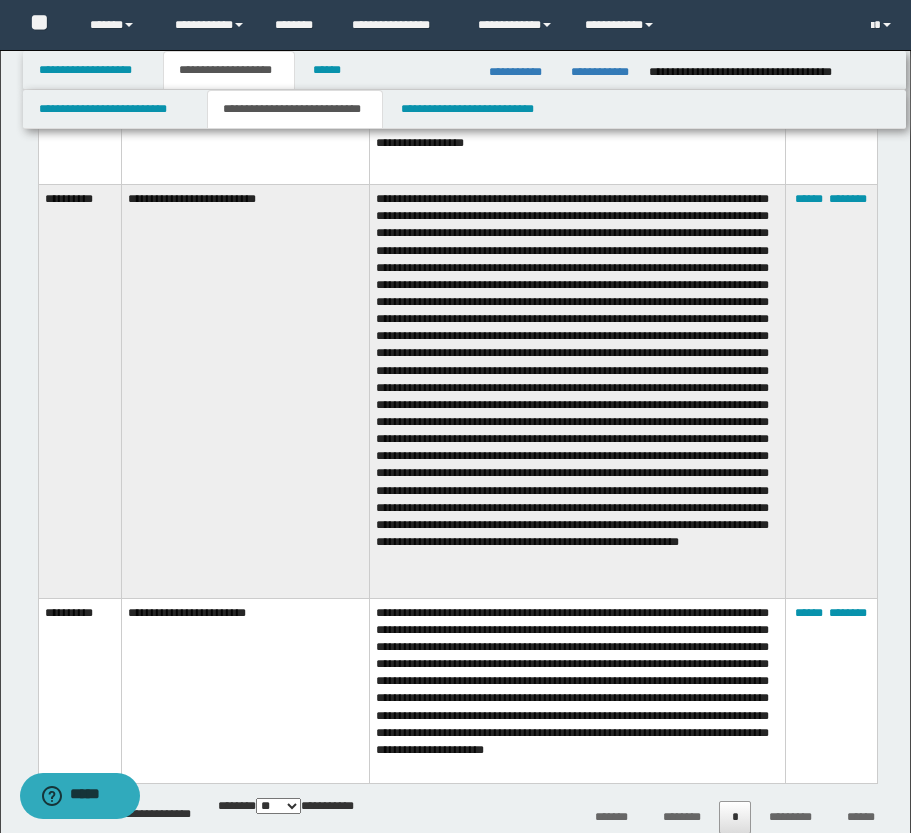 scroll, scrollTop: 2485, scrollLeft: 0, axis: vertical 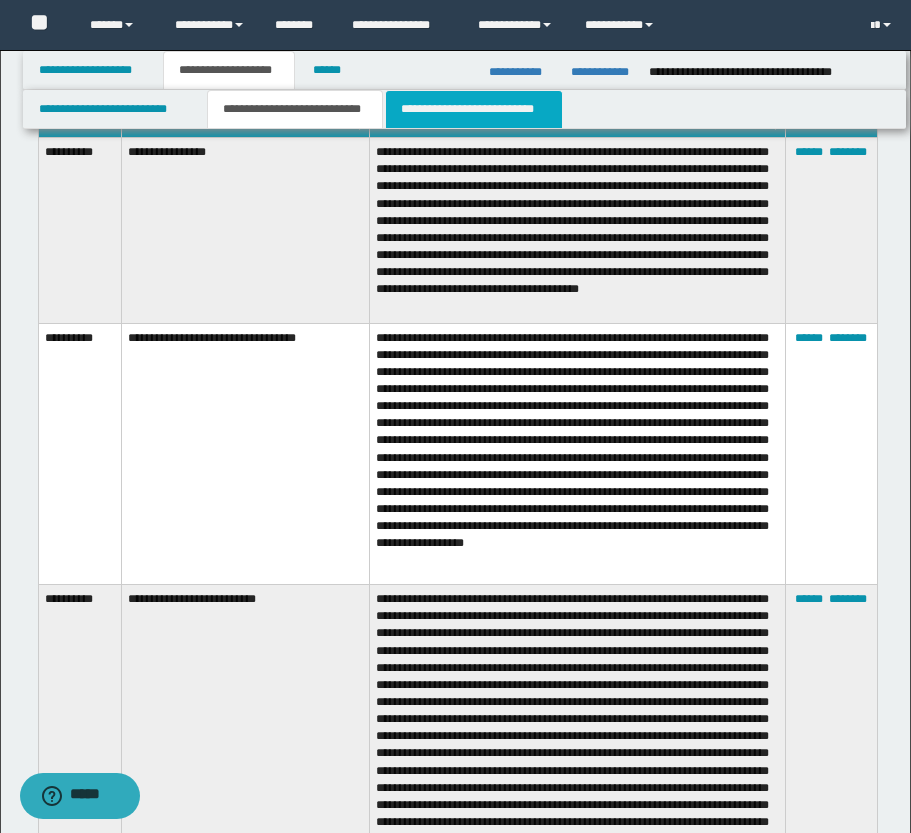 click on "**********" at bounding box center (474, 109) 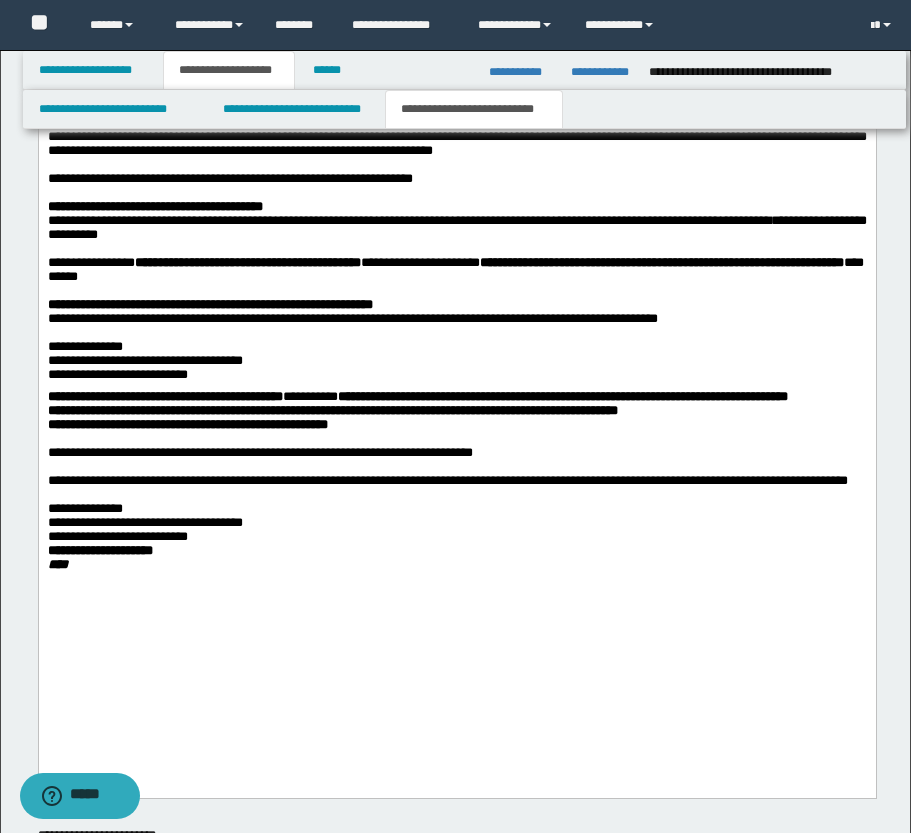 scroll, scrollTop: 1500, scrollLeft: 0, axis: vertical 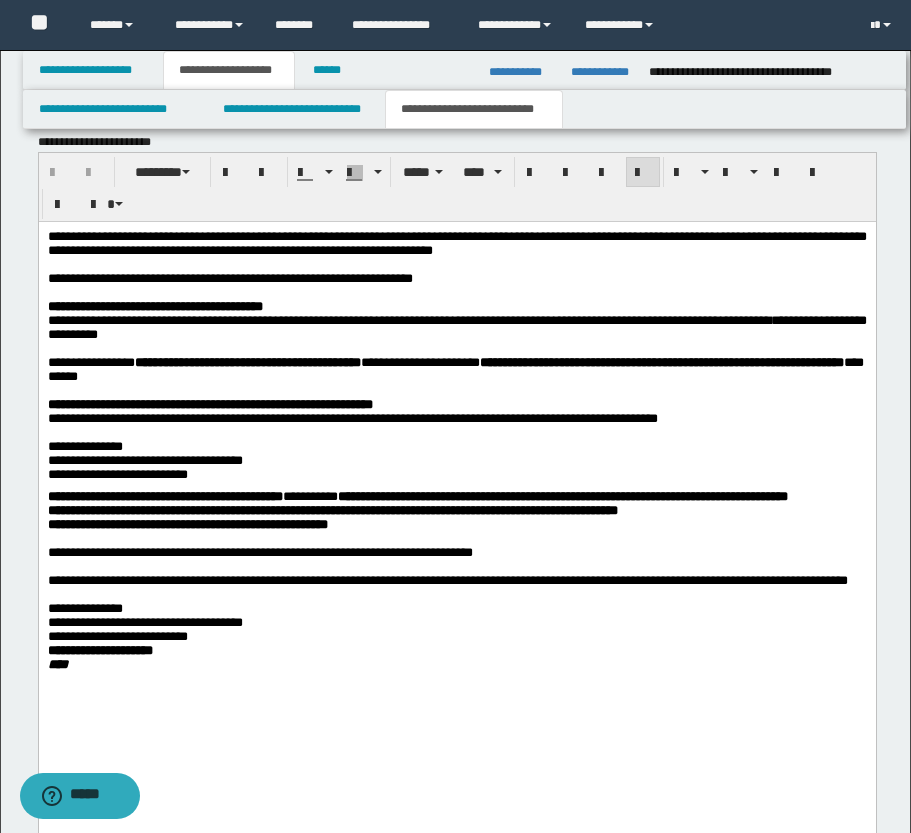 drag, startPoint x: 44, startPoint y: 233, endPoint x: 100, endPoint y: 626, distance: 396.96976 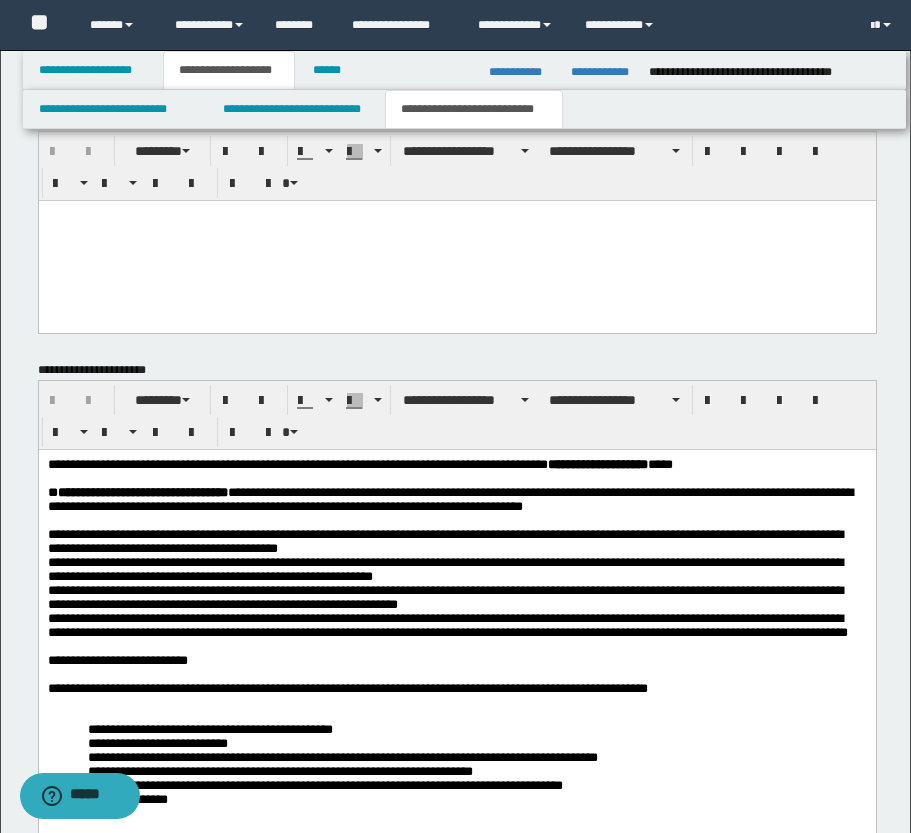 scroll, scrollTop: 2614, scrollLeft: 0, axis: vertical 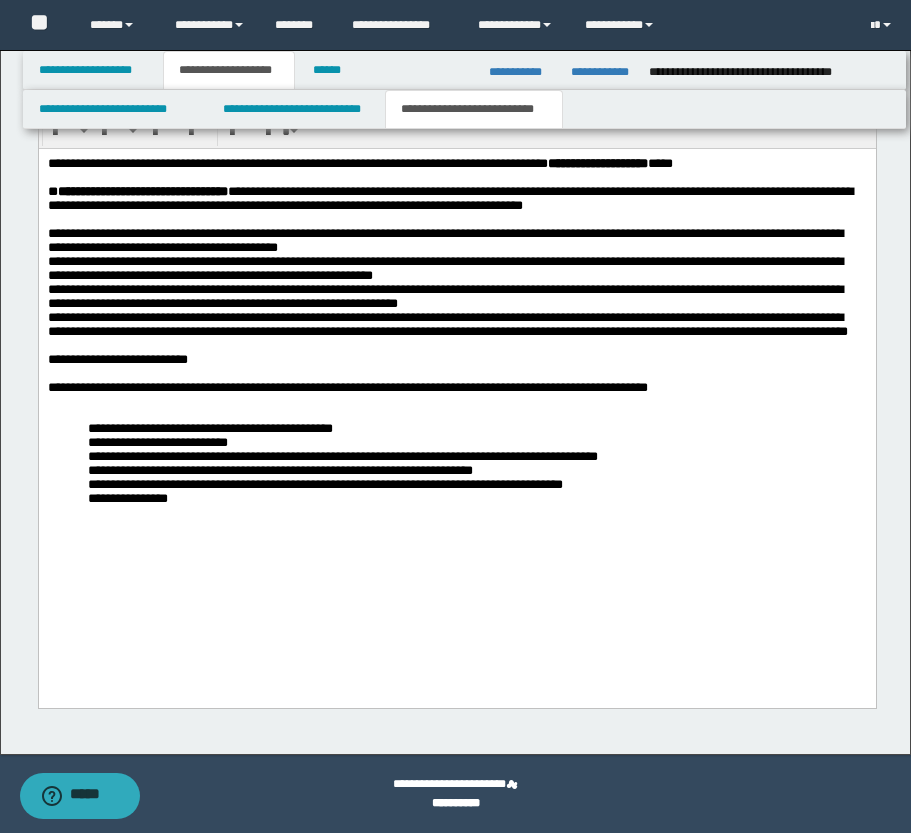 drag, startPoint x: 45, startPoint y: -883, endPoint x: 340, endPoint y: 830, distance: 1738.2157 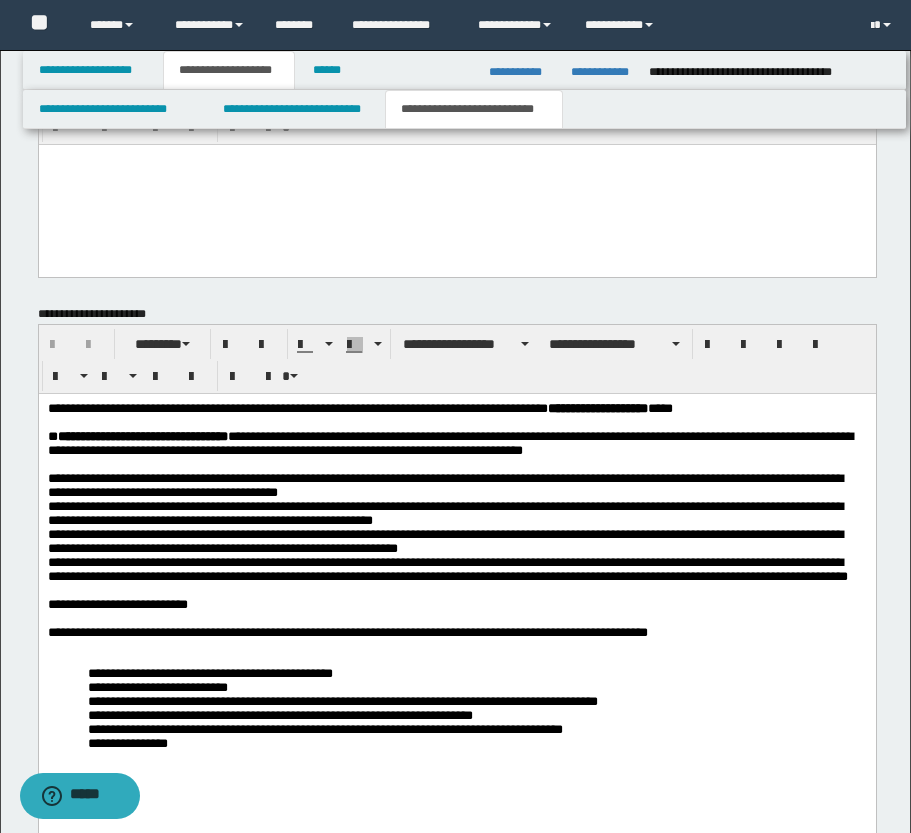 scroll, scrollTop: 1870, scrollLeft: 0, axis: vertical 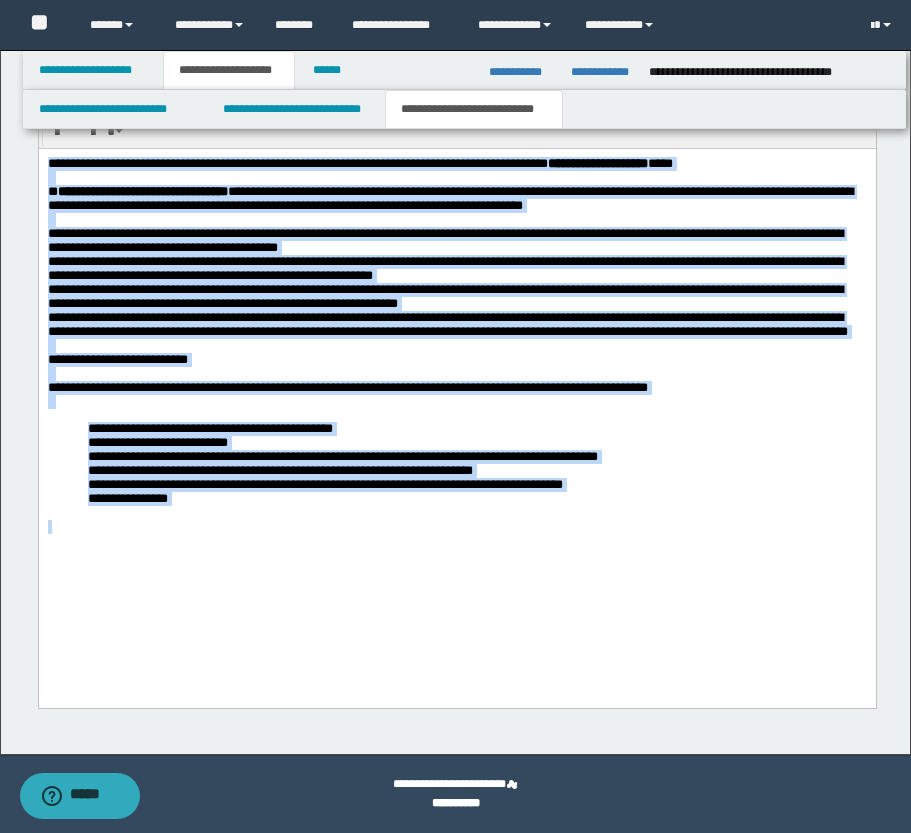 drag, startPoint x: 47, startPoint y: 156, endPoint x: 384, endPoint y: 619, distance: 572.6587 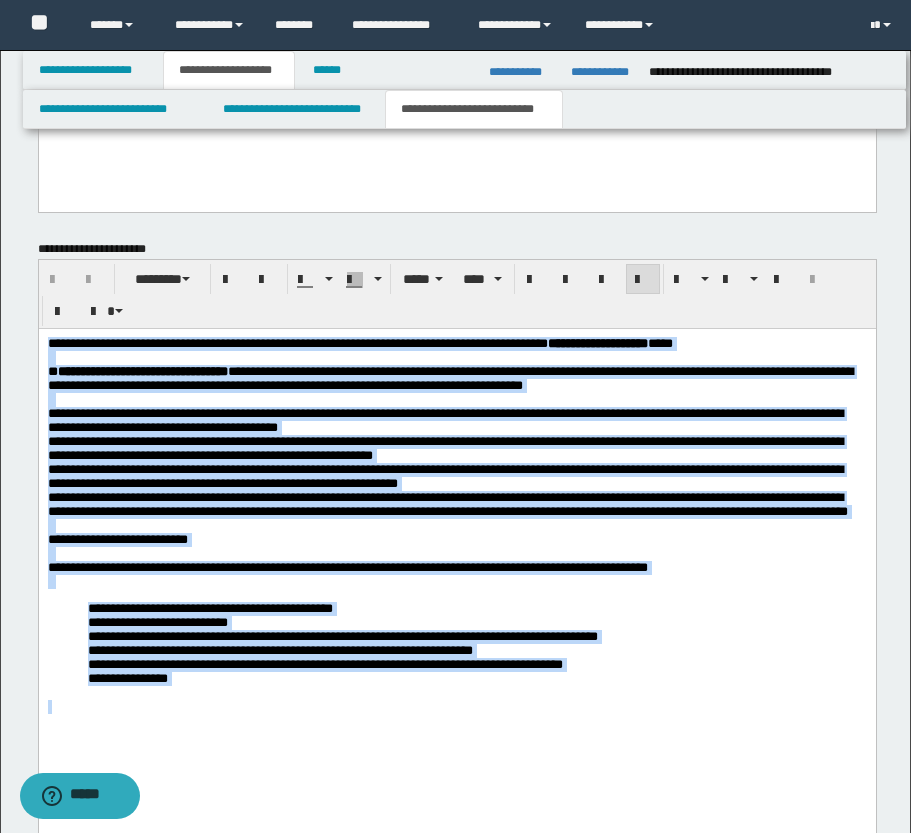 scroll, scrollTop: 1870, scrollLeft: 0, axis: vertical 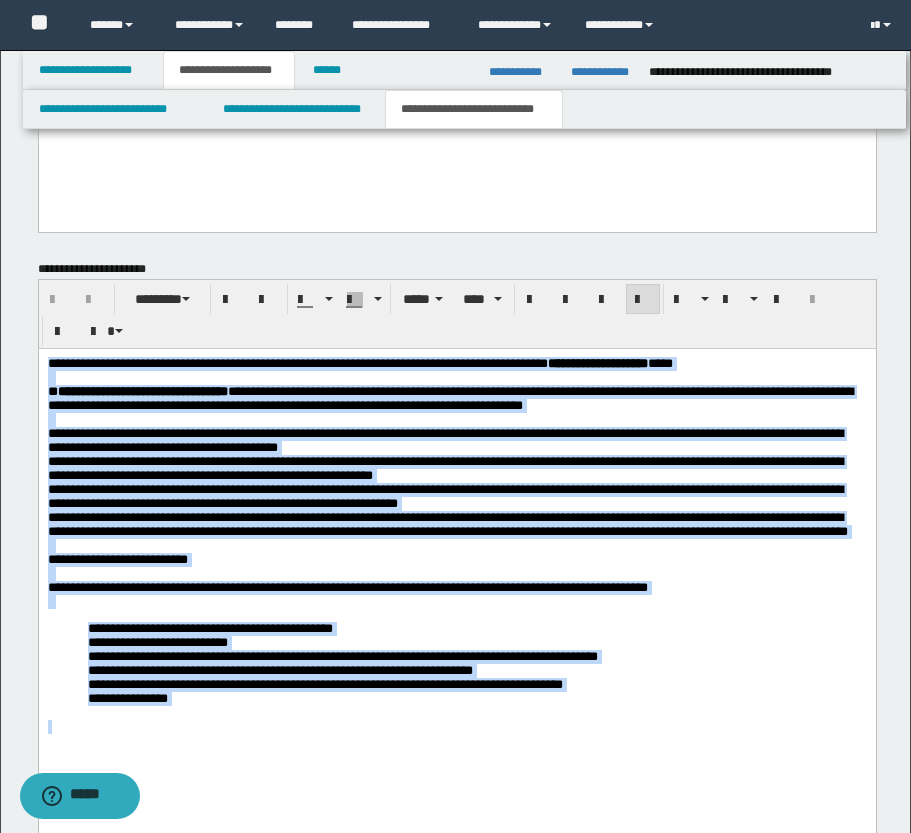 type 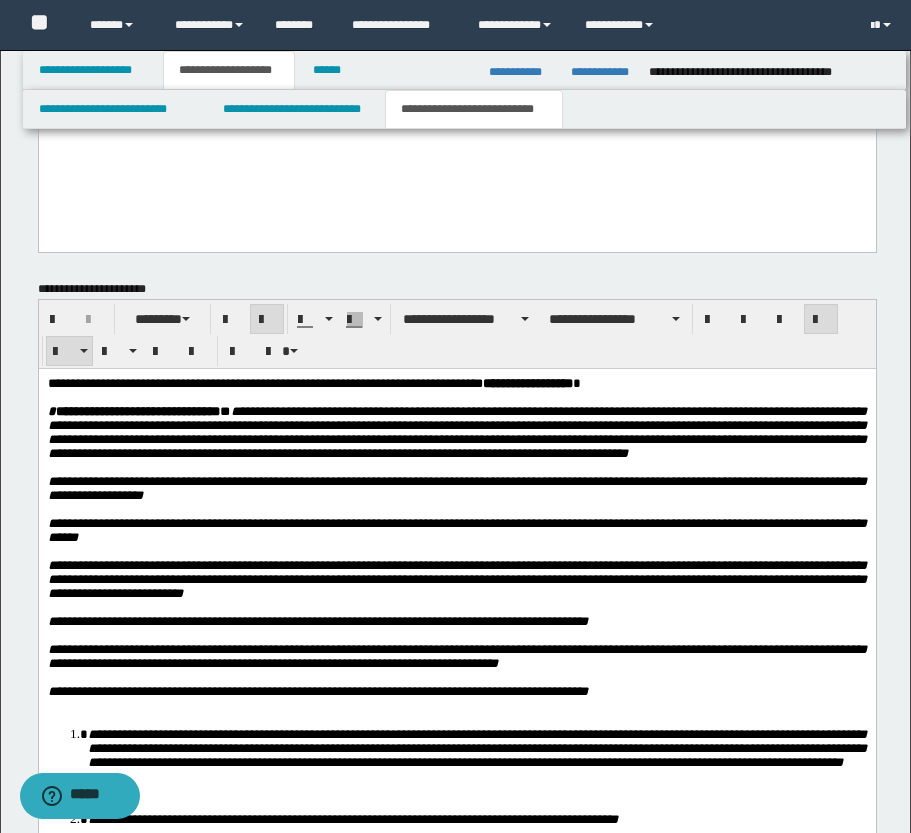 scroll, scrollTop: 1847, scrollLeft: 0, axis: vertical 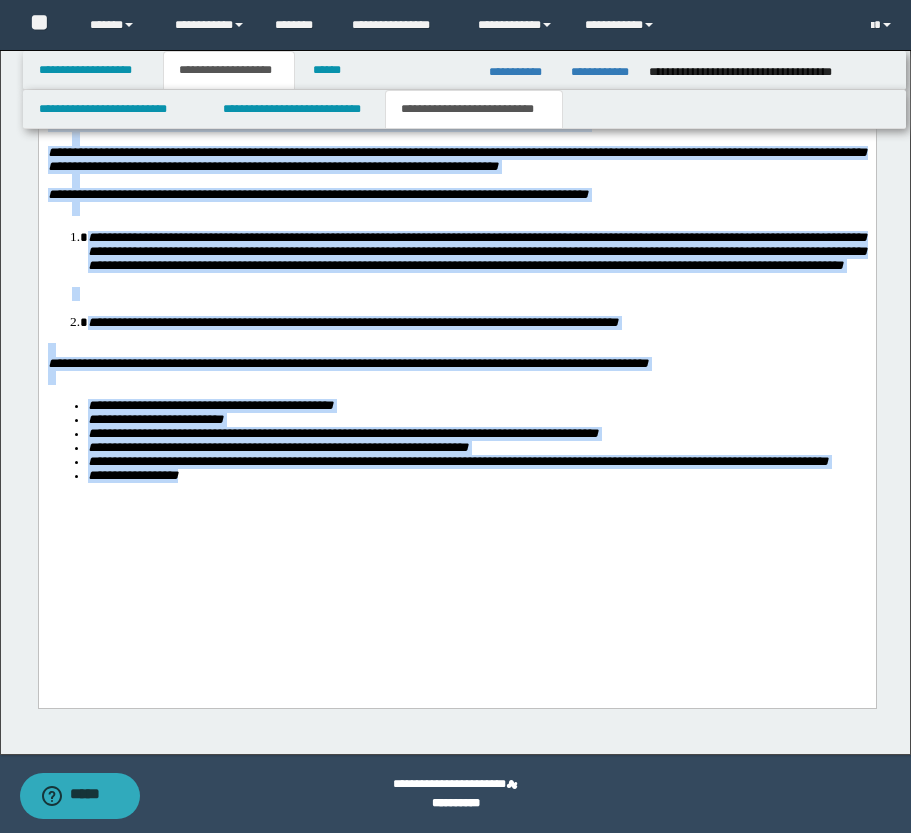 drag, startPoint x: 65, startPoint y: -81, endPoint x: 267, endPoint y: 671, distance: 778.65784 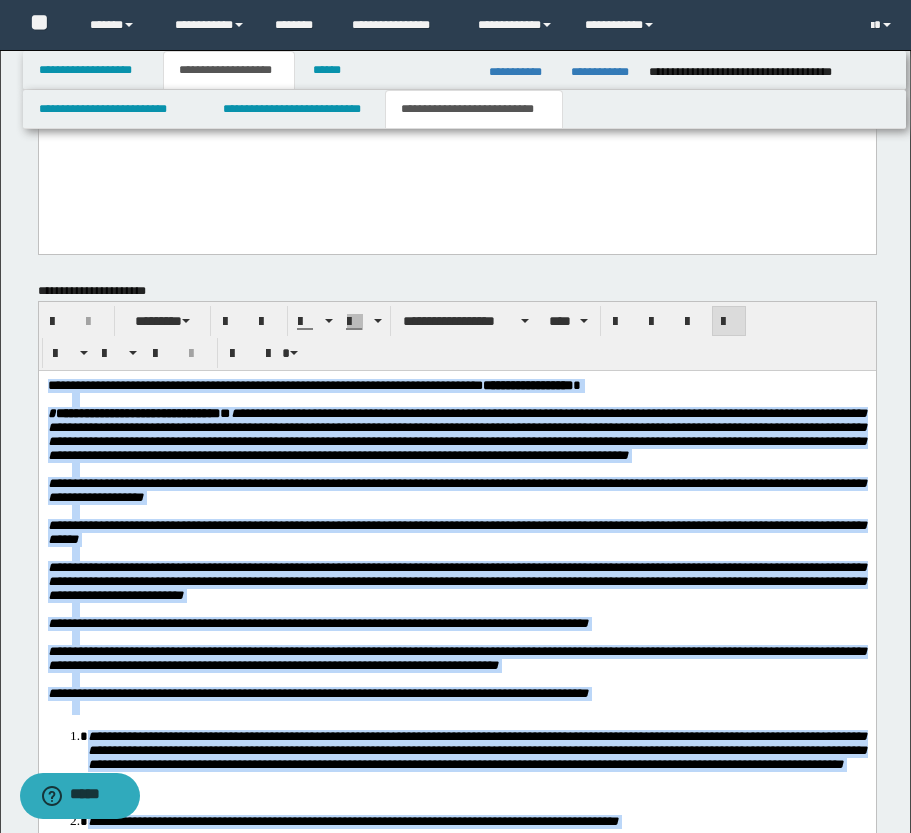 scroll, scrollTop: 1847, scrollLeft: 0, axis: vertical 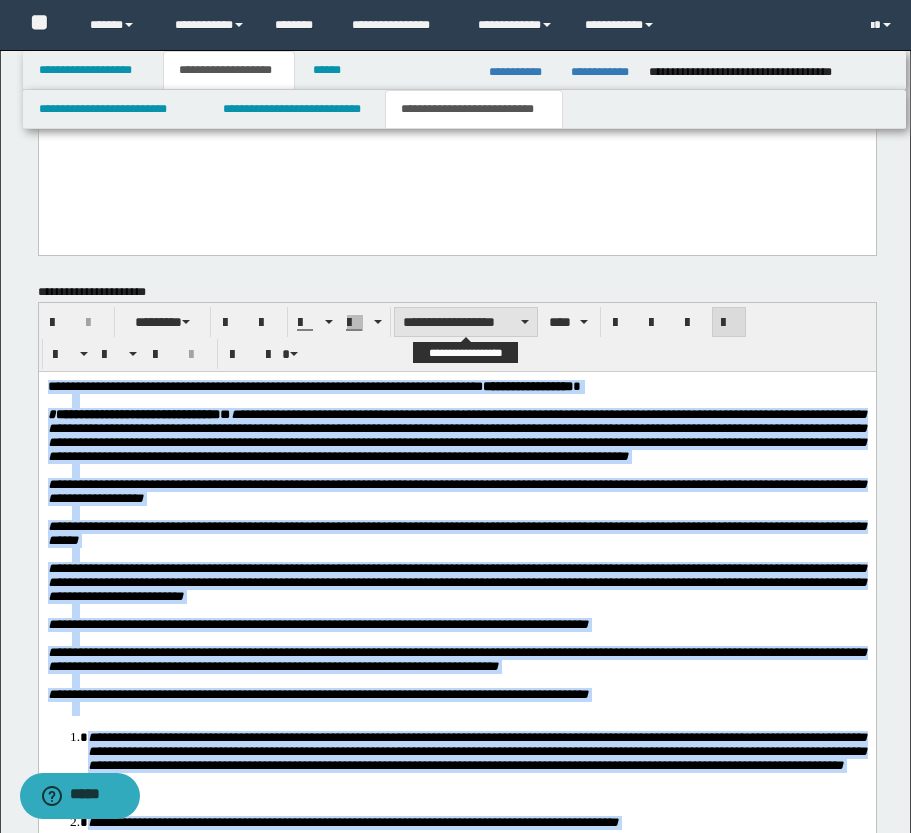click on "**********" at bounding box center [466, 322] 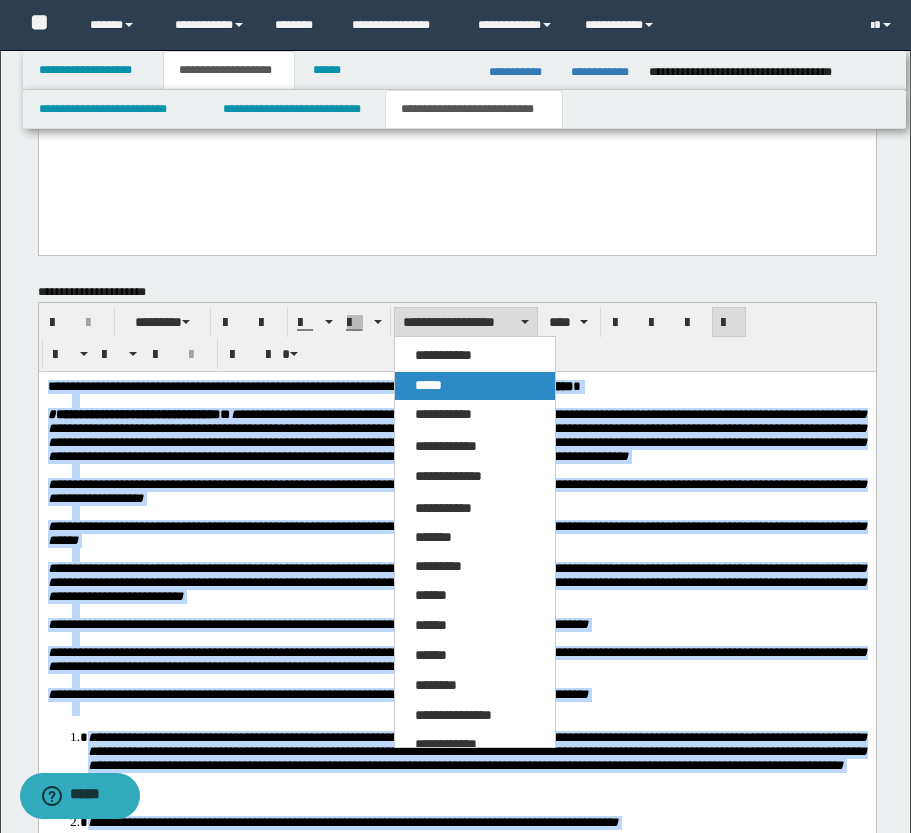 click on "*****" at bounding box center [475, 386] 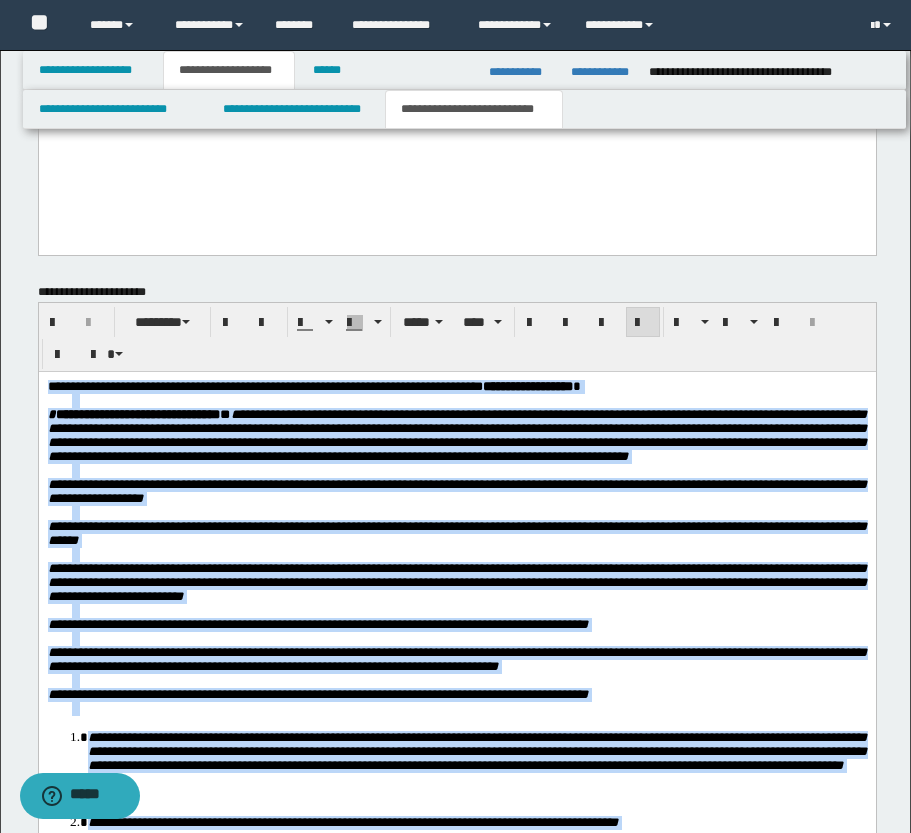 click on "**********" at bounding box center (456, 387) 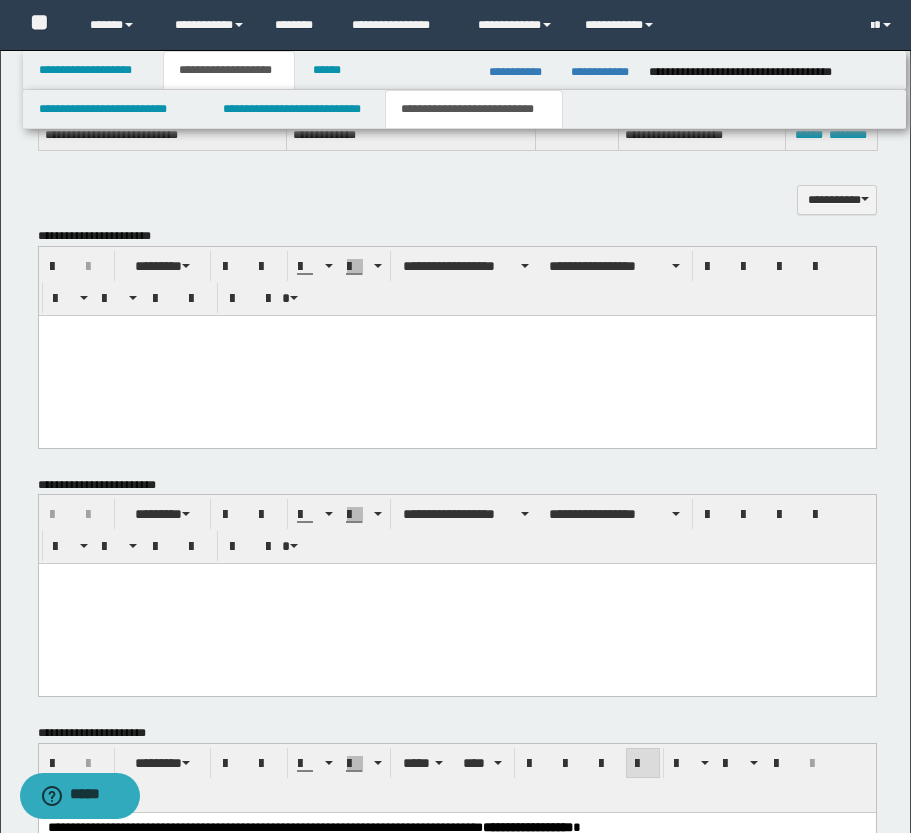 scroll, scrollTop: 1347, scrollLeft: 0, axis: vertical 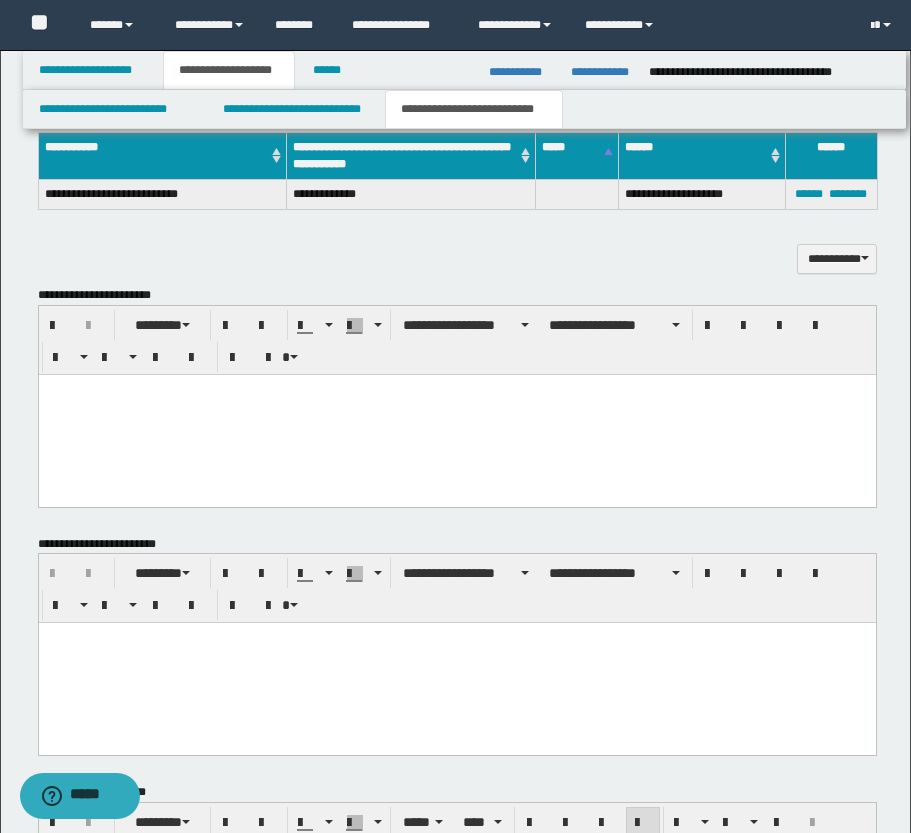click at bounding box center (456, 389) 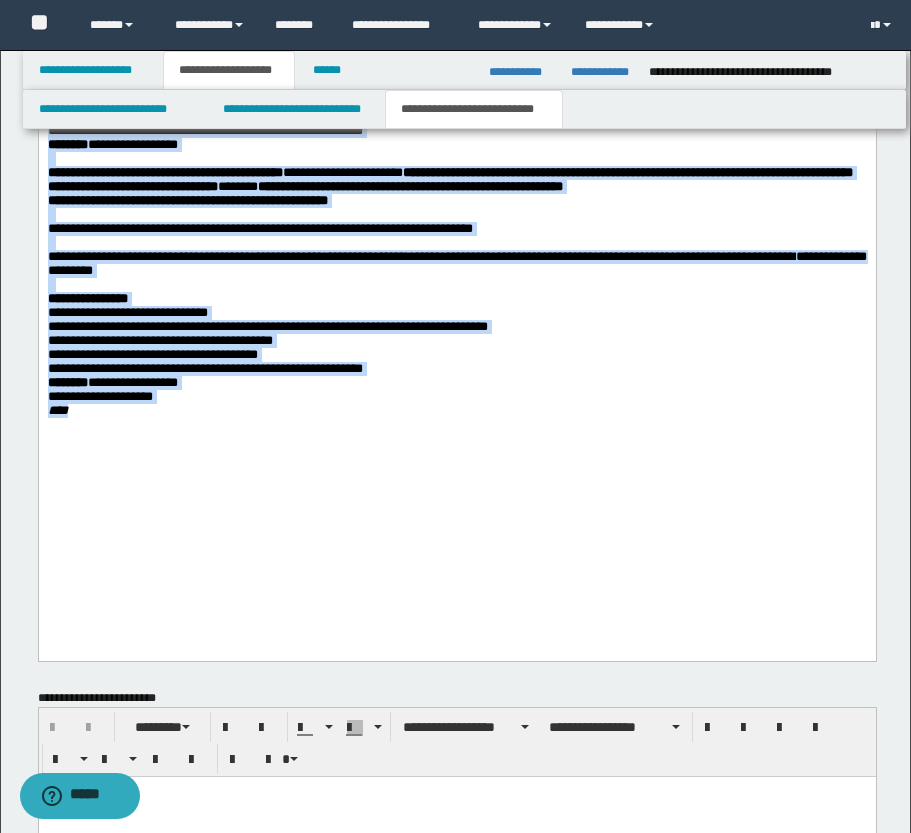 scroll, scrollTop: 1947, scrollLeft: 0, axis: vertical 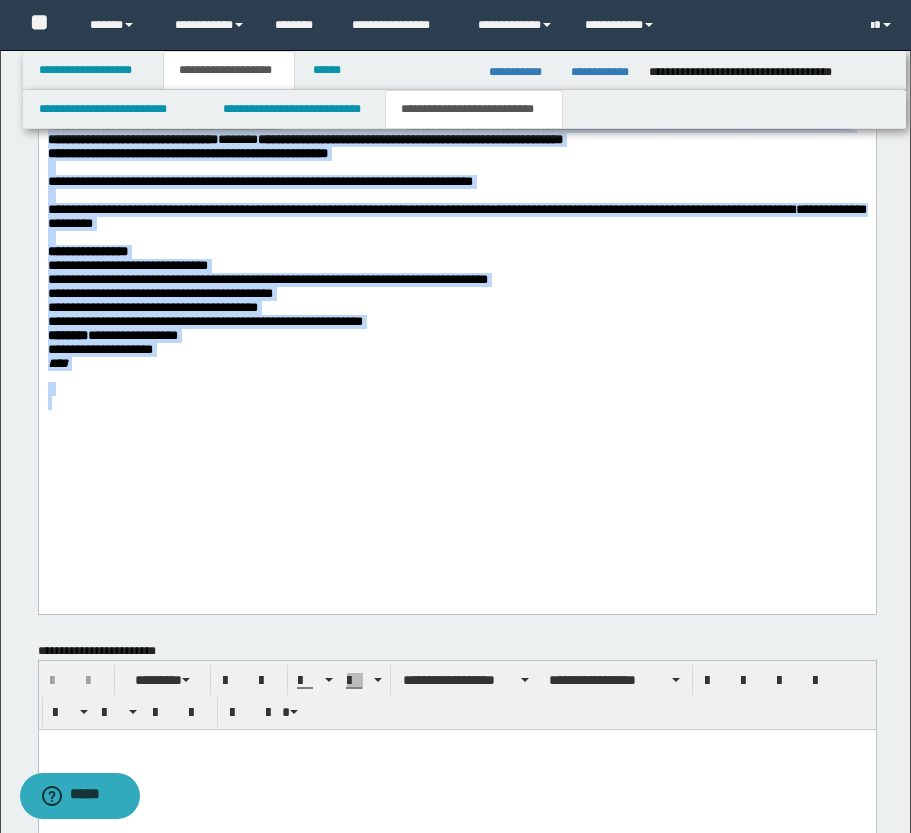drag, startPoint x: 50, startPoint y: -213, endPoint x: 247, endPoint y: 589, distance: 825.84076 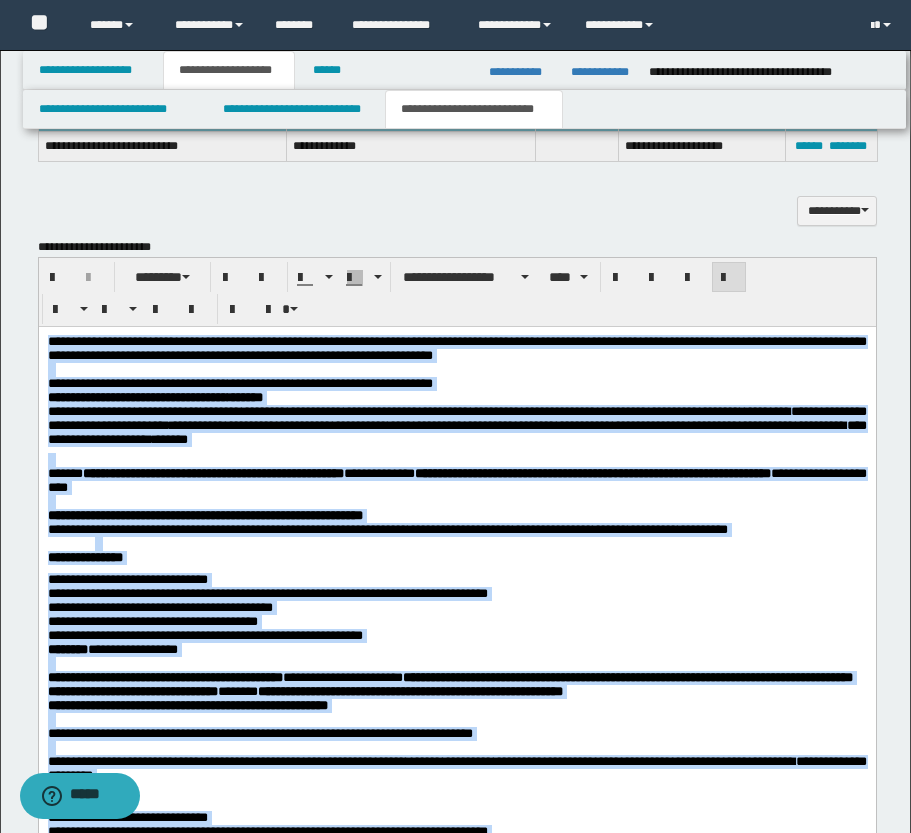 scroll, scrollTop: 1347, scrollLeft: 0, axis: vertical 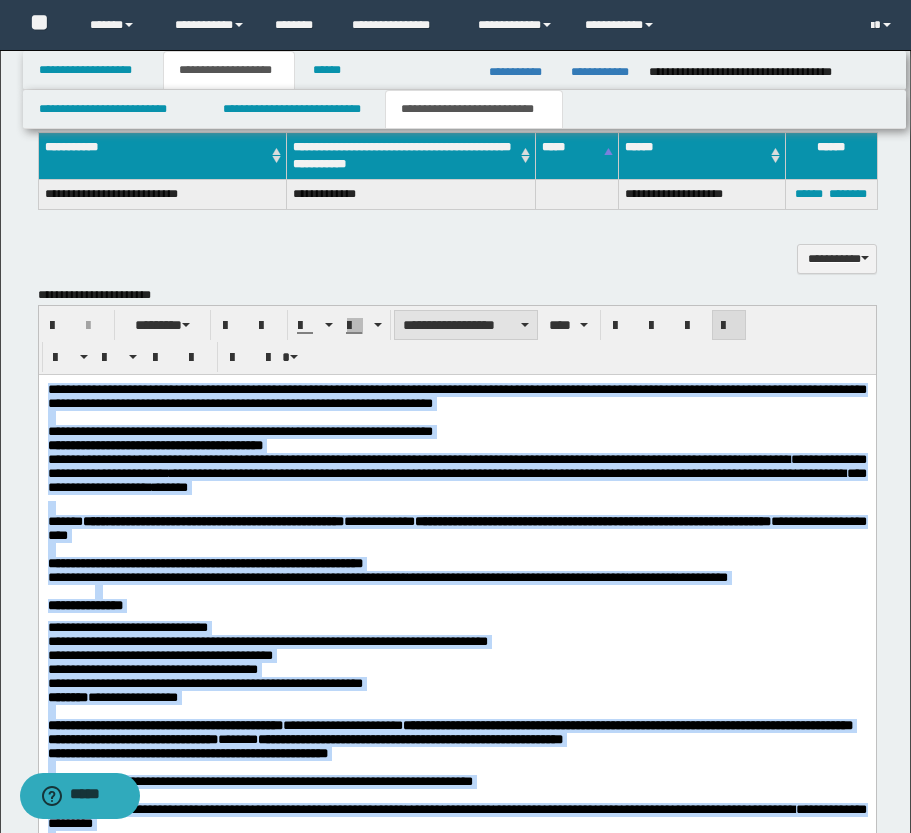click on "**********" at bounding box center (466, 325) 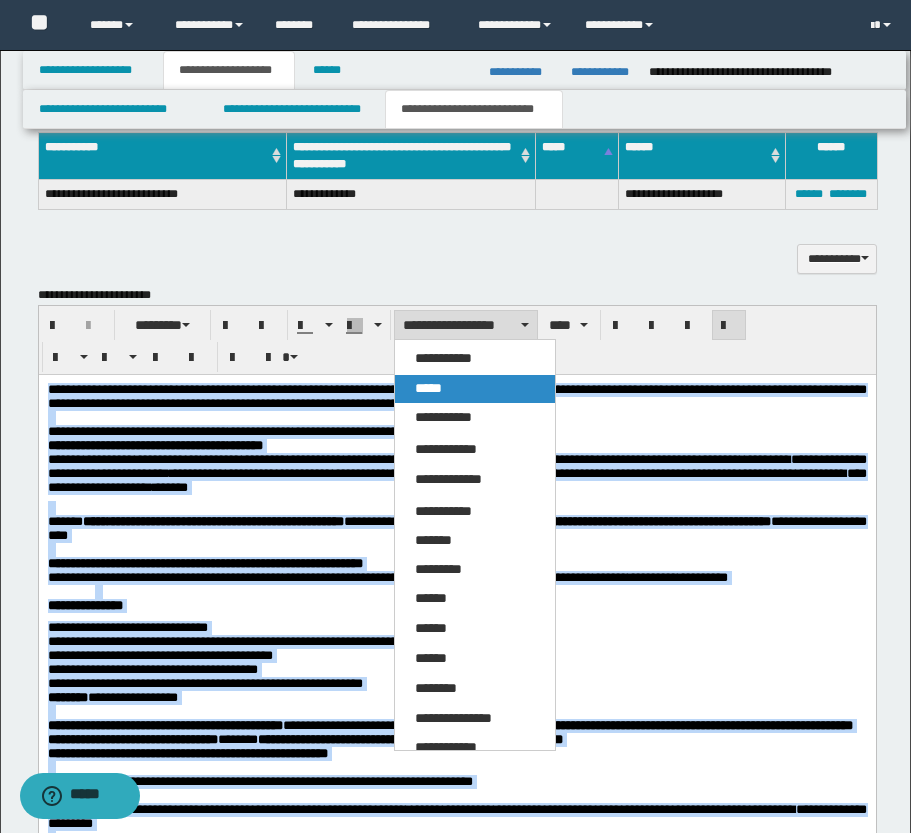 click on "*****" at bounding box center (475, 389) 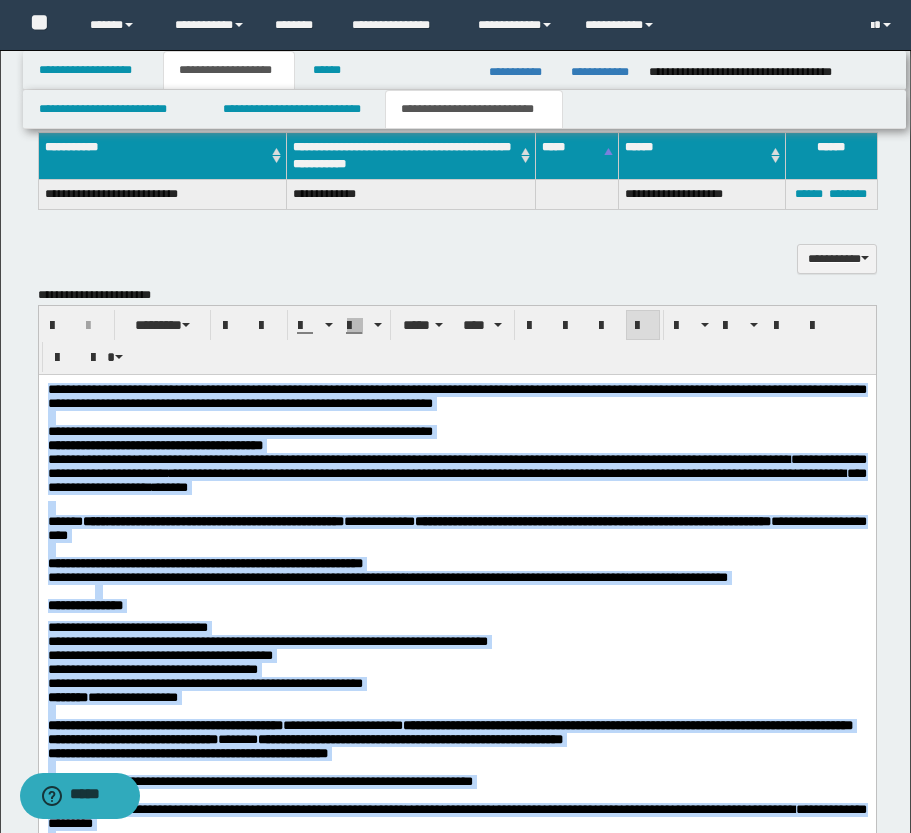 click on "**********" at bounding box center [456, 445] 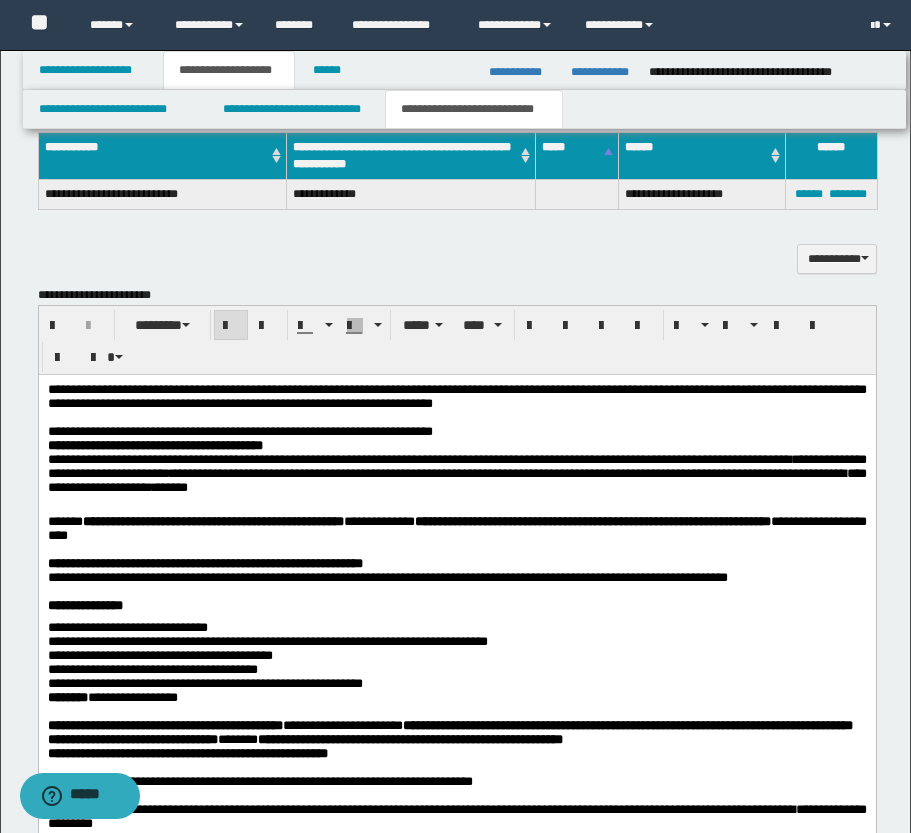 click on "**********" at bounding box center [456, 445] 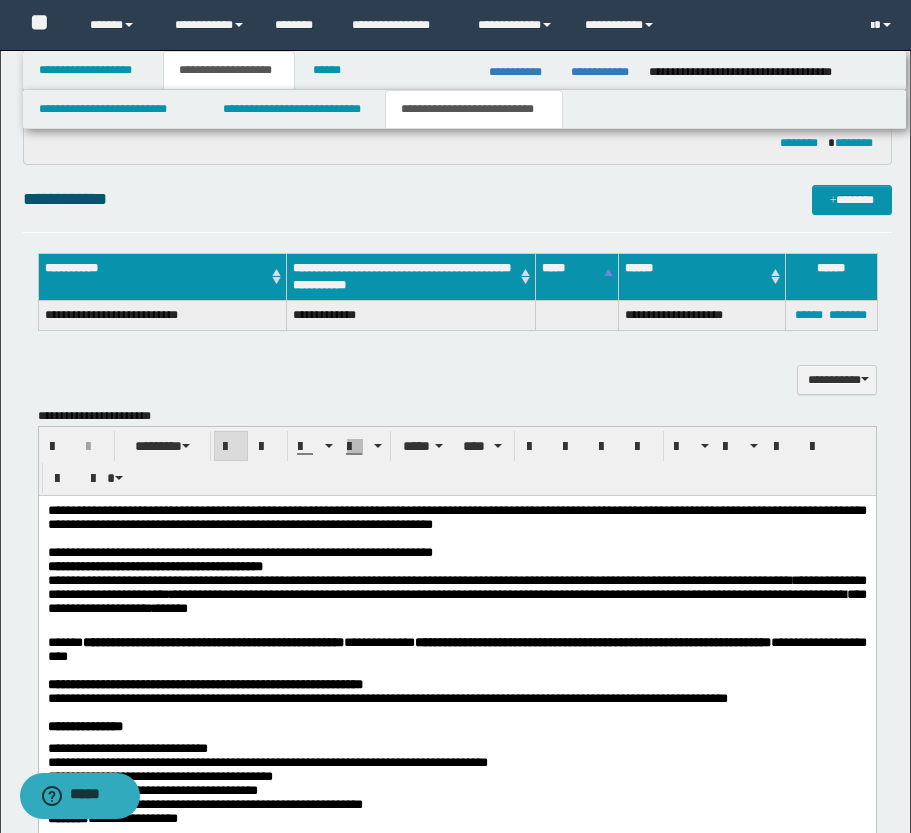 scroll, scrollTop: 1147, scrollLeft: 0, axis: vertical 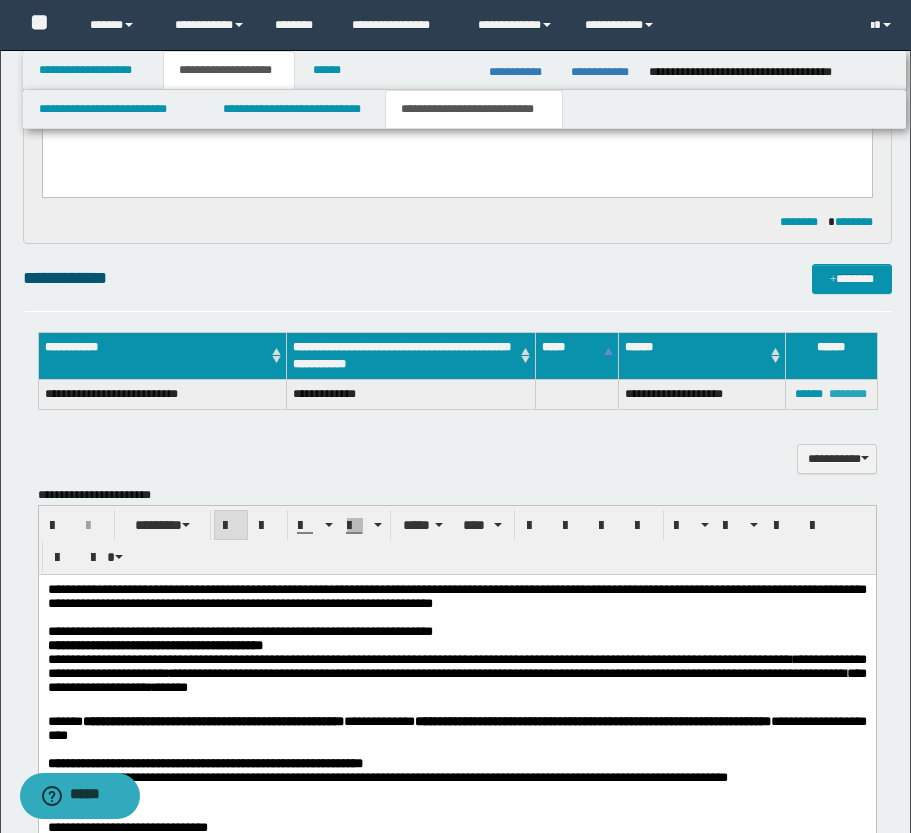 click on "********" at bounding box center (848, 394) 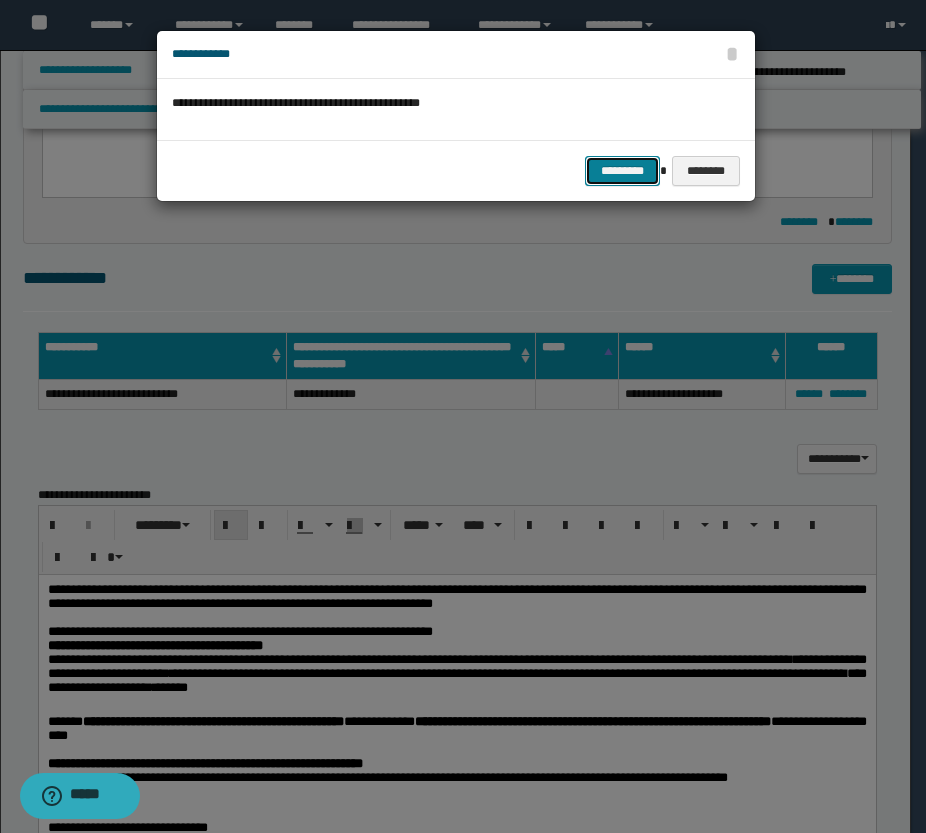 click on "*********" at bounding box center [622, 171] 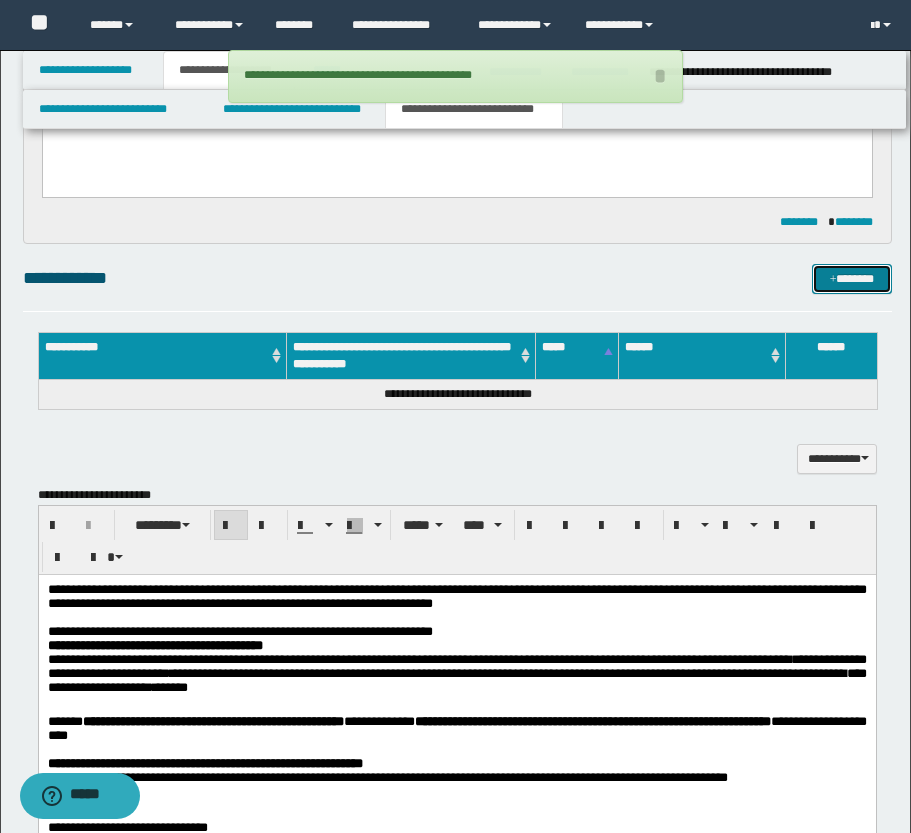 click at bounding box center (833, 280) 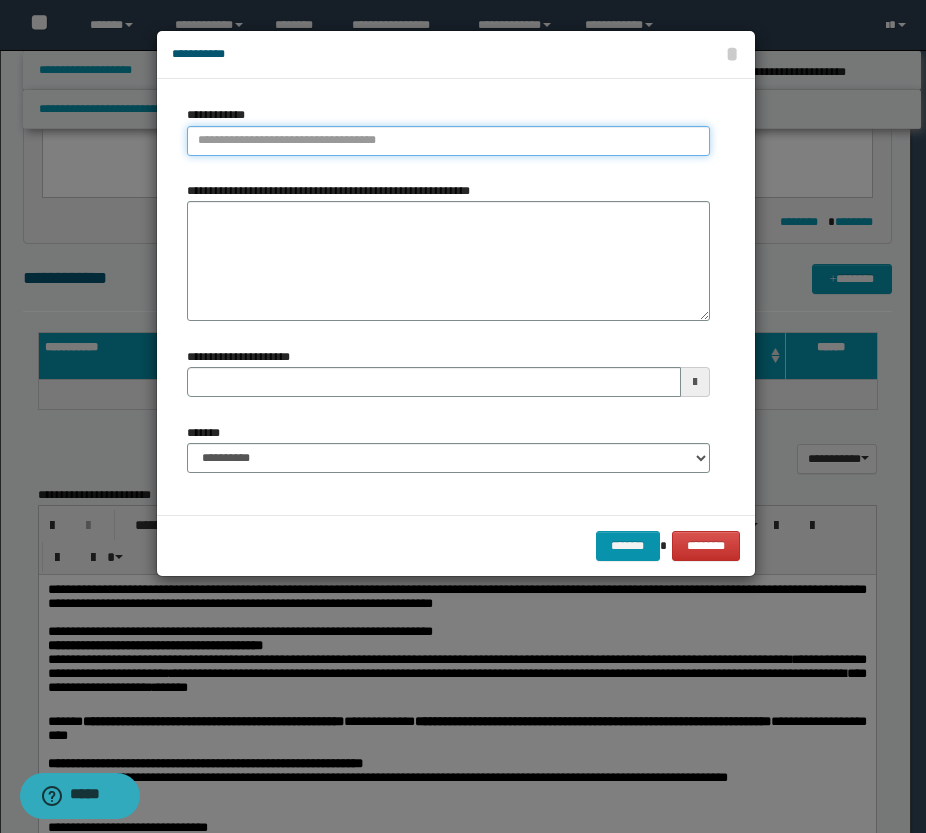 click on "**********" at bounding box center [448, 141] 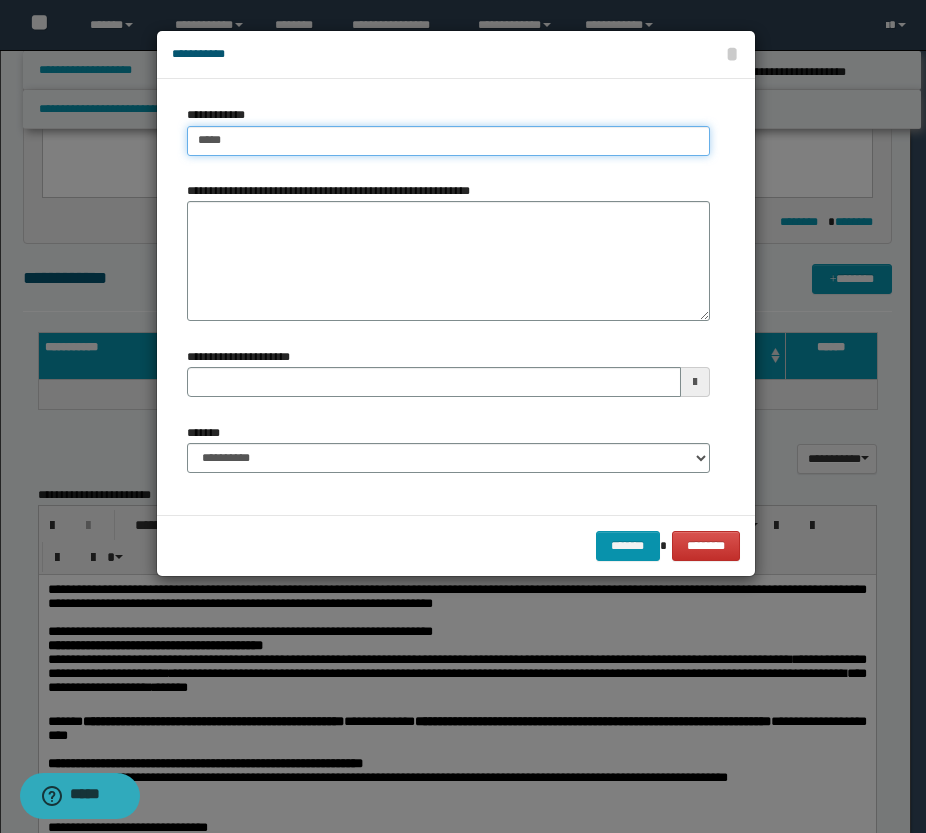 type on "****" 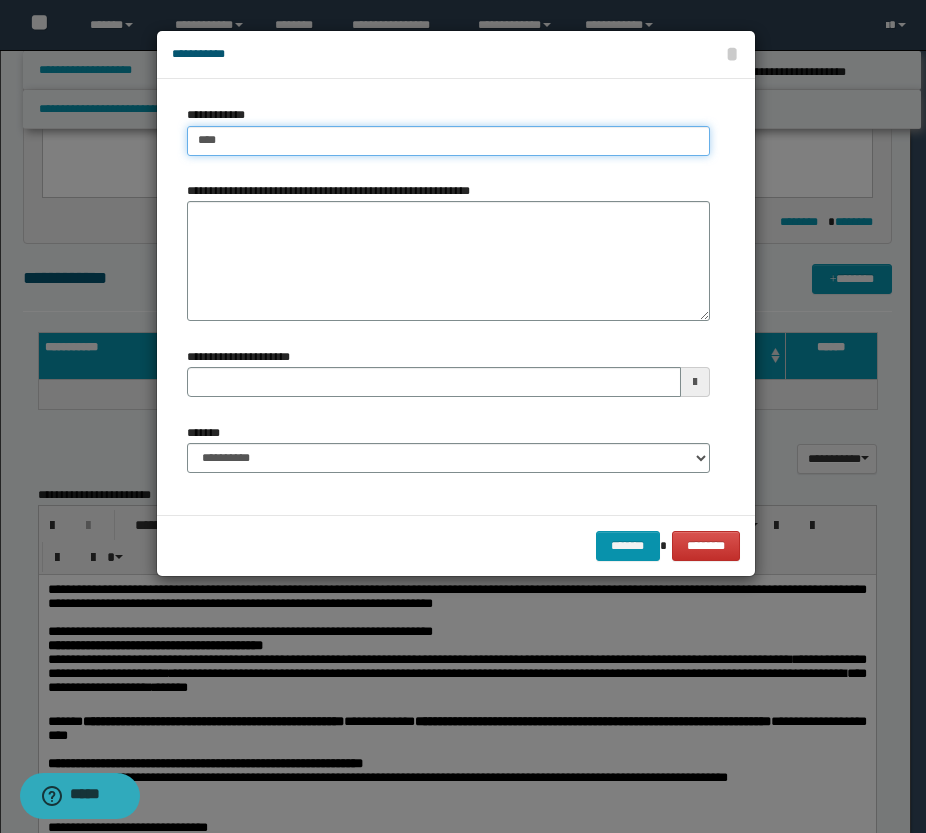 type on "****" 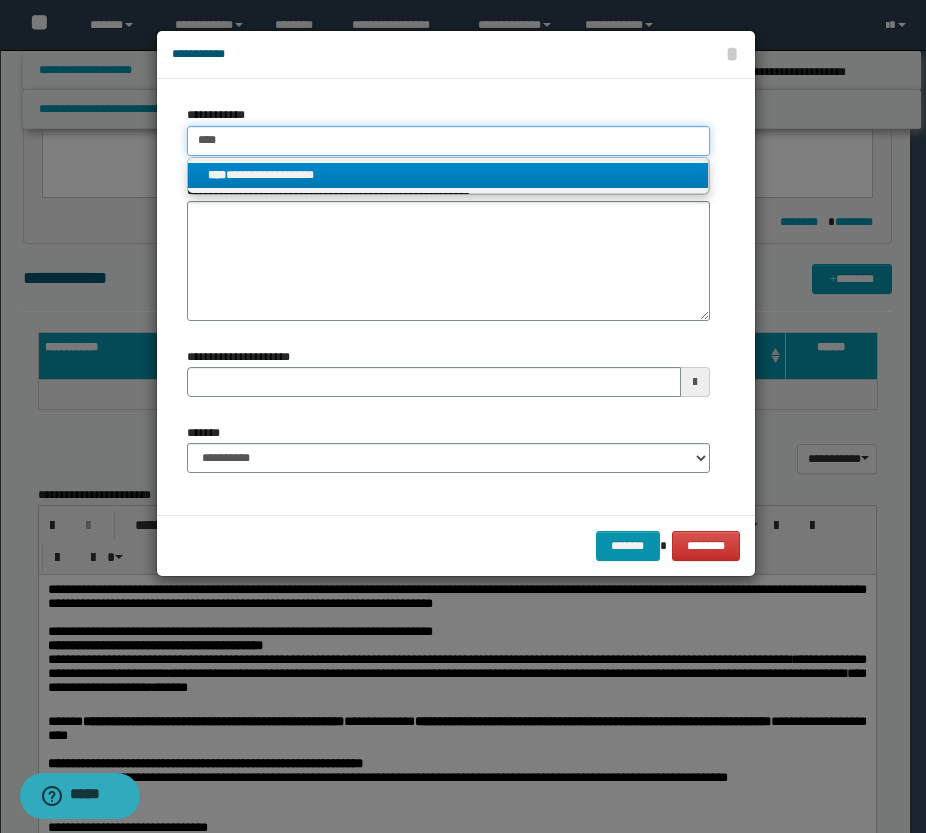 type on "****" 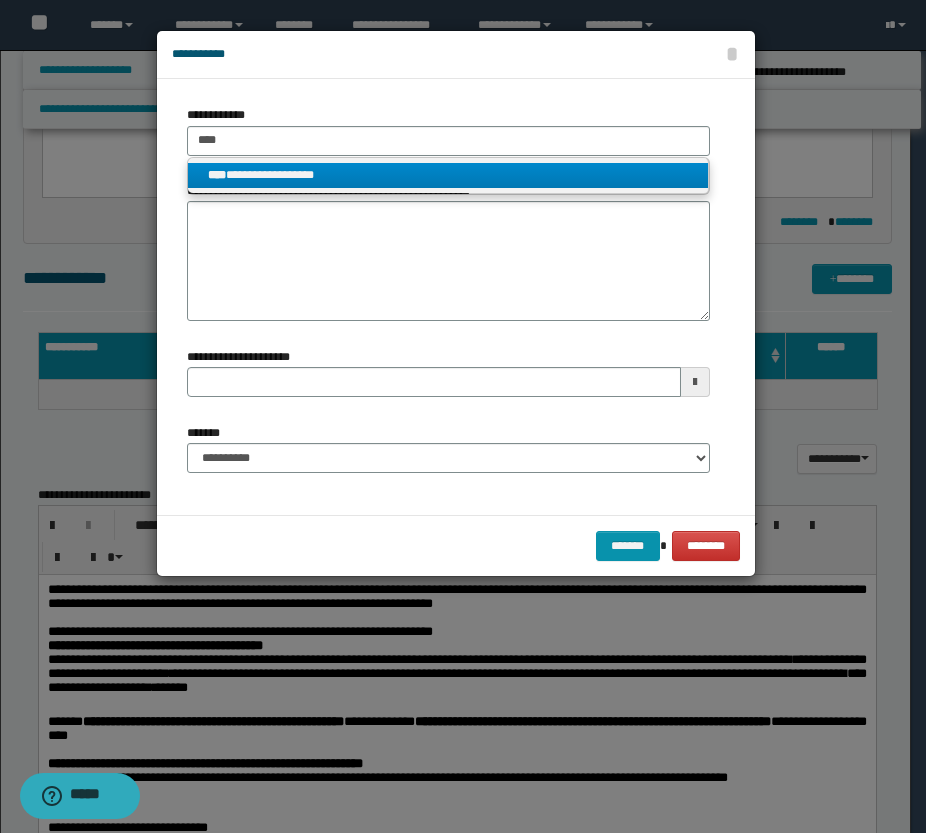 click on "**********" at bounding box center (448, 175) 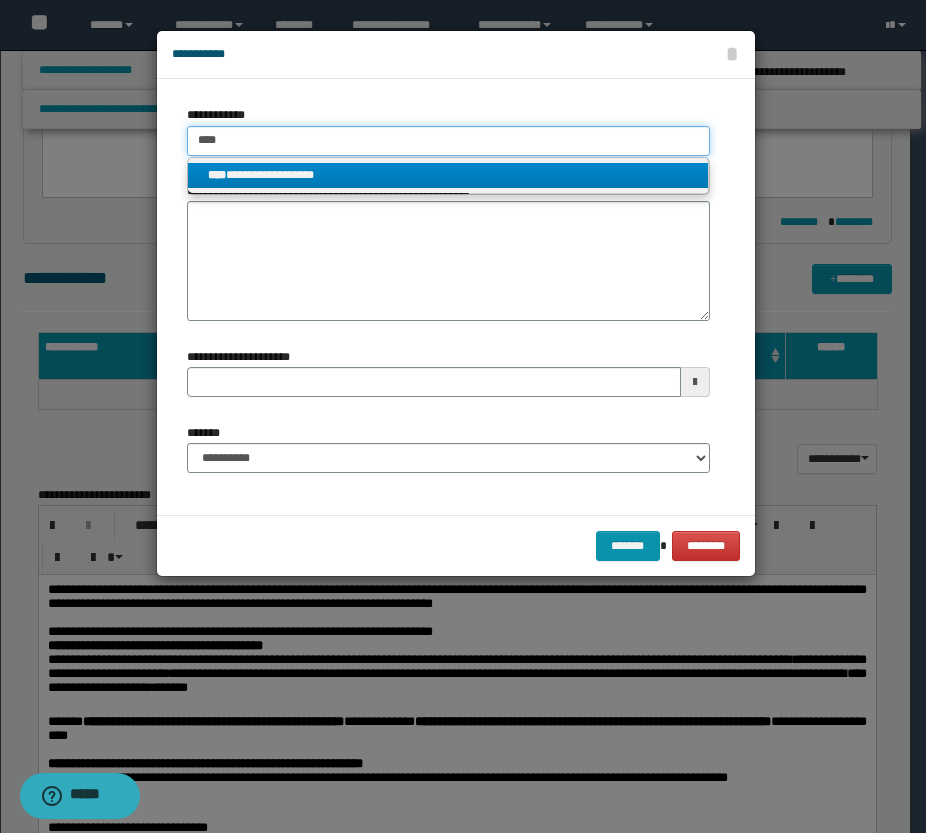 type 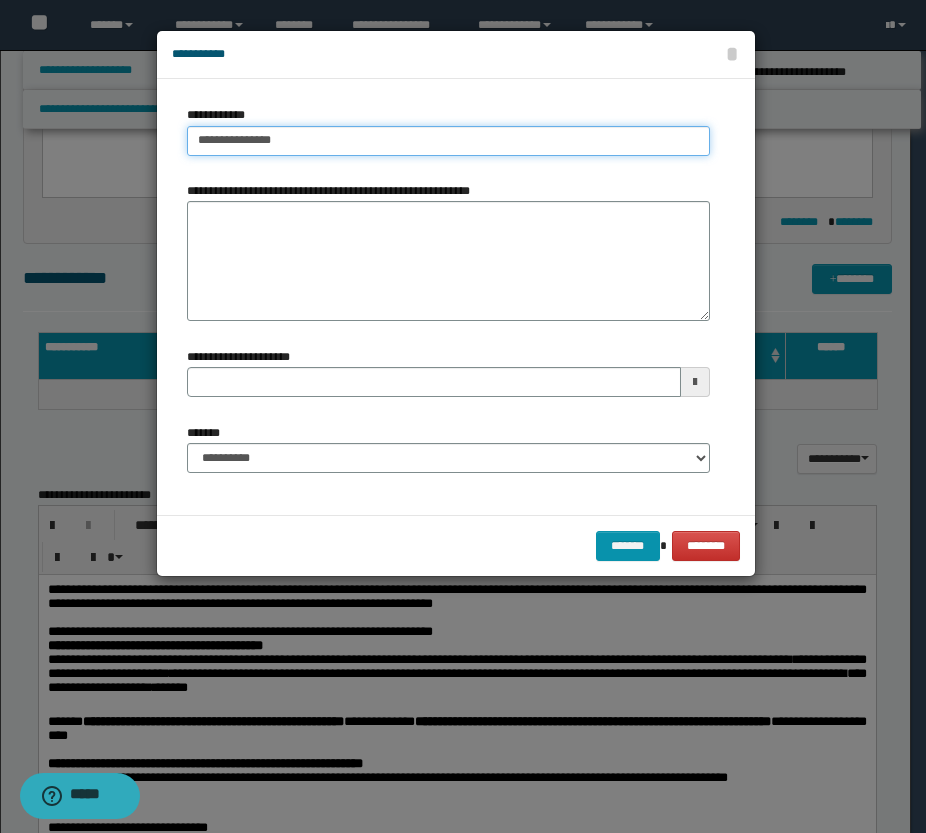 type on "**********" 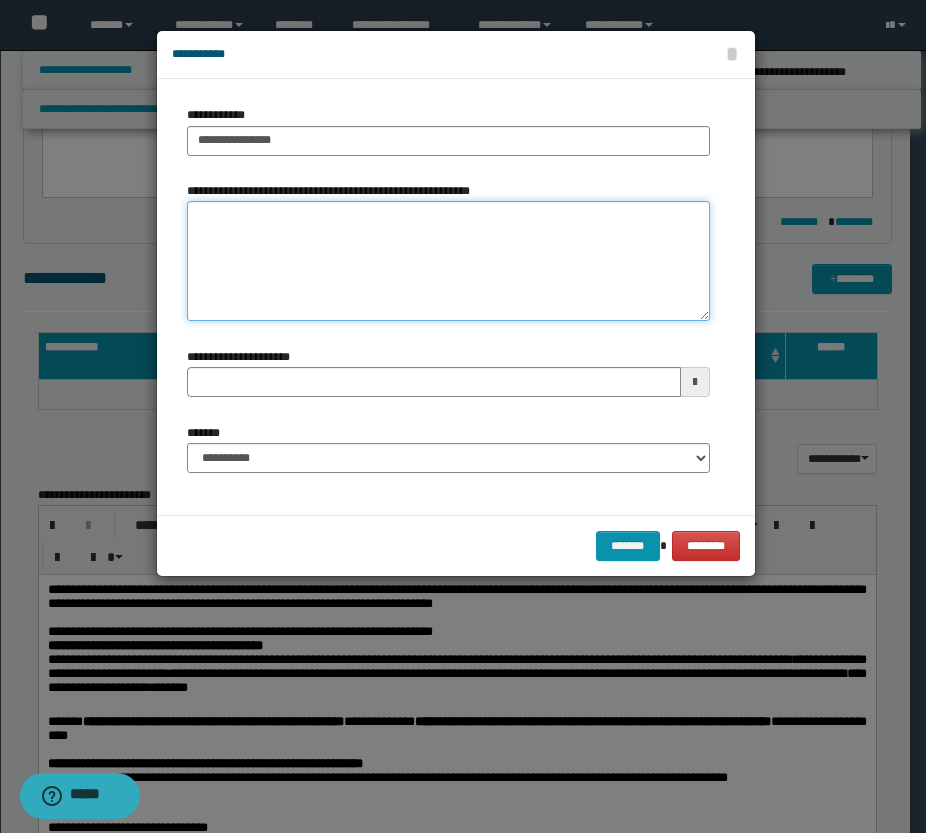 type 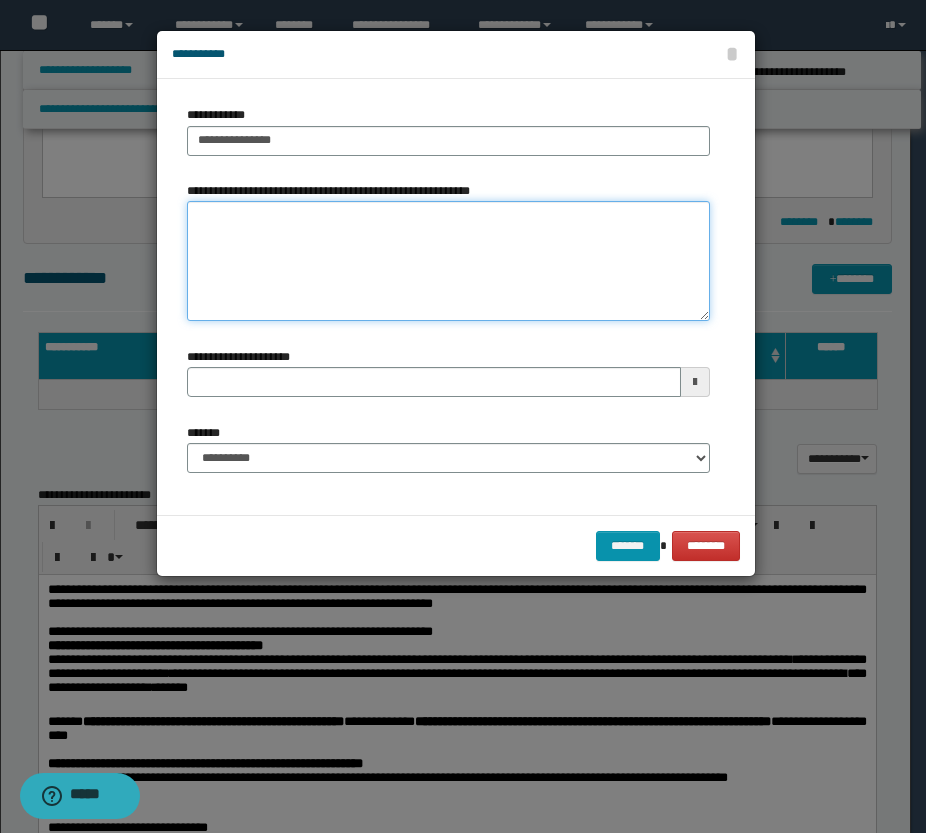 click on "**********" at bounding box center (448, 261) 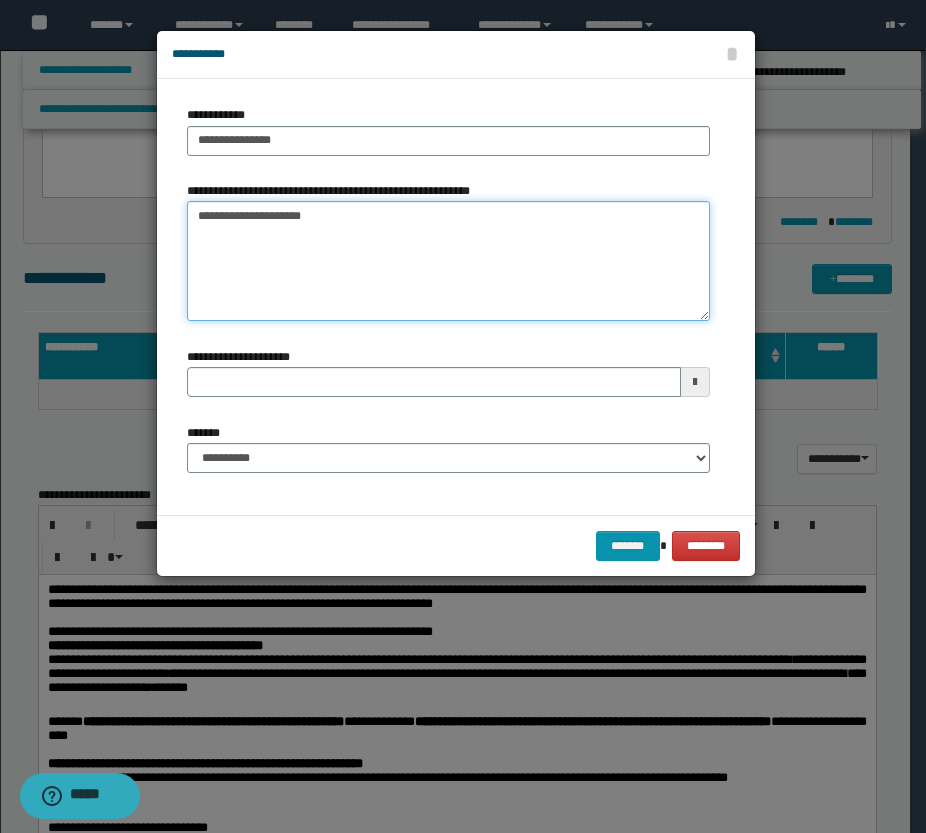 type on "**********" 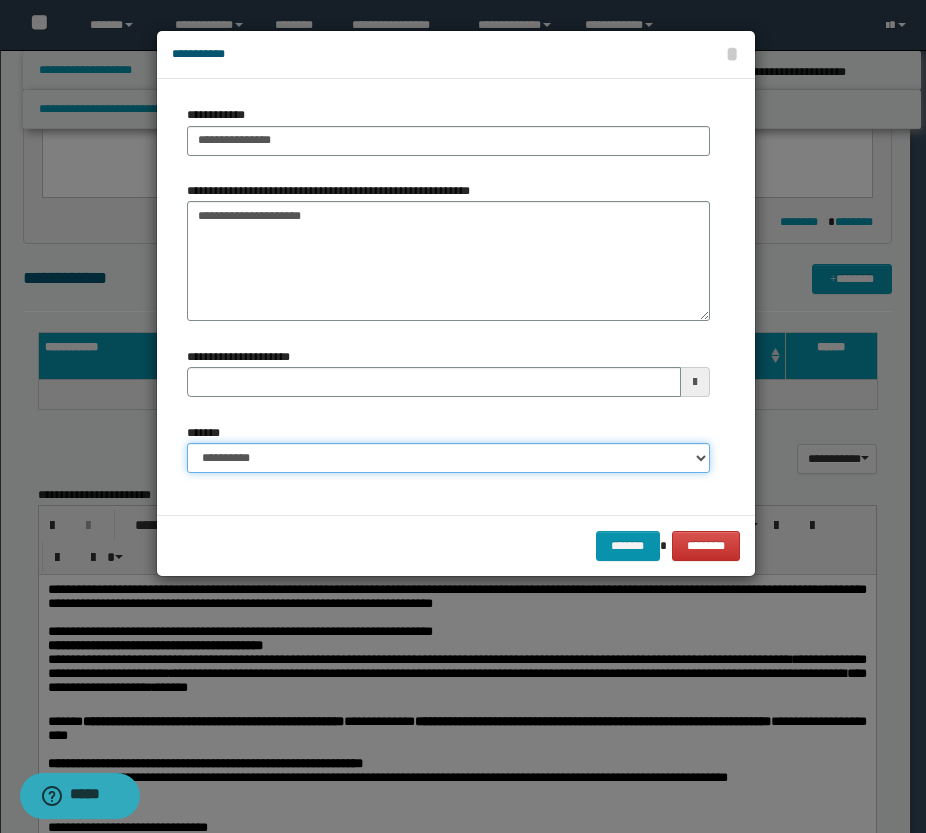 click on "**********" at bounding box center (448, 458) 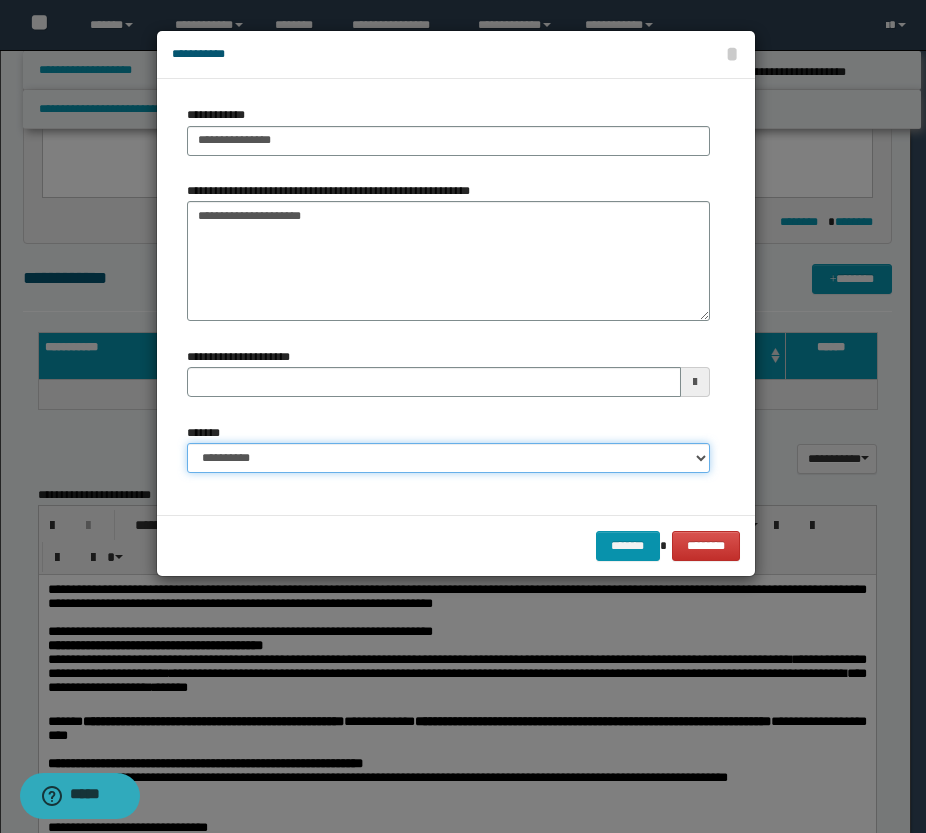 select on "*" 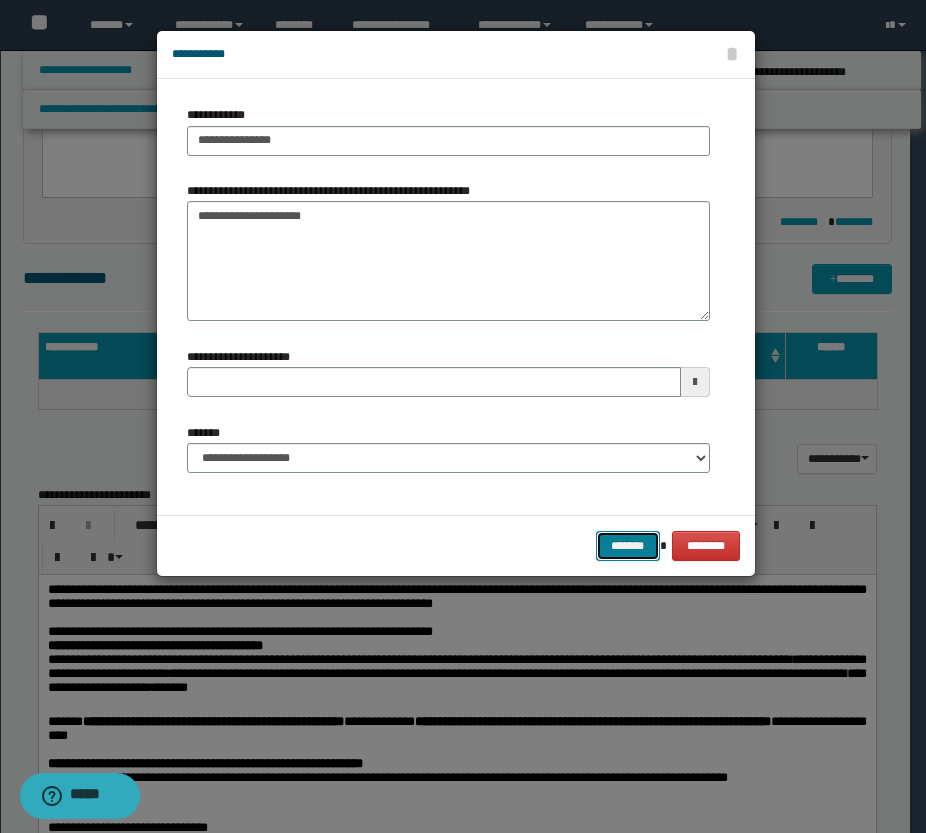 click on "*******" at bounding box center [628, 546] 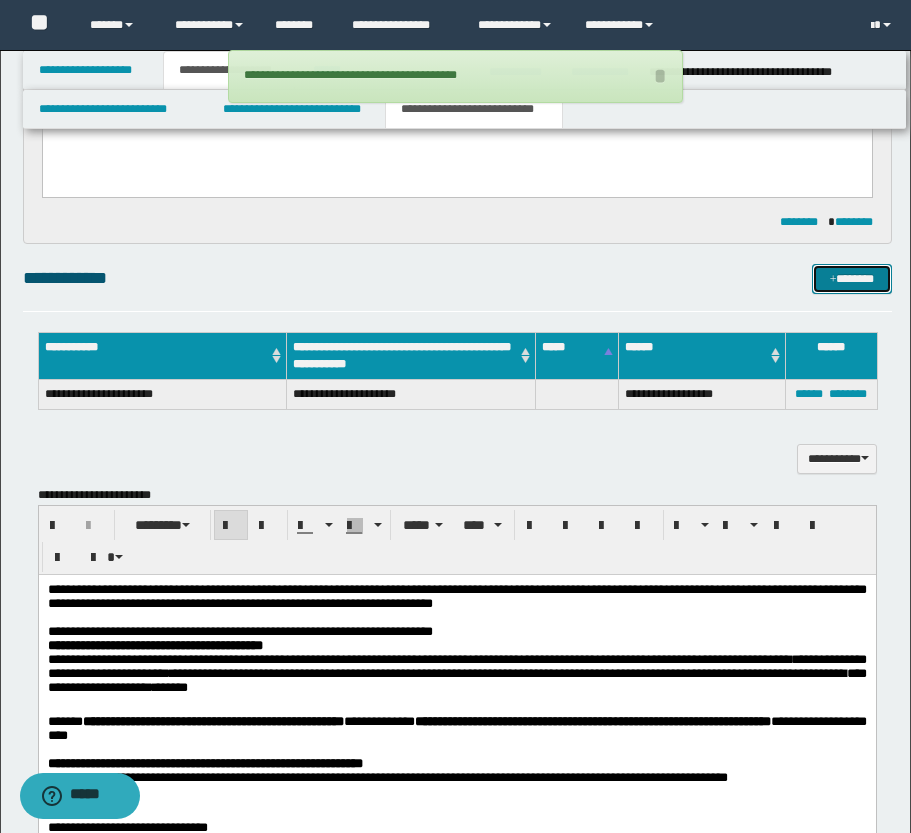 click at bounding box center [833, 280] 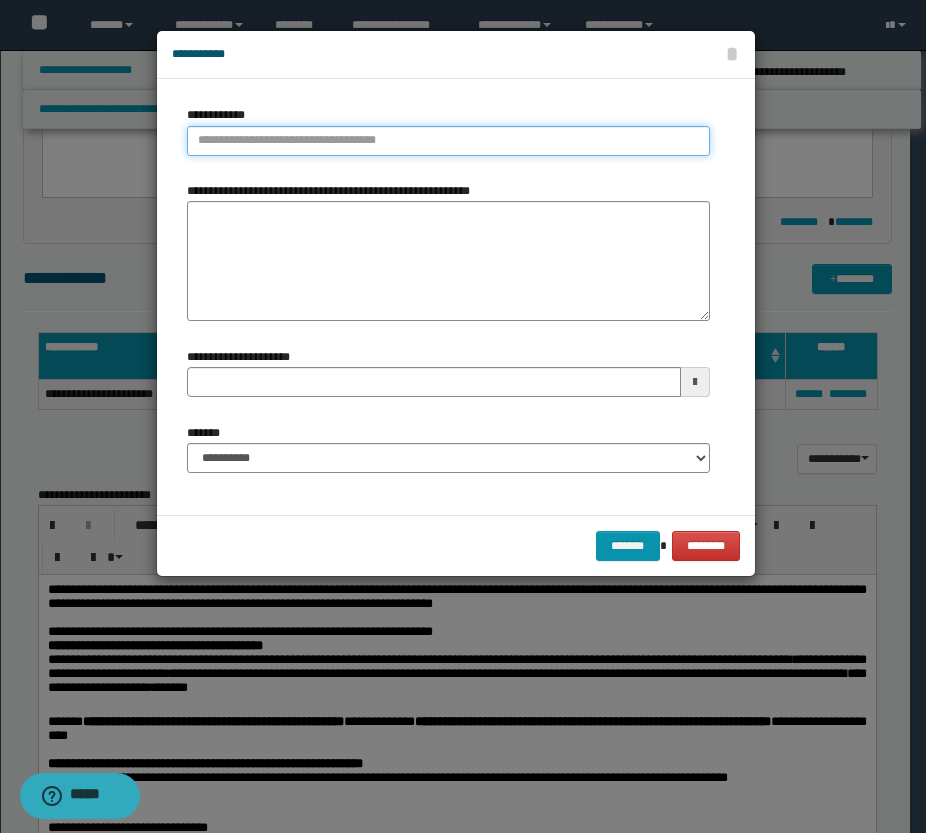 type on "**********" 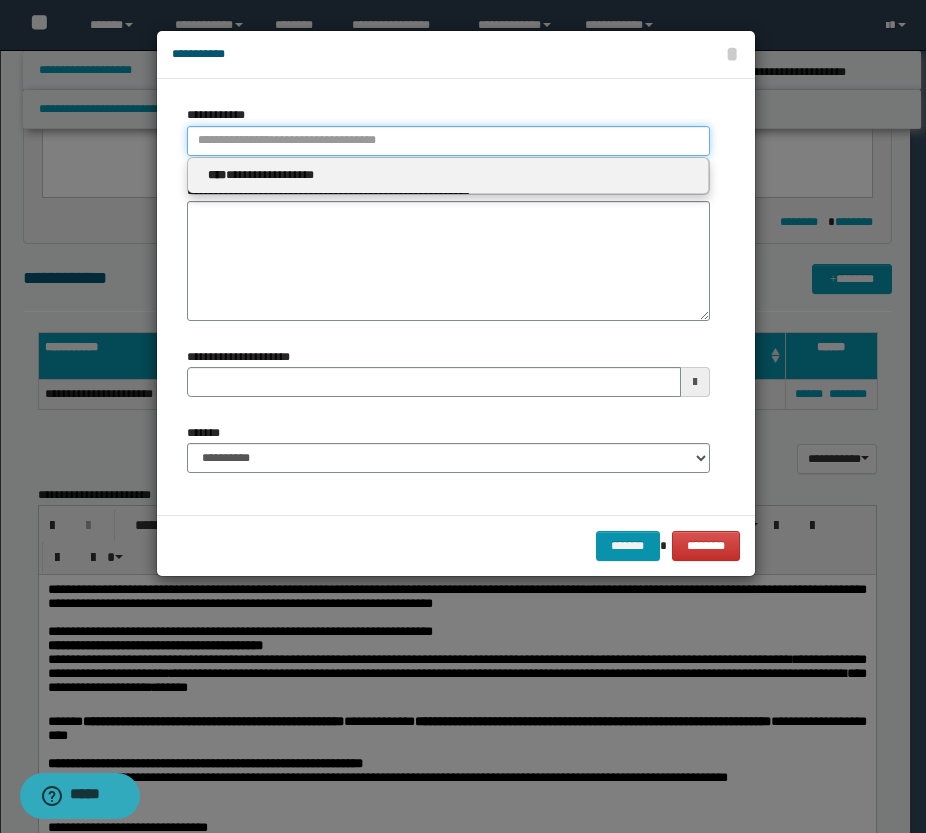 click on "**********" at bounding box center (448, 141) 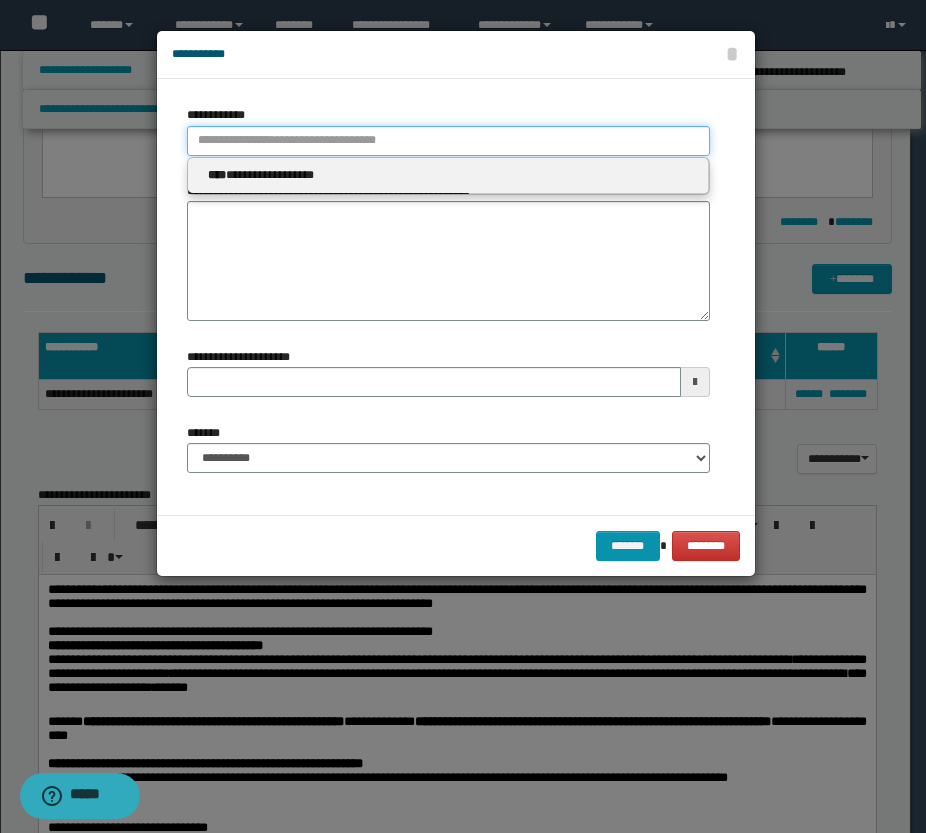 paste on "****" 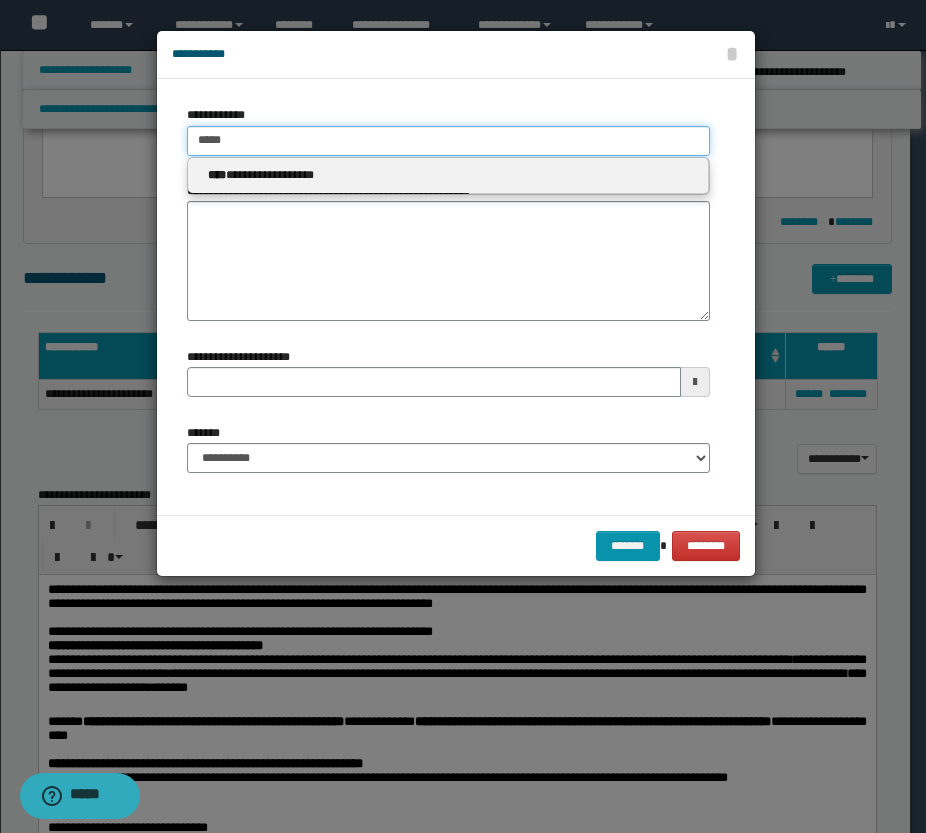 type 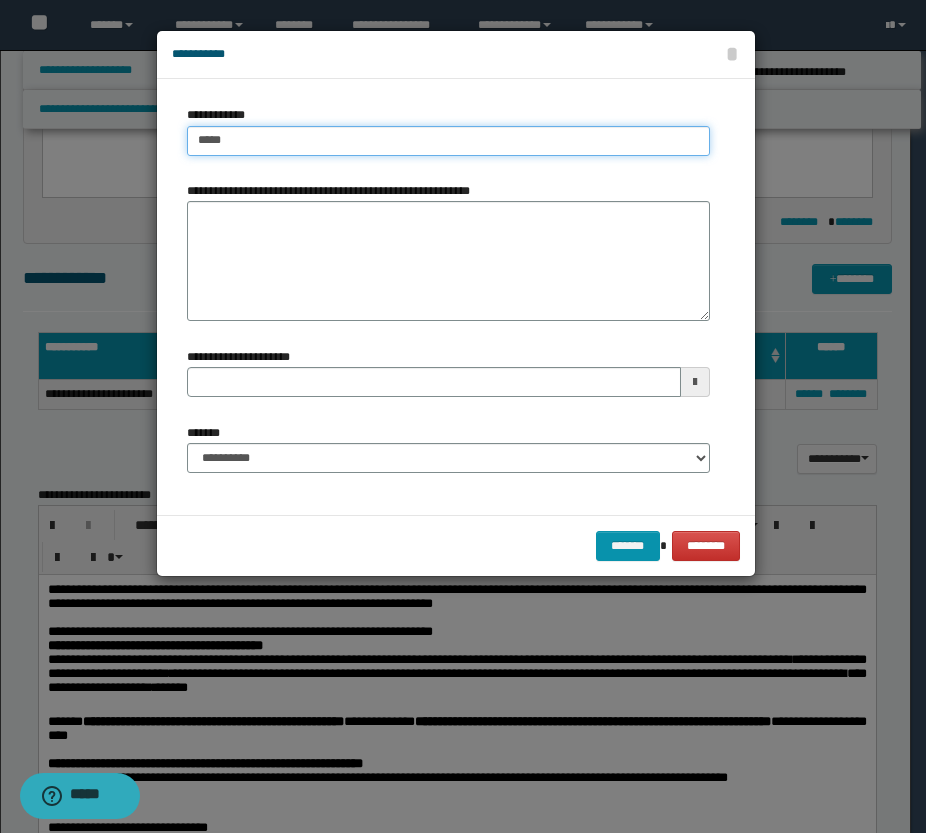 type on "****" 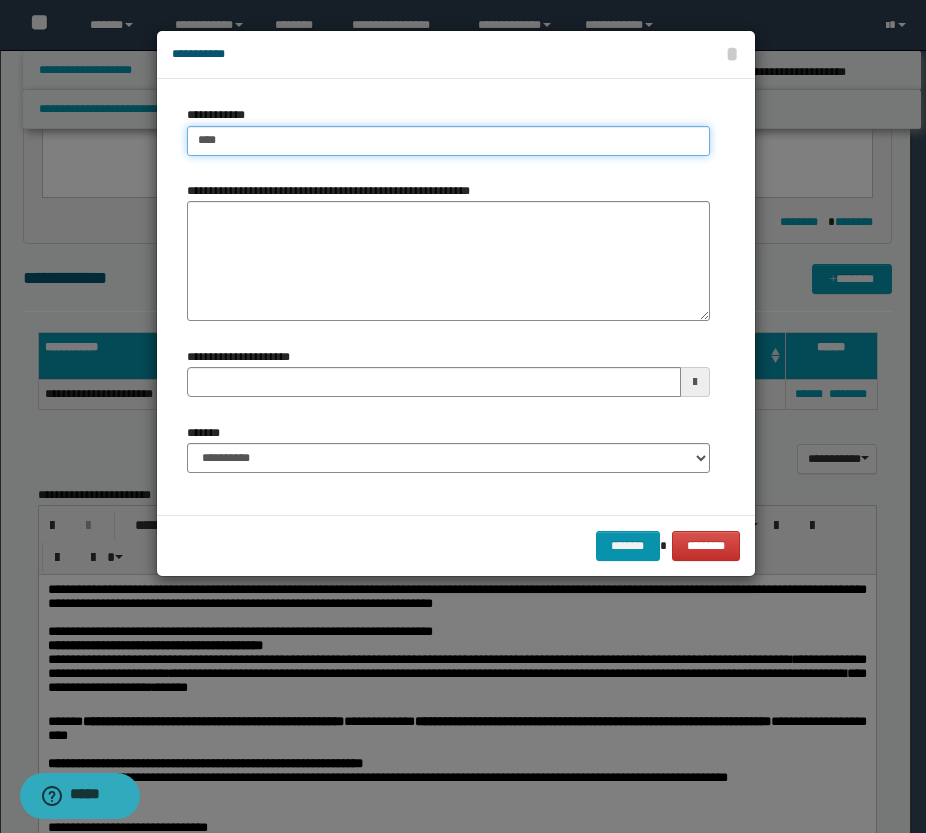 type on "****" 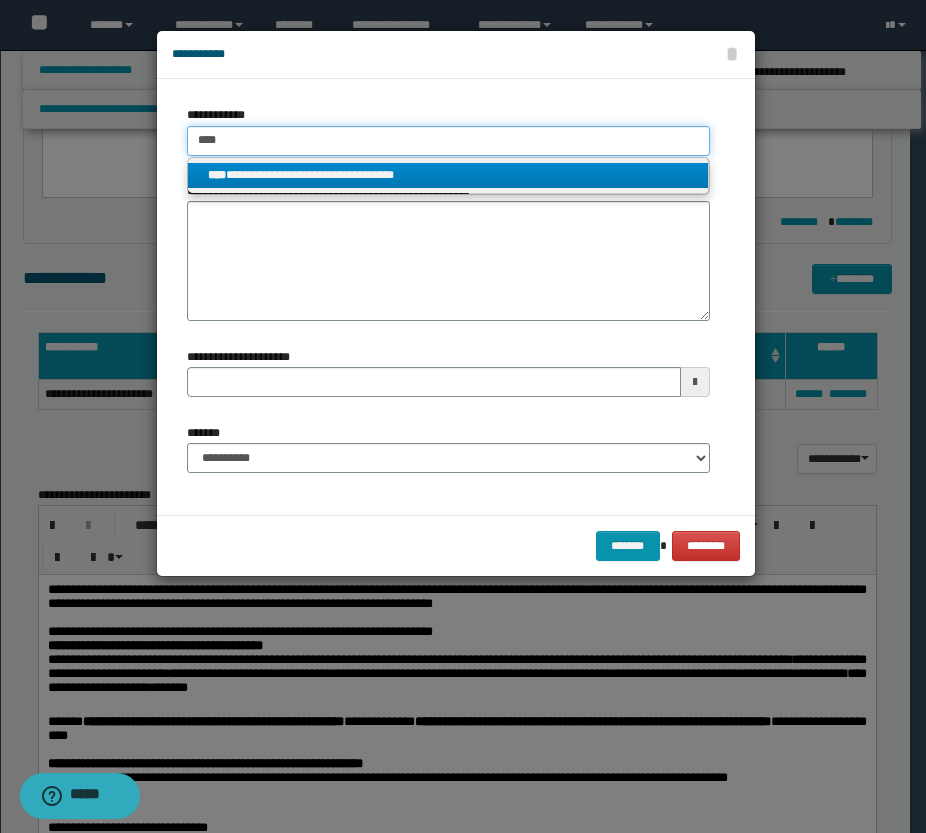 type on "****" 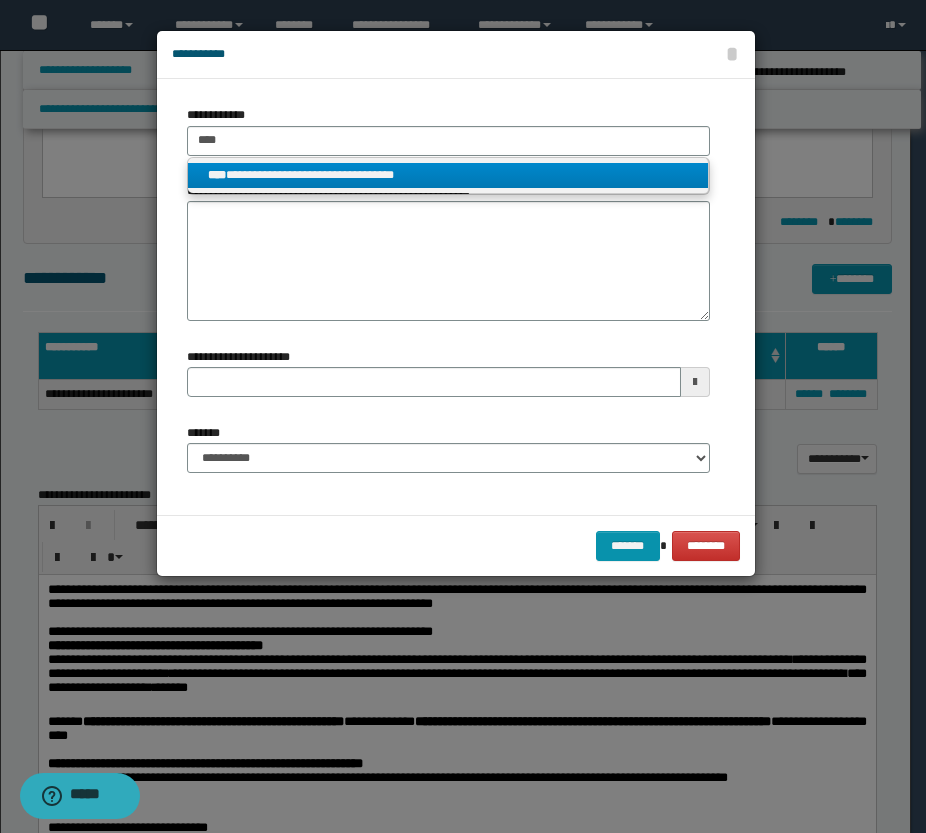 click on "**********" at bounding box center [448, 175] 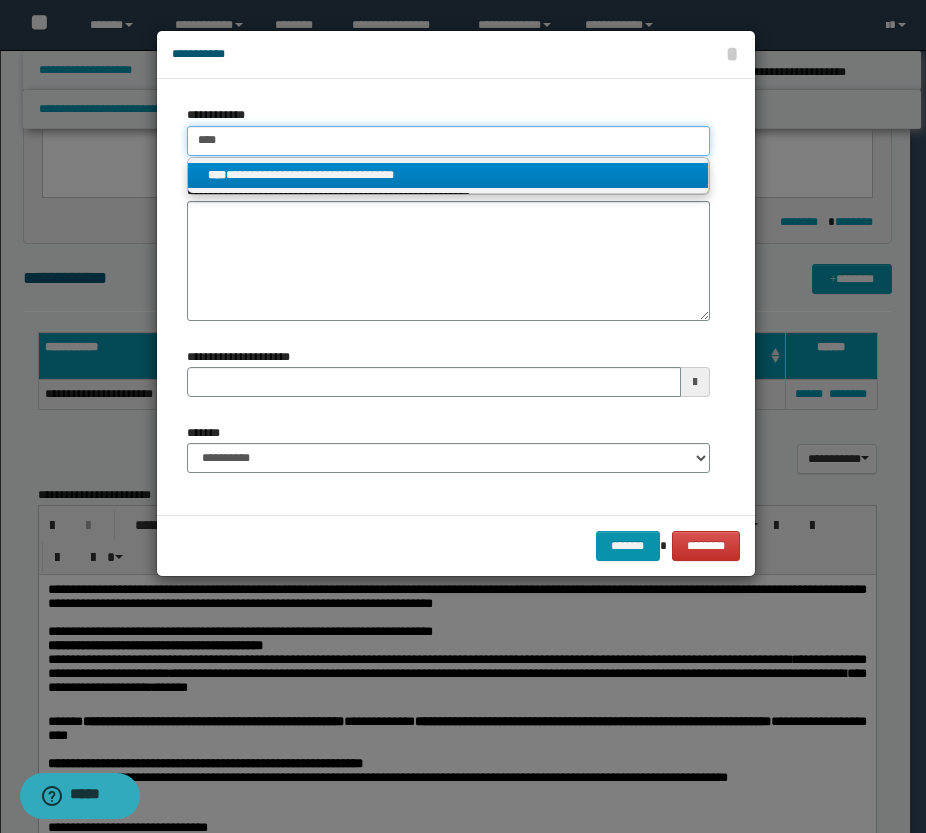 type 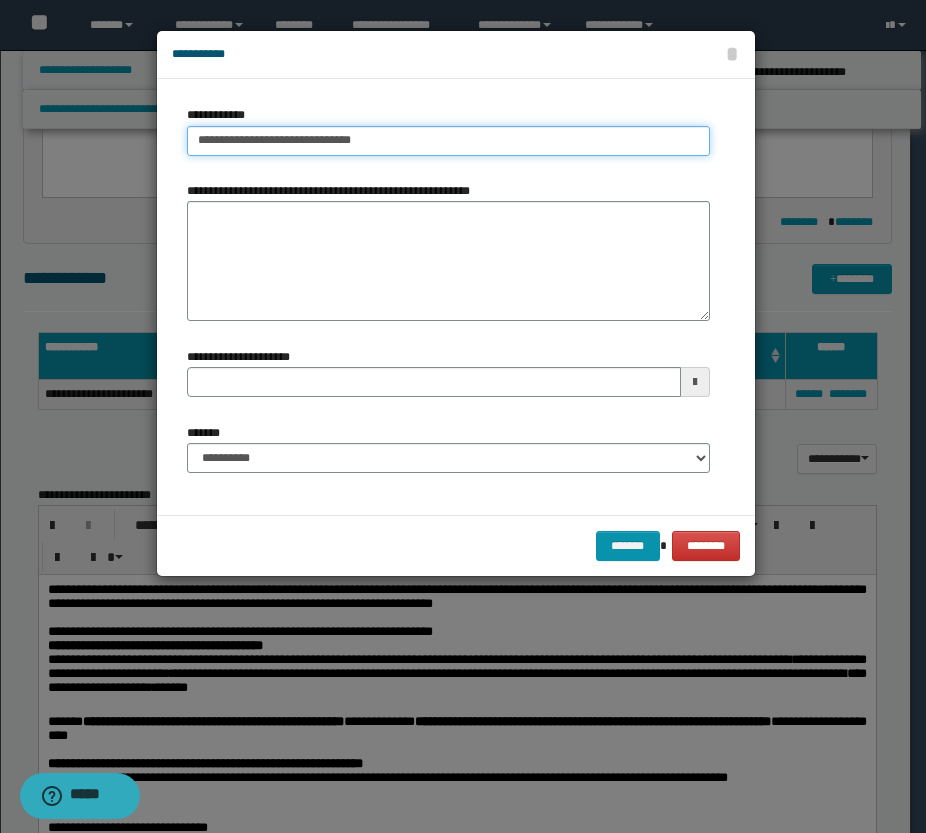 type on "**********" 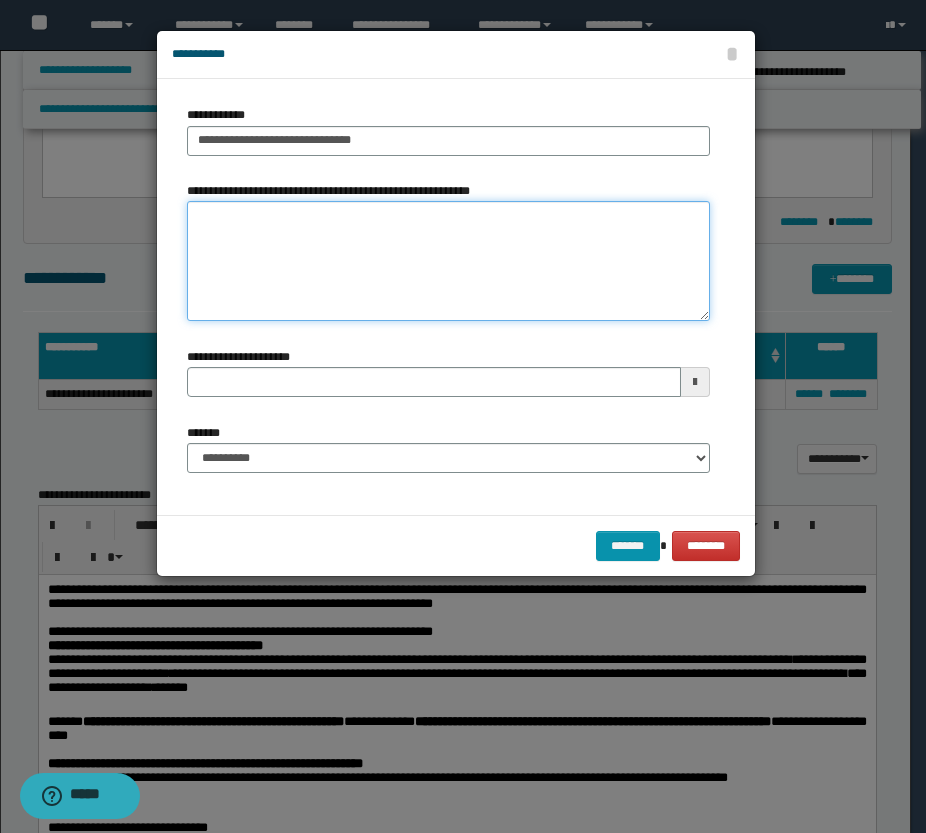 type 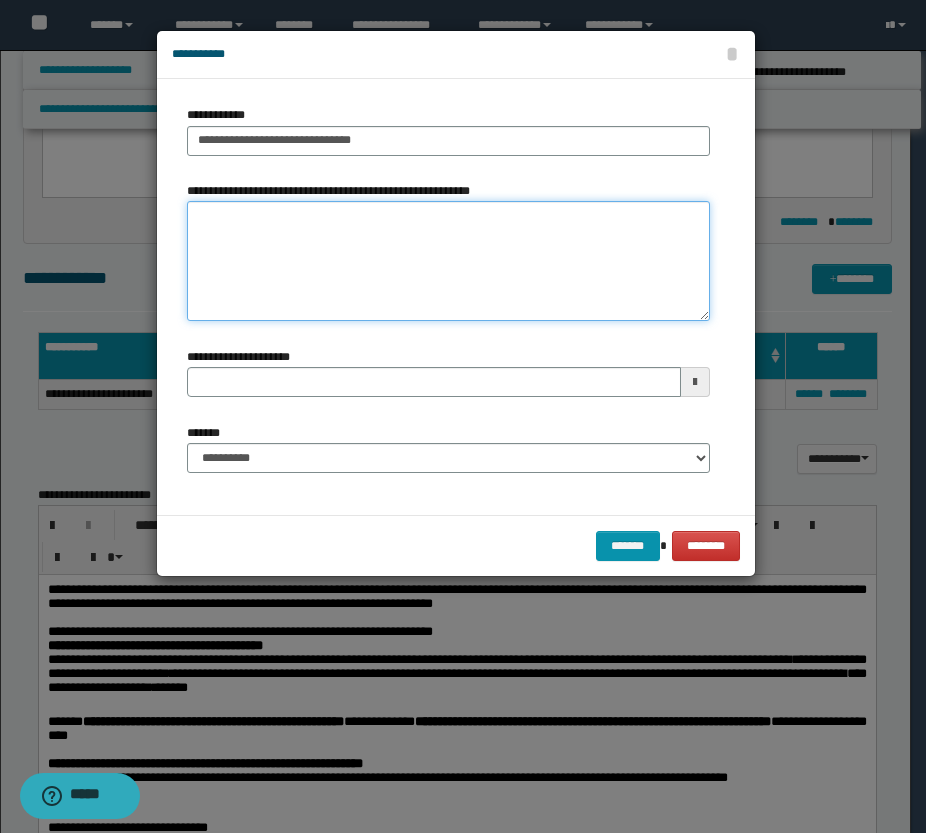 click on "**********" at bounding box center (448, 261) 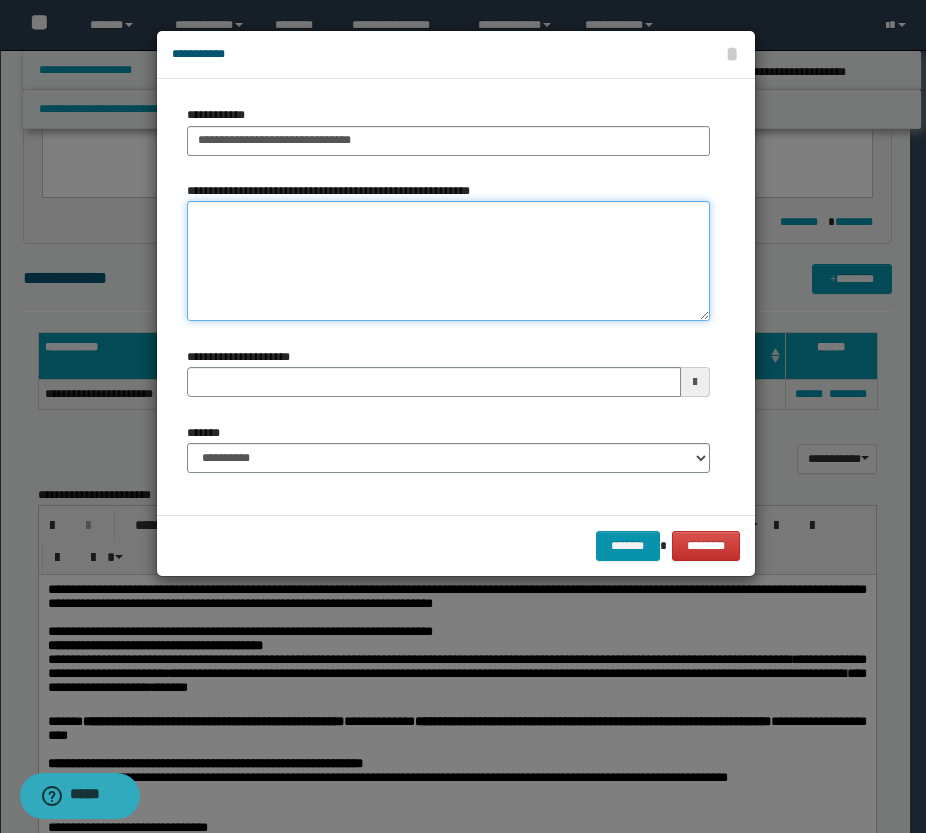 paste on "**********" 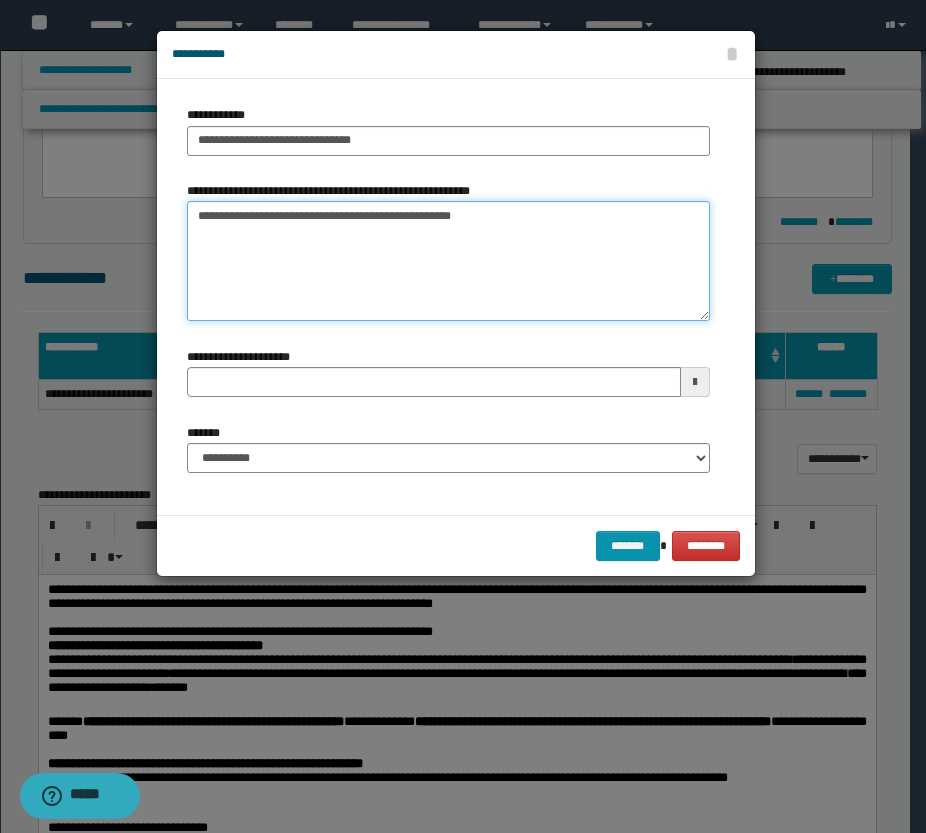 type 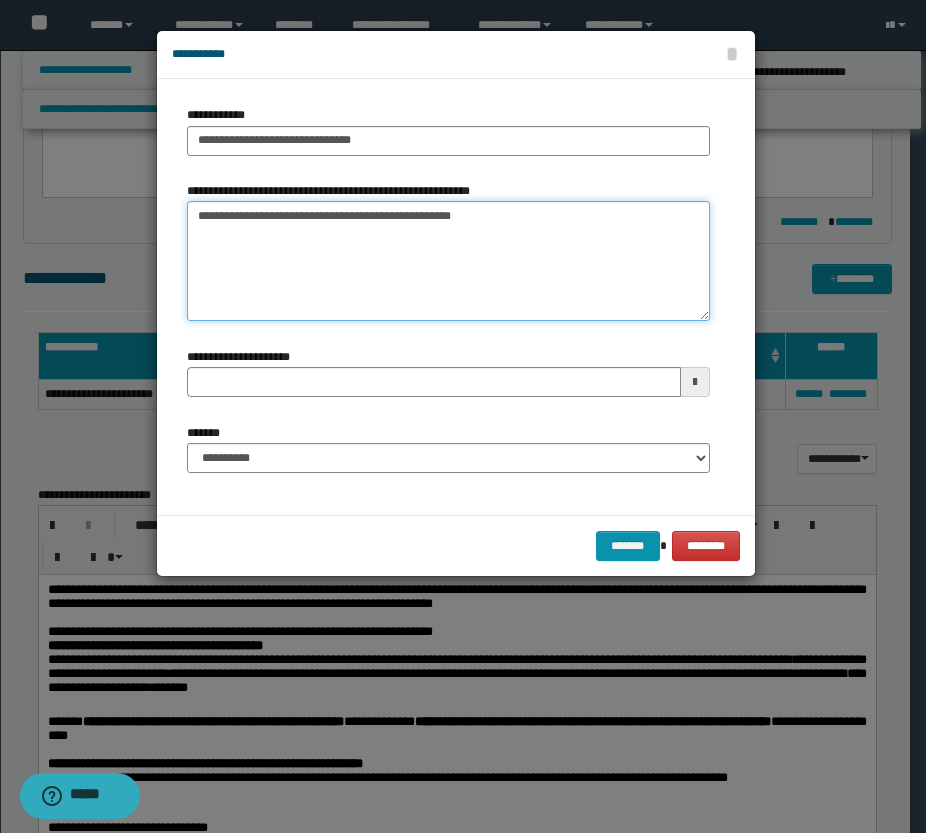 type on "**********" 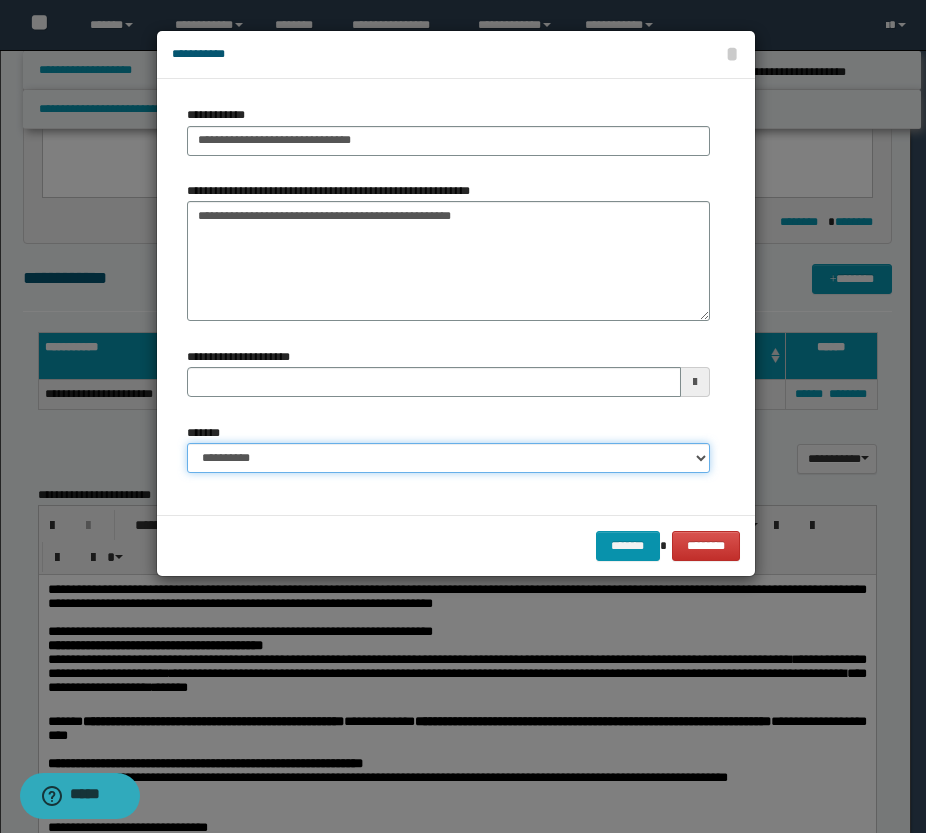 click on "**********" at bounding box center [448, 458] 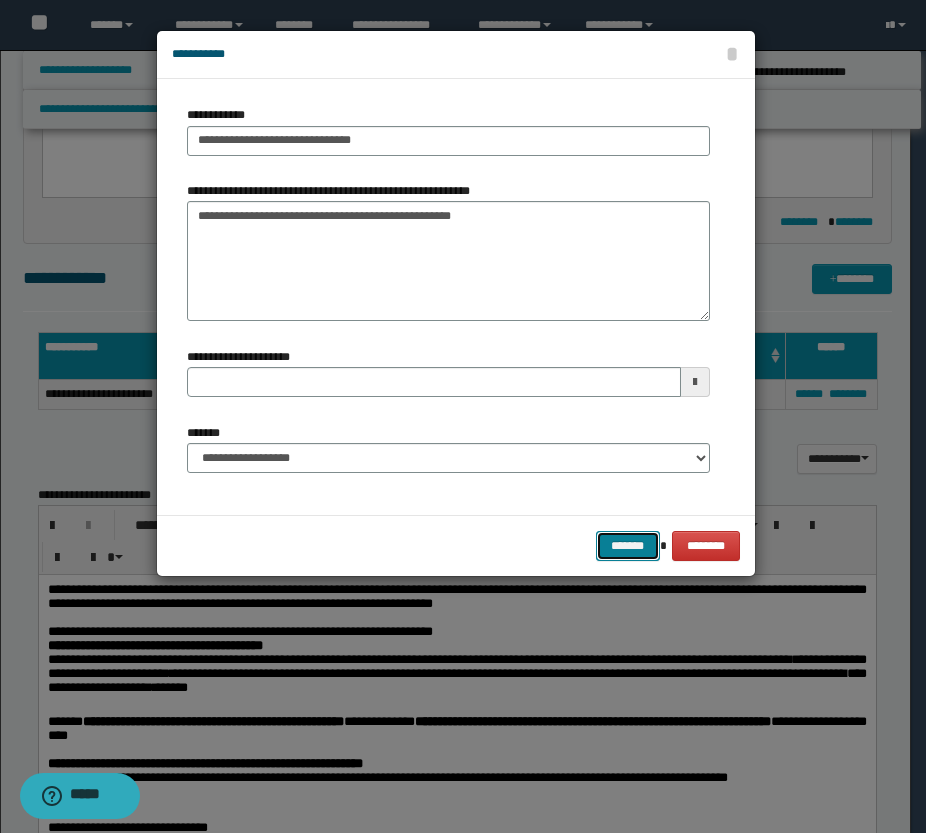 click on "*******" at bounding box center (628, 546) 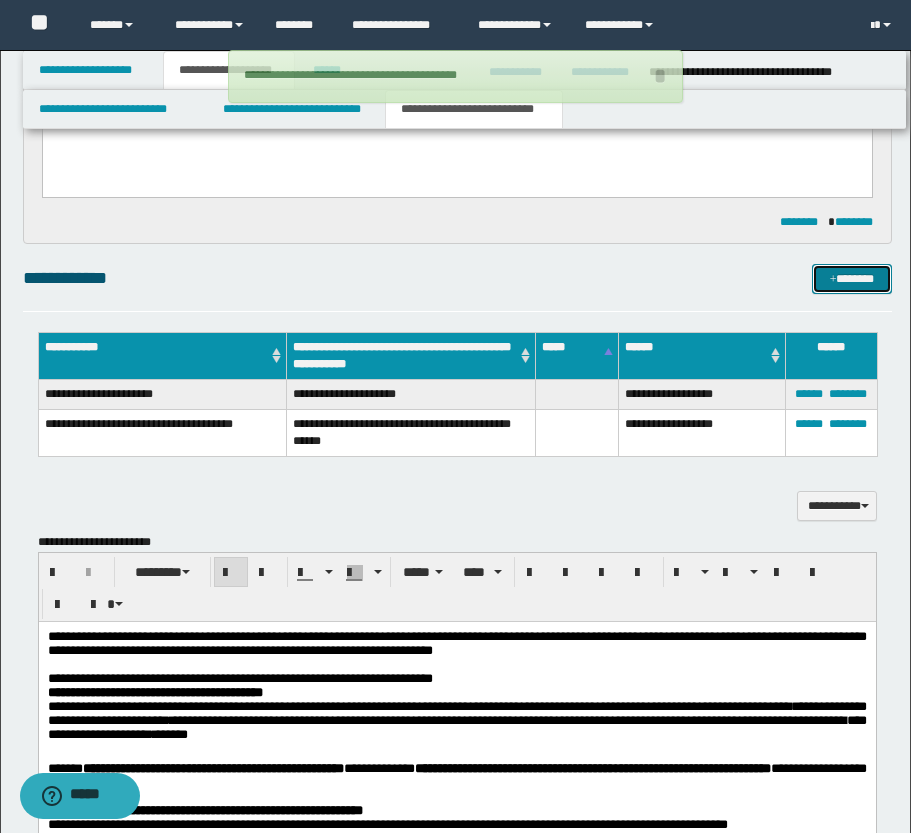 type 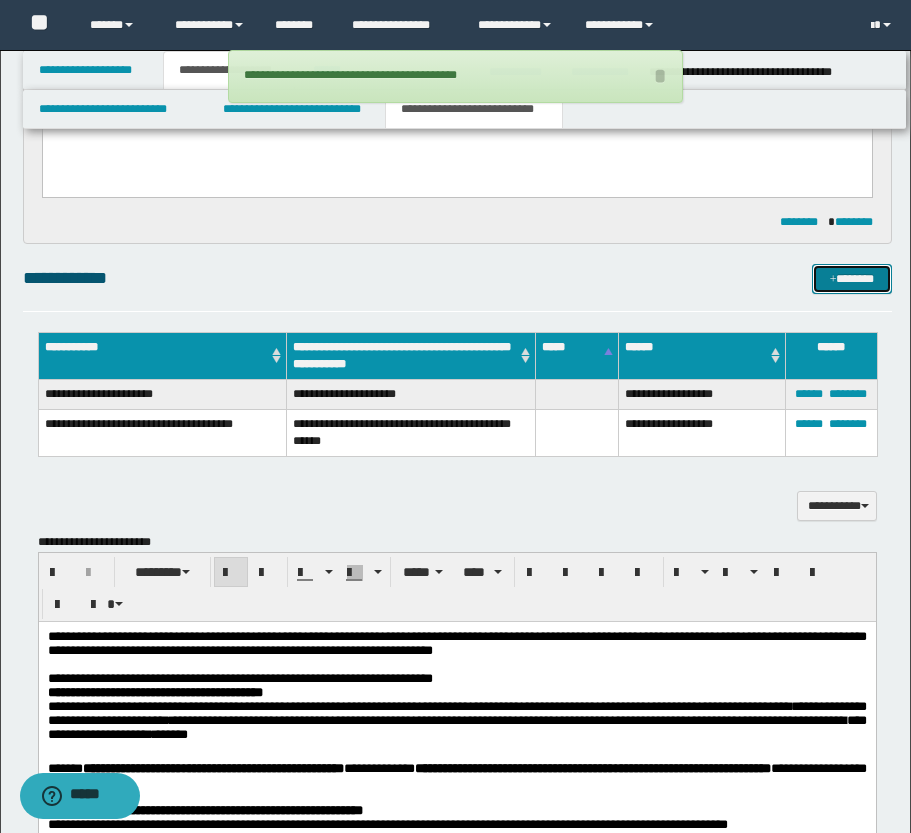 click on "*******" at bounding box center (852, 279) 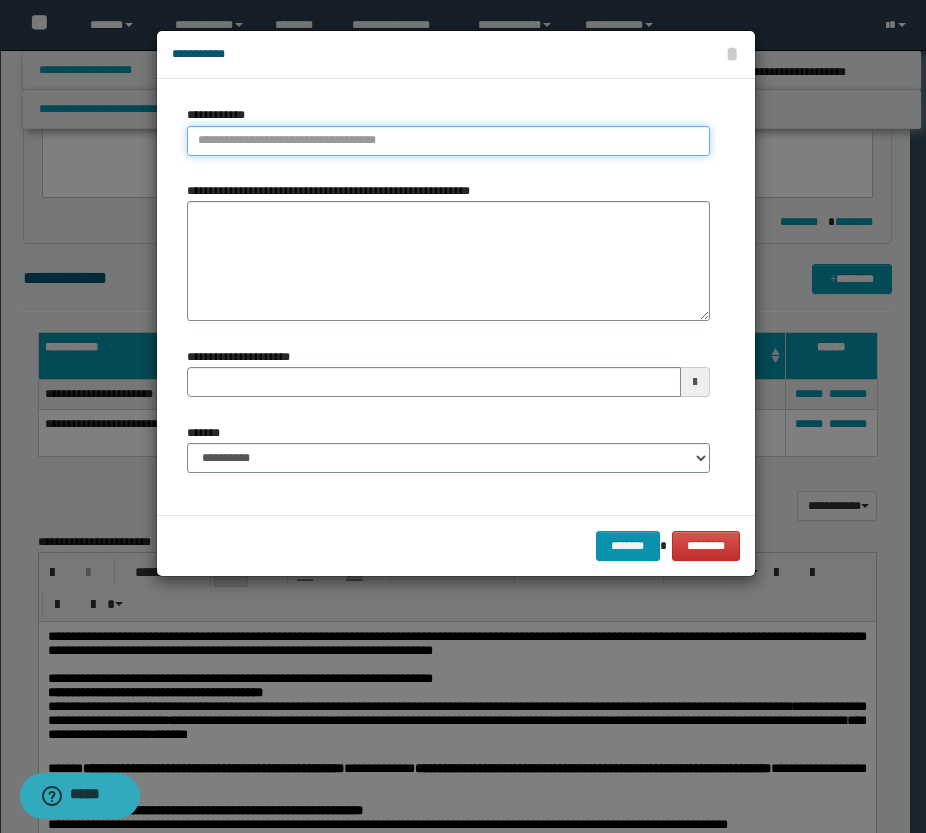 type on "**********" 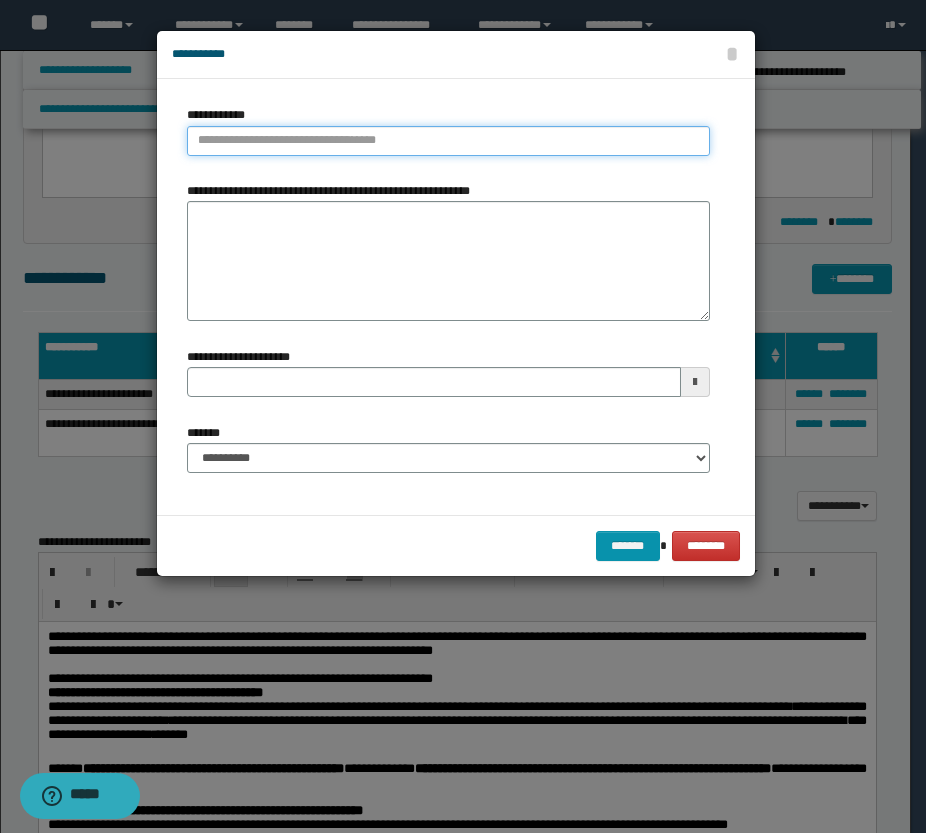 click on "**********" at bounding box center (448, 141) 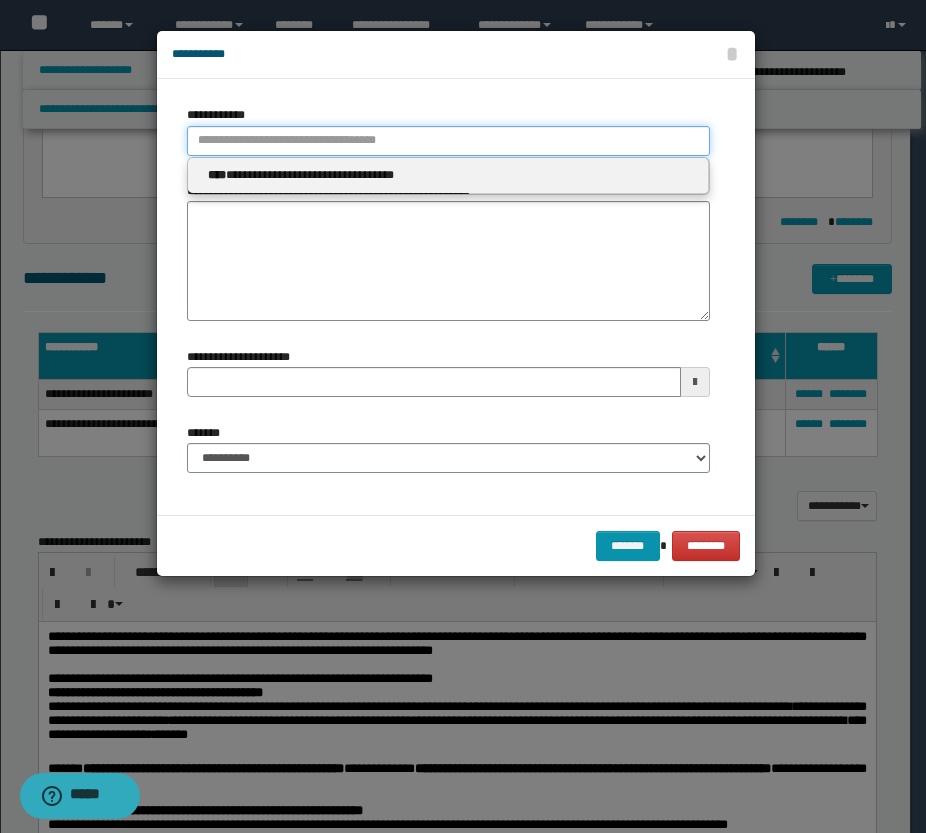 paste on "****" 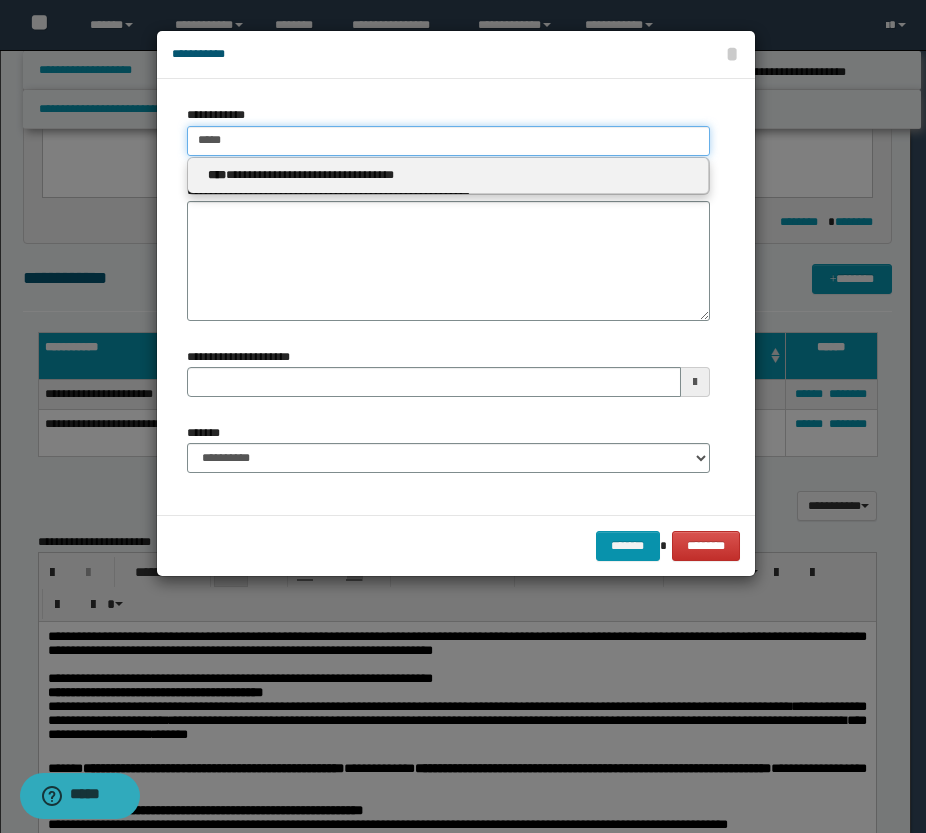 type 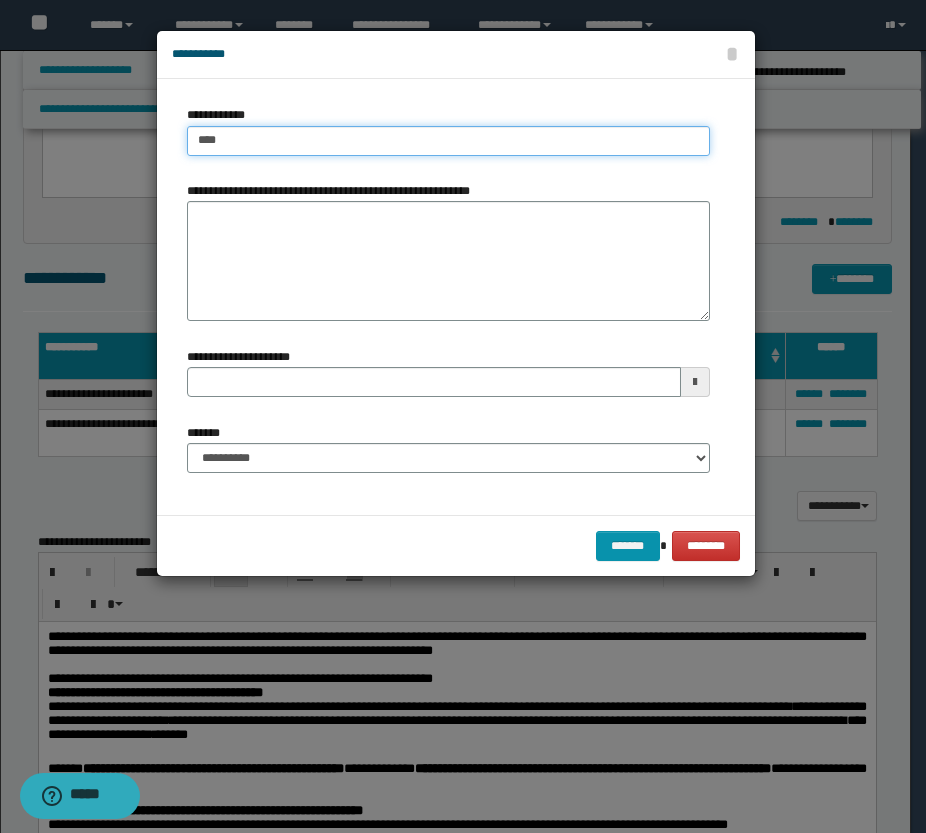 type on "***" 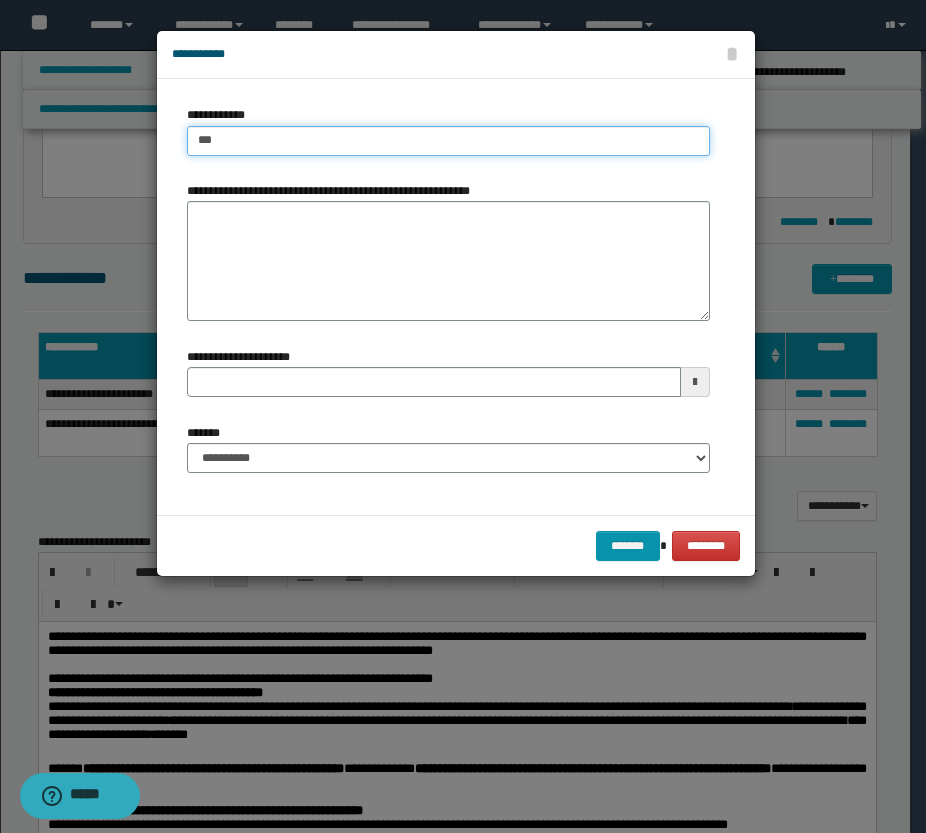 type on "***" 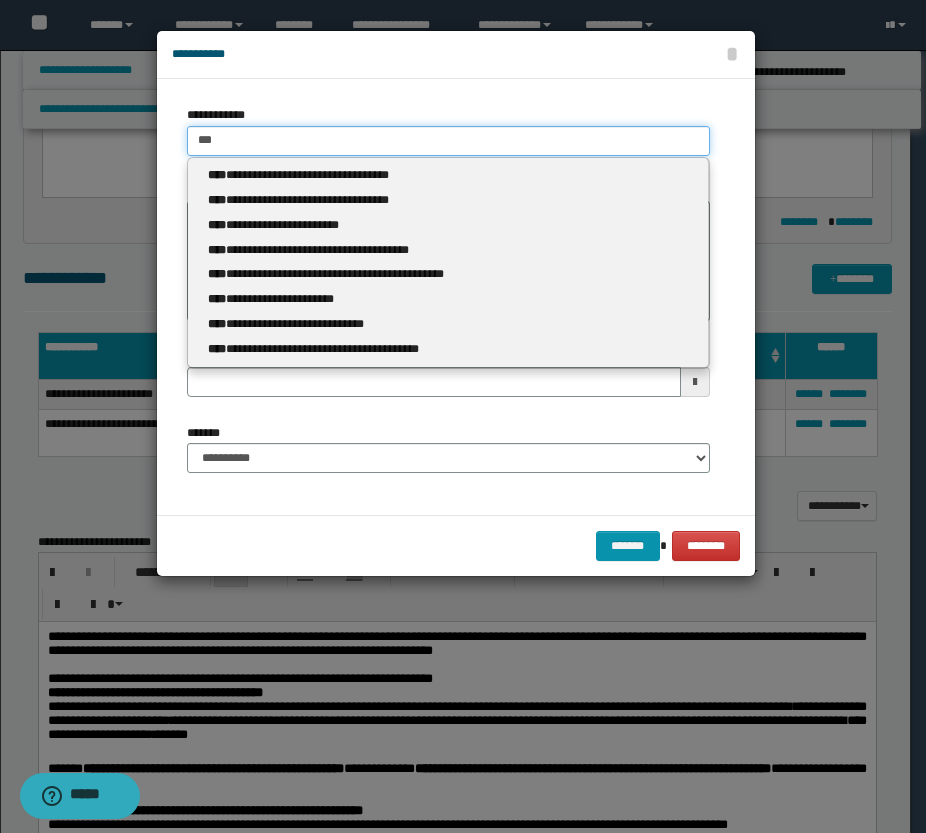 type 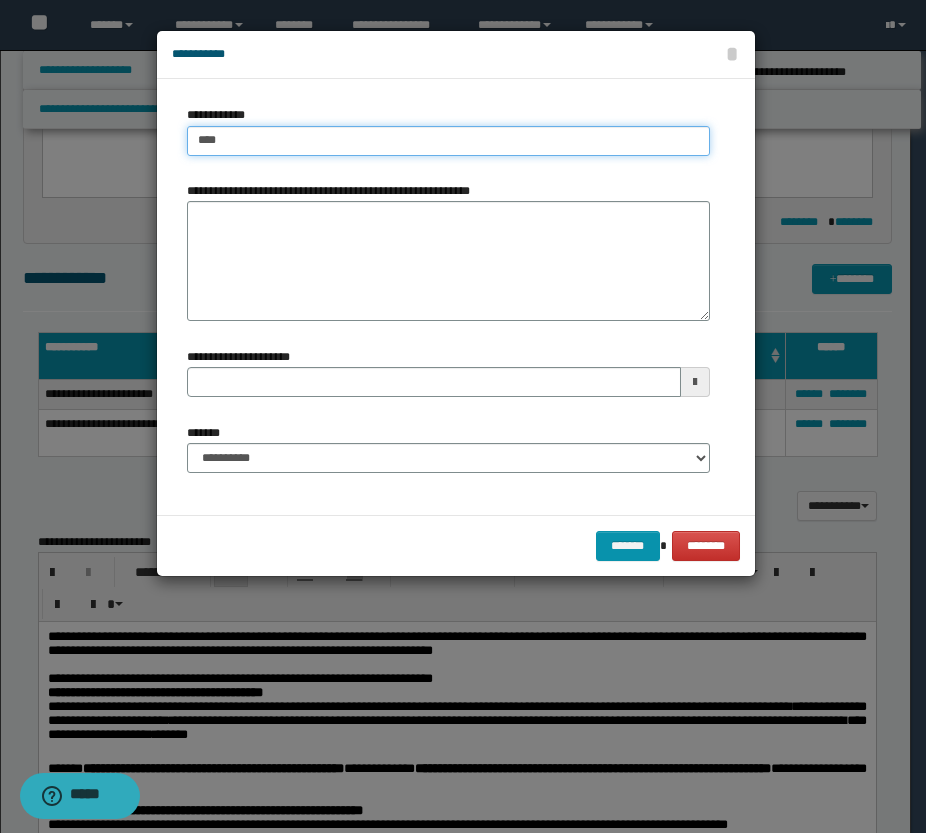 type on "****" 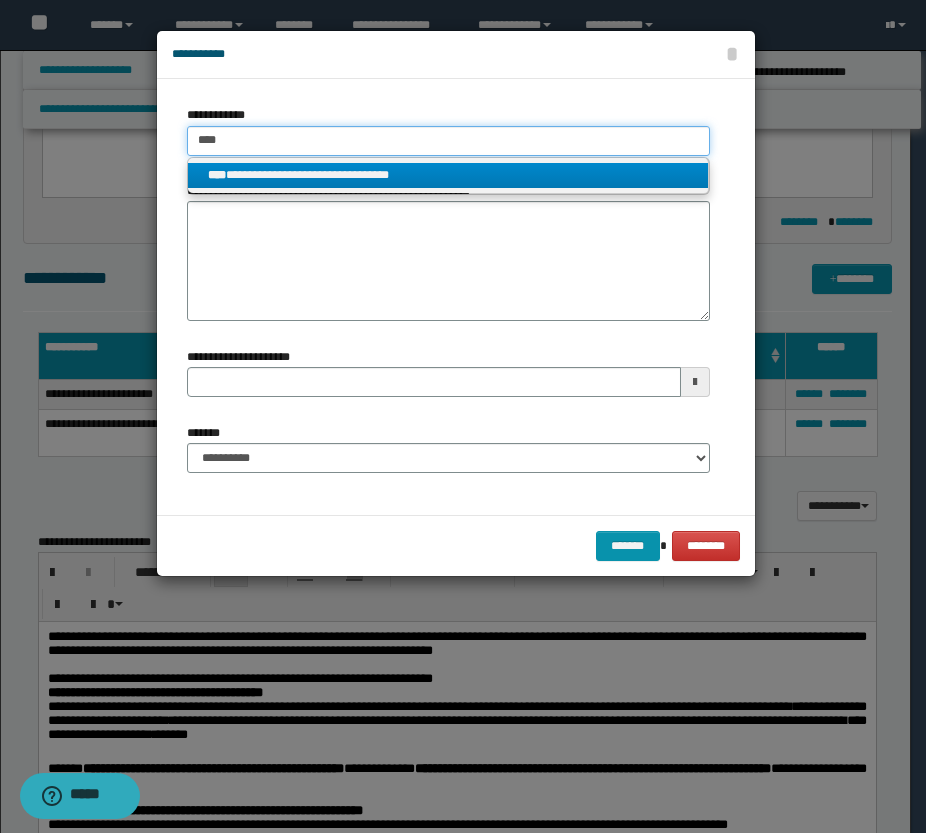type on "****" 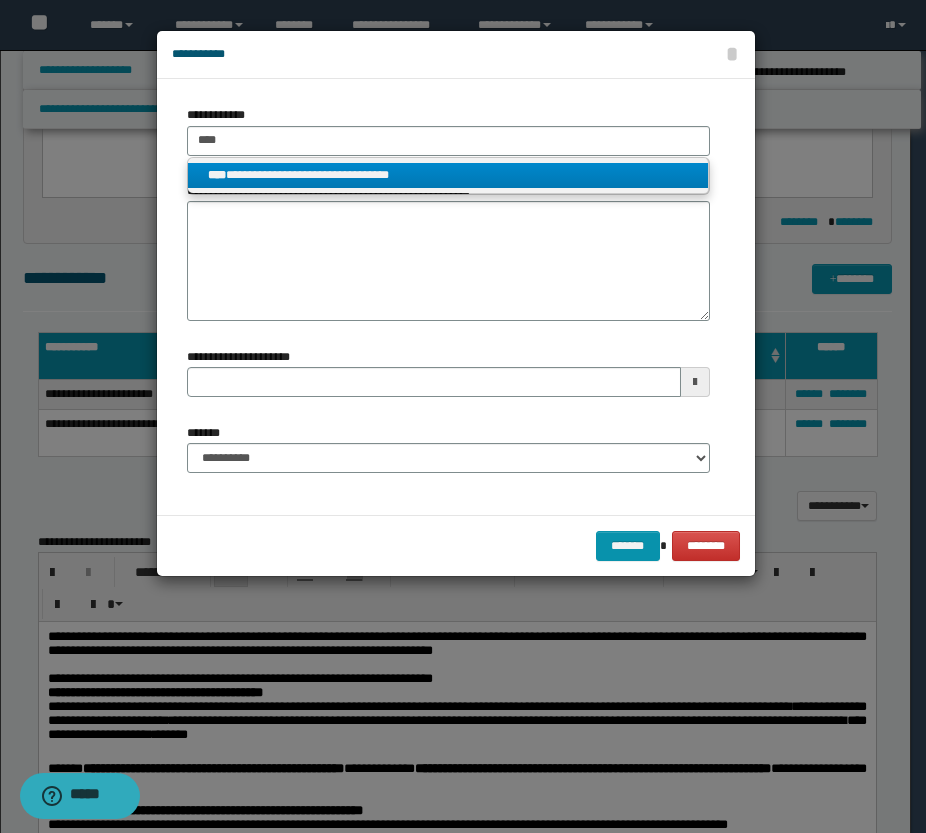 click on "**********" at bounding box center [448, 175] 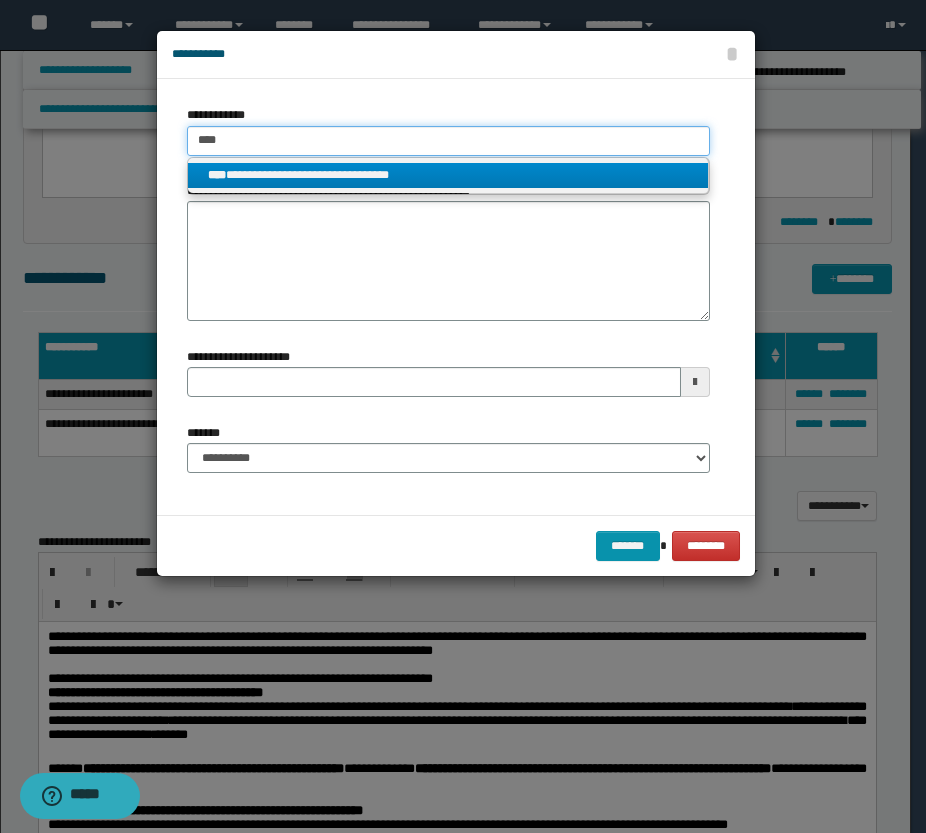 type 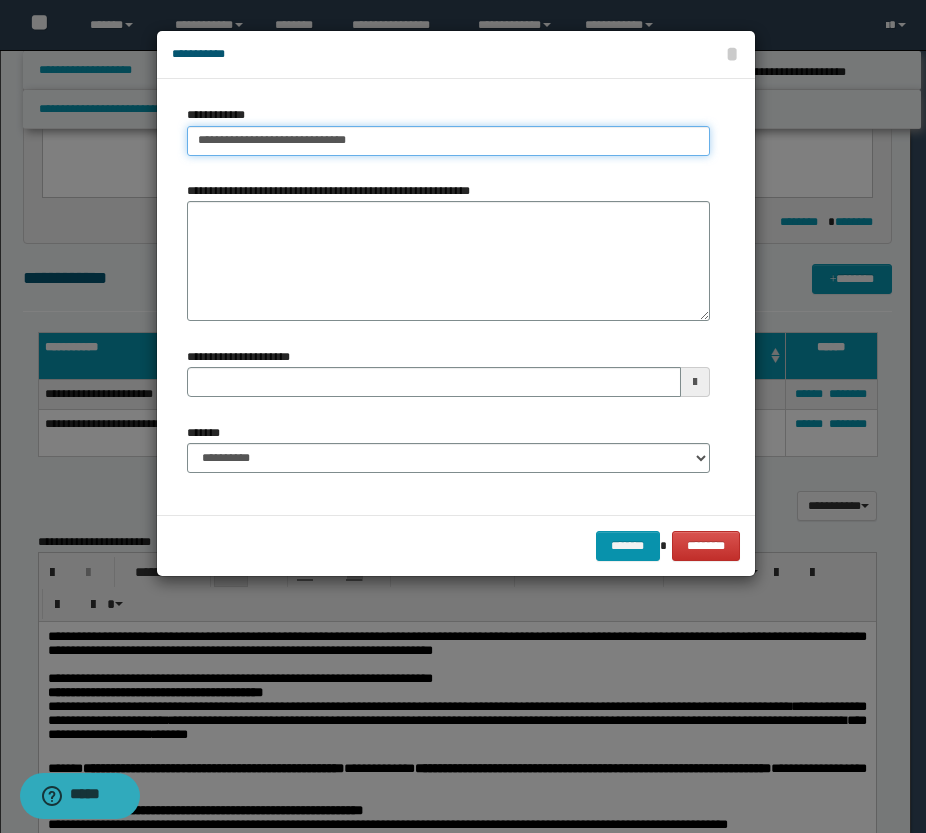 type 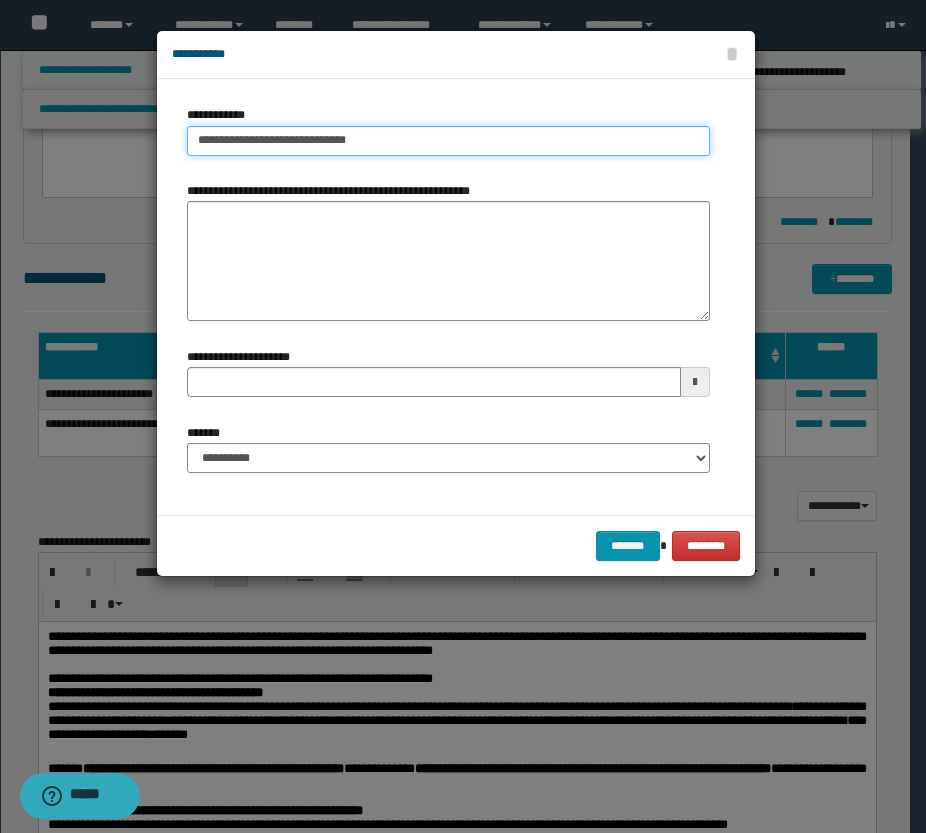 type on "**********" 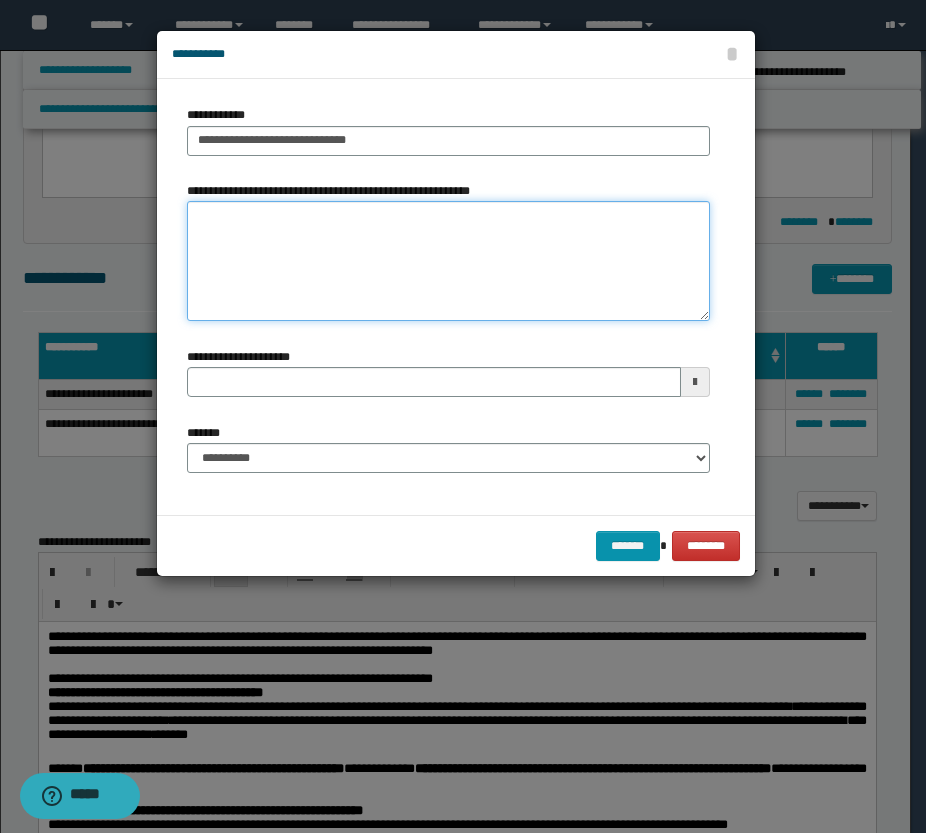 type 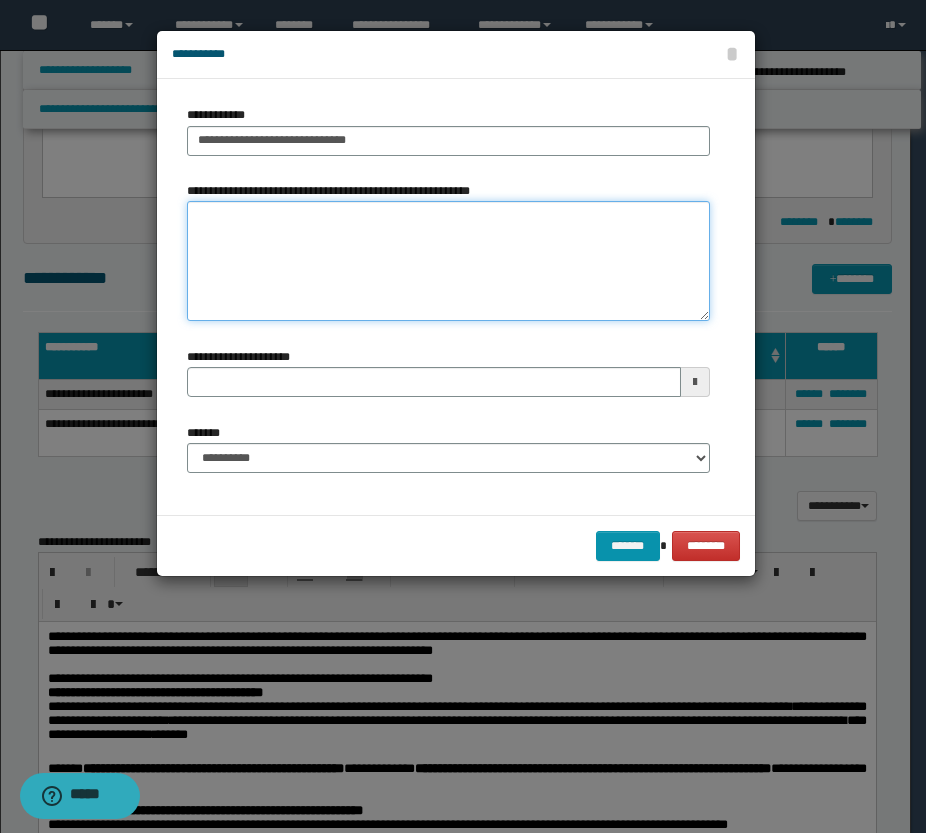 click on "**********" at bounding box center (448, 261) 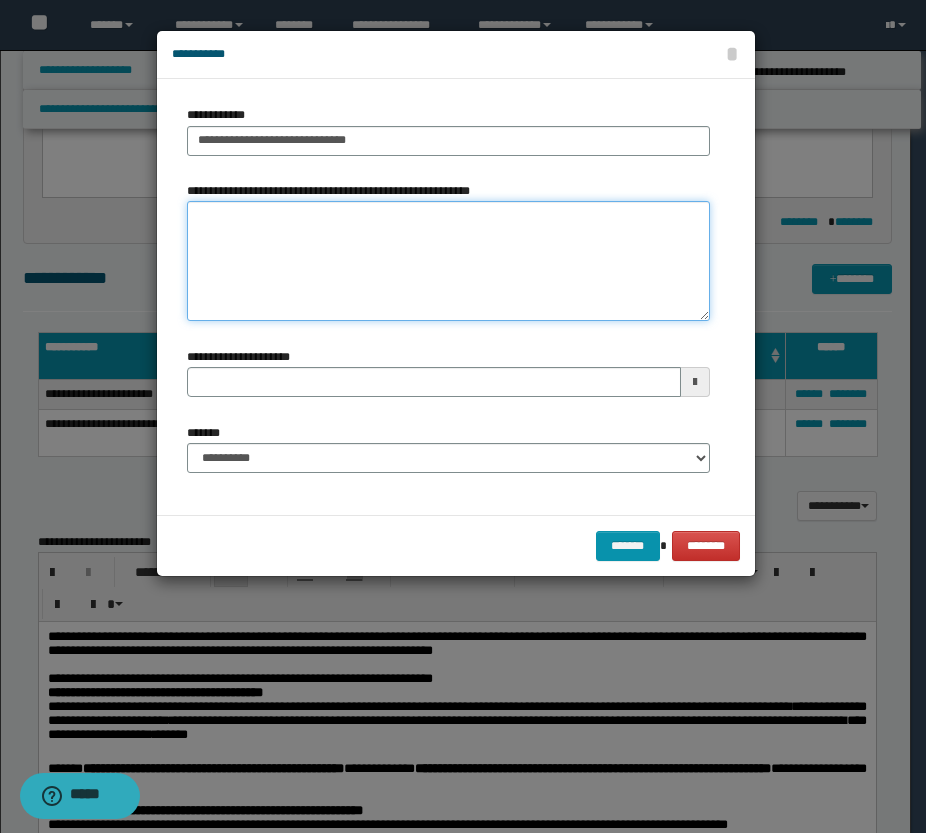 paste on "*********" 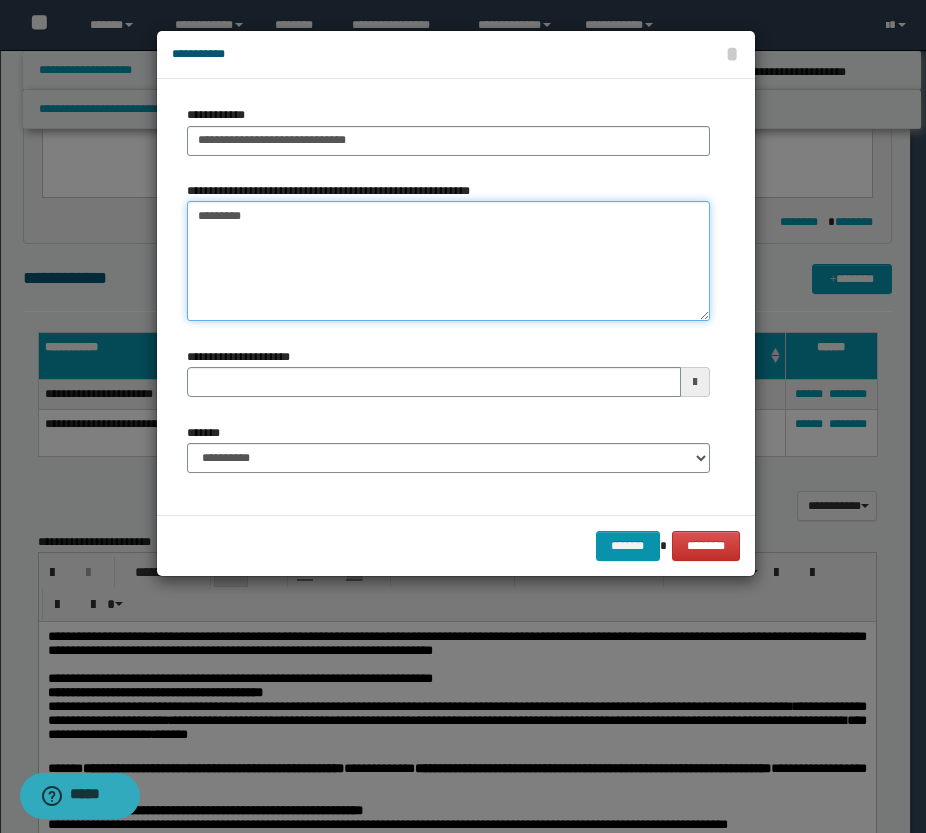 type on "*********" 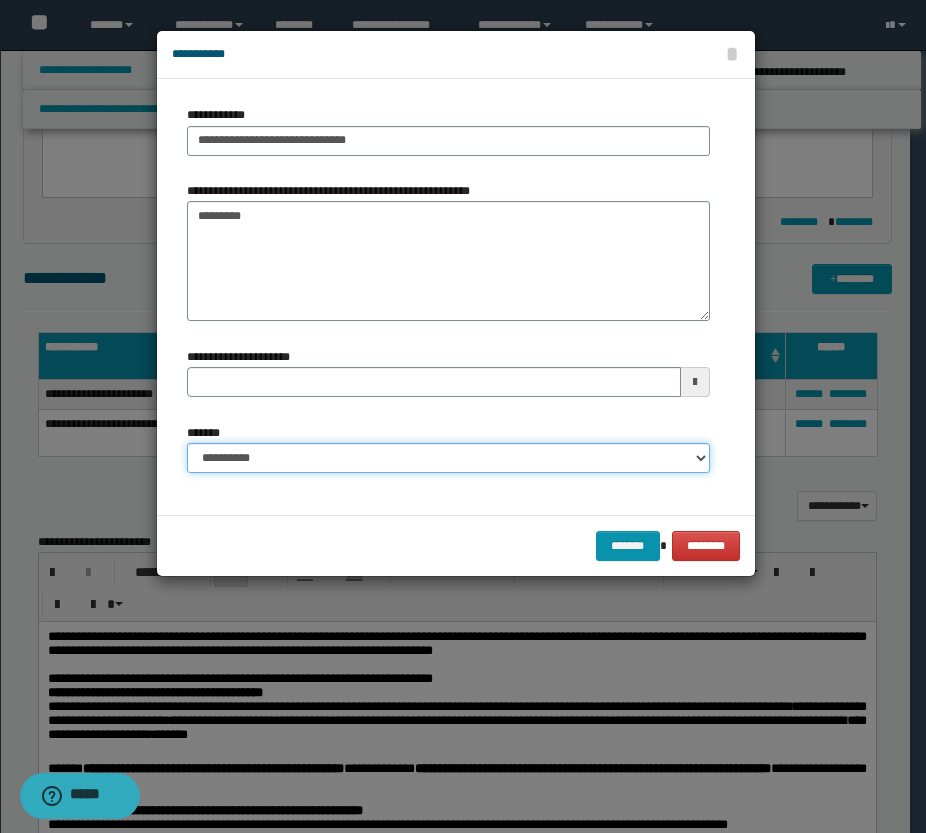 click on "**********" at bounding box center [448, 458] 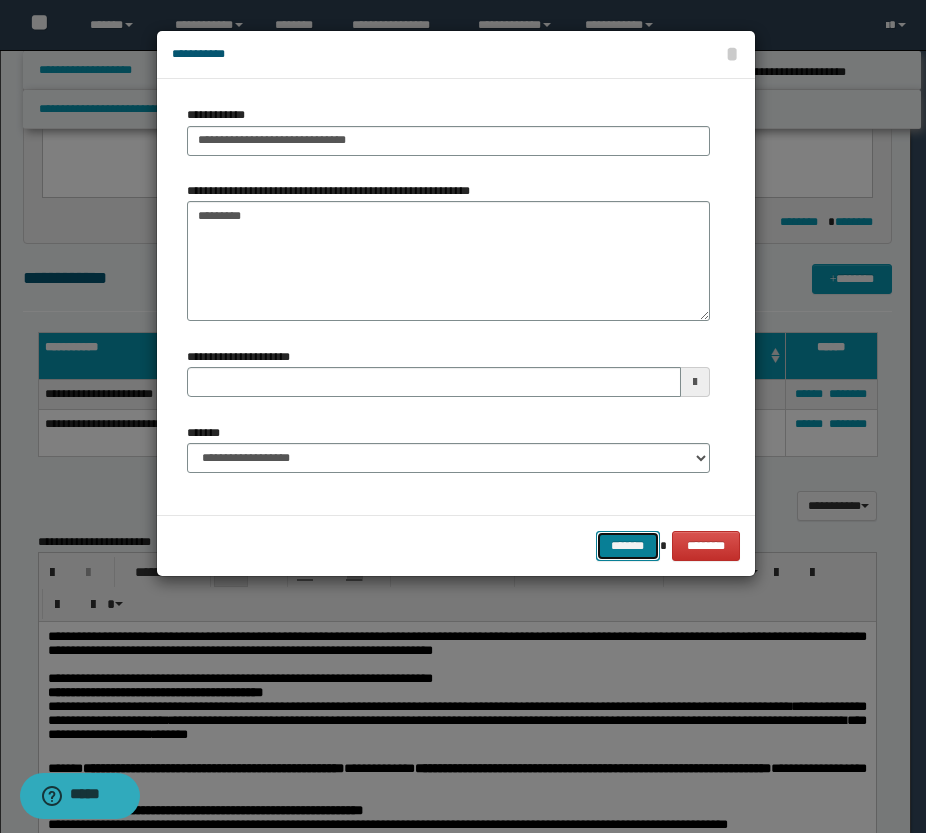 click on "*******" at bounding box center (628, 546) 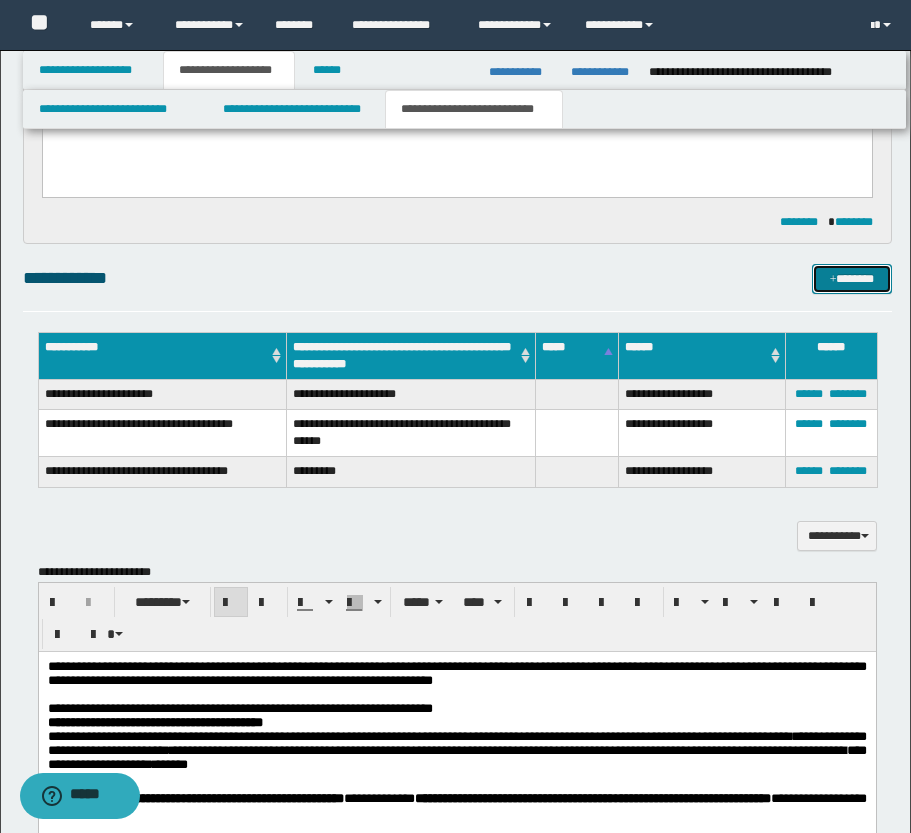 click on "*******" at bounding box center (852, 279) 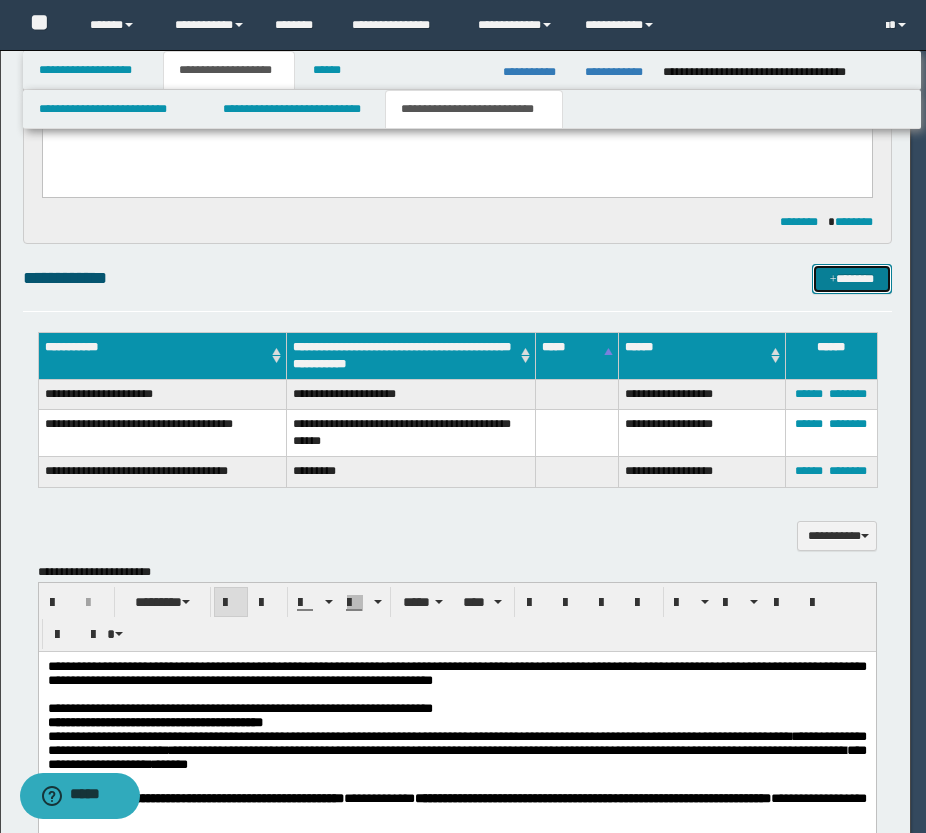 type 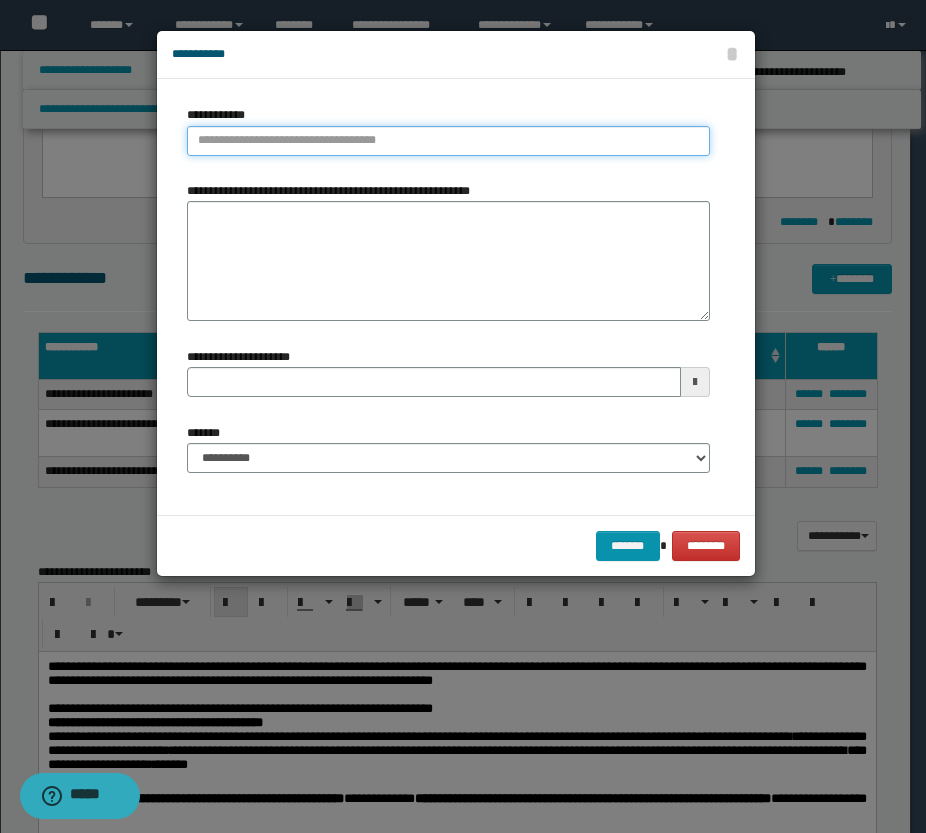 type on "**********" 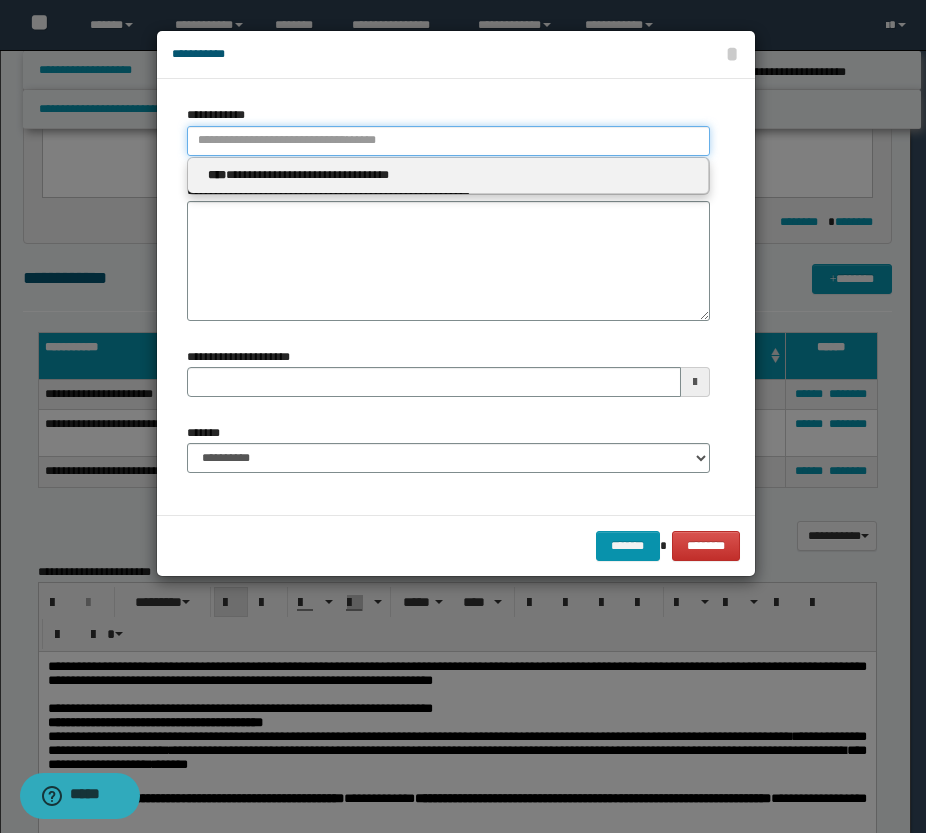click on "**********" at bounding box center [448, 141] 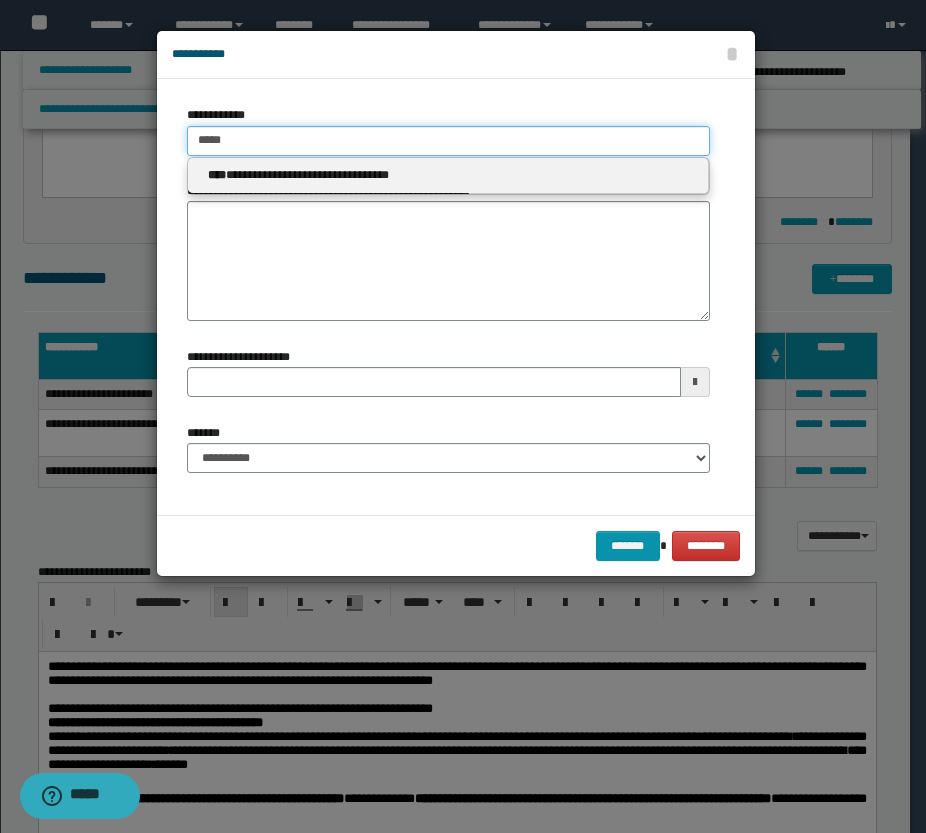 type 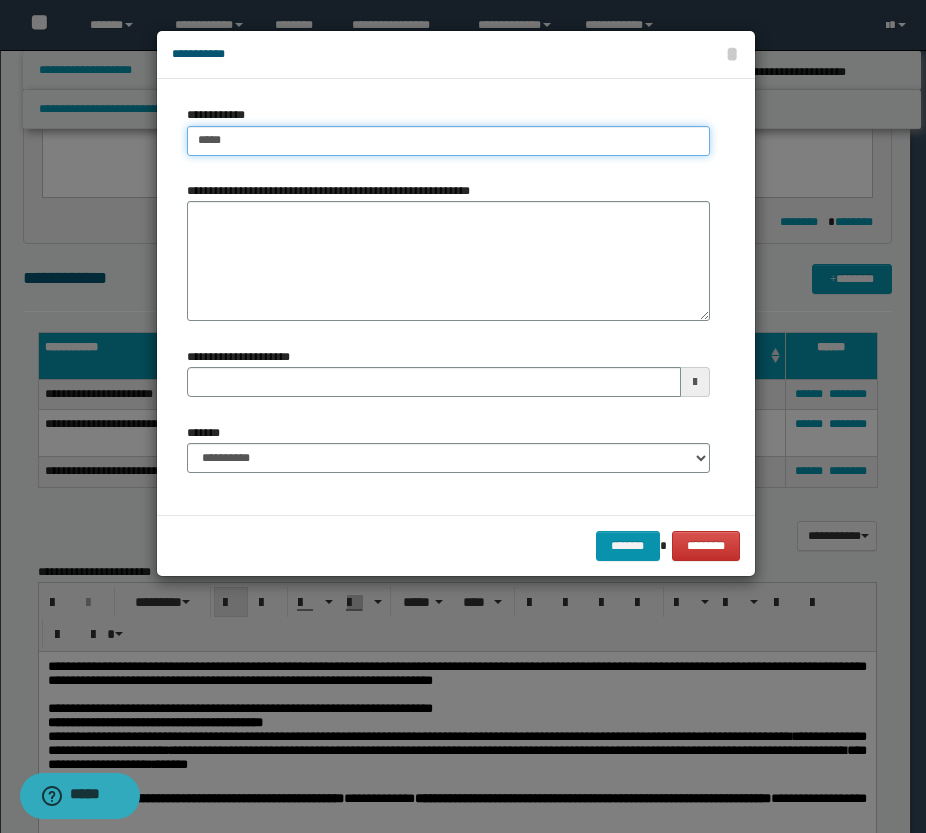 type on "****" 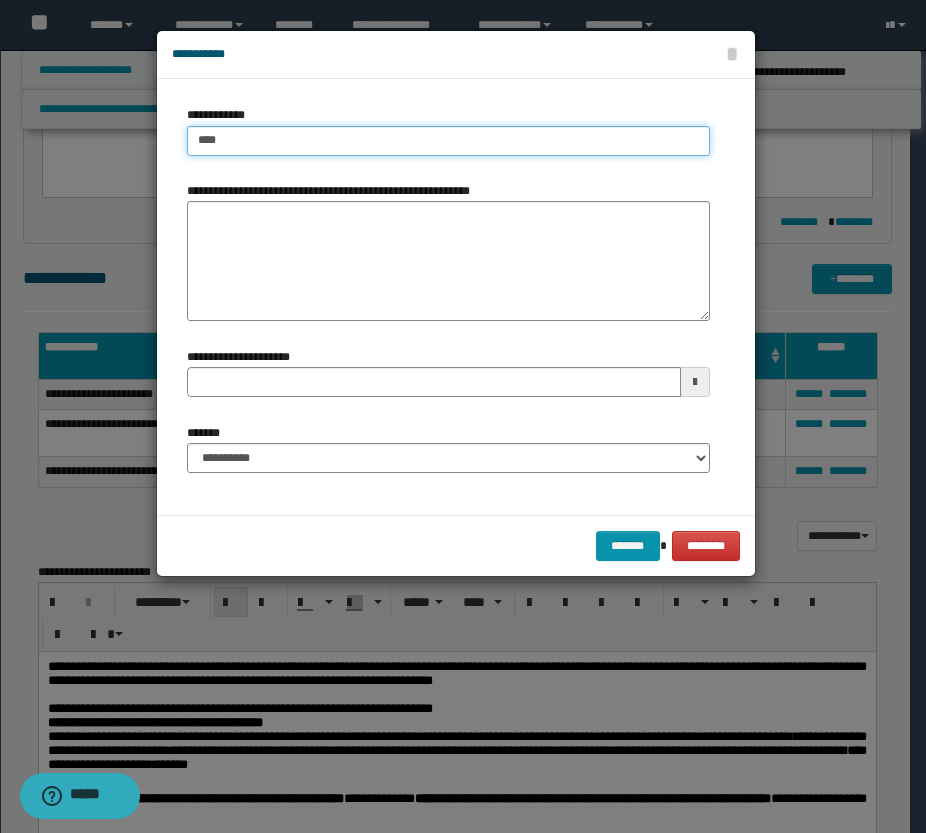 type on "****" 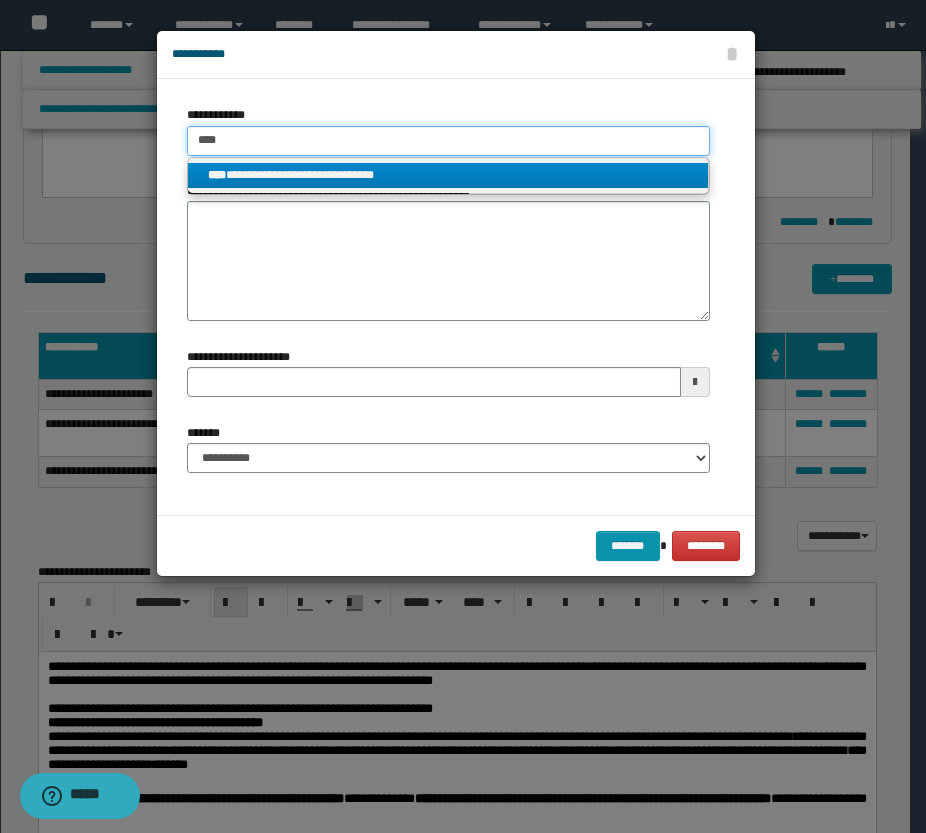 type on "****" 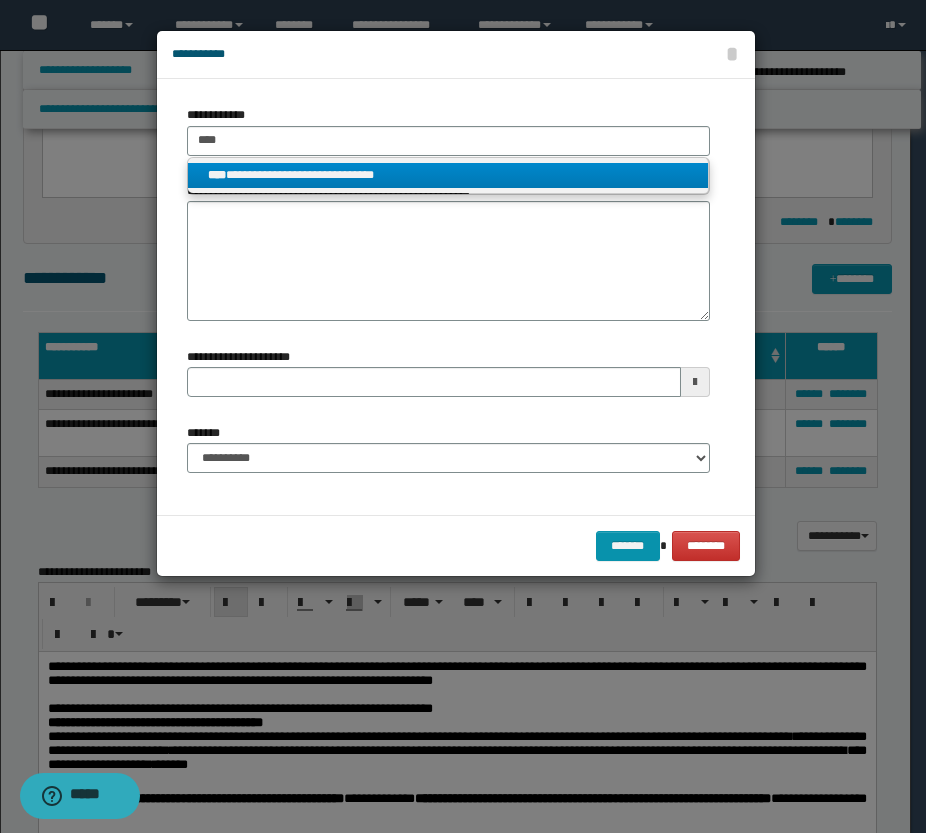 click on "**********" at bounding box center [448, 175] 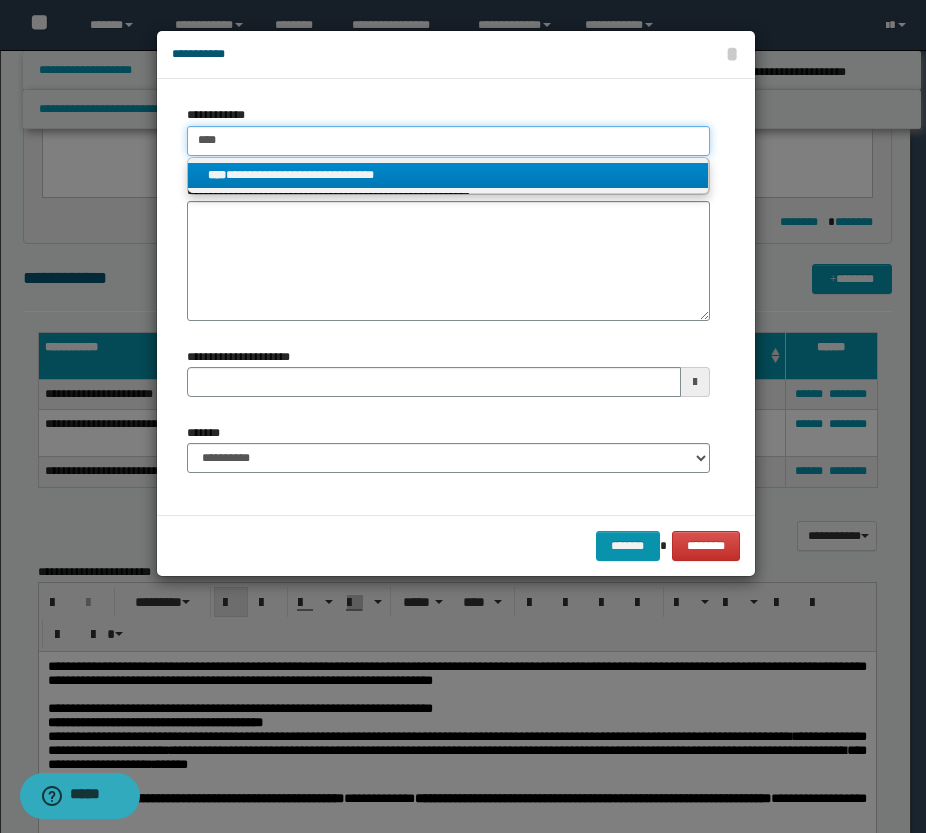 type 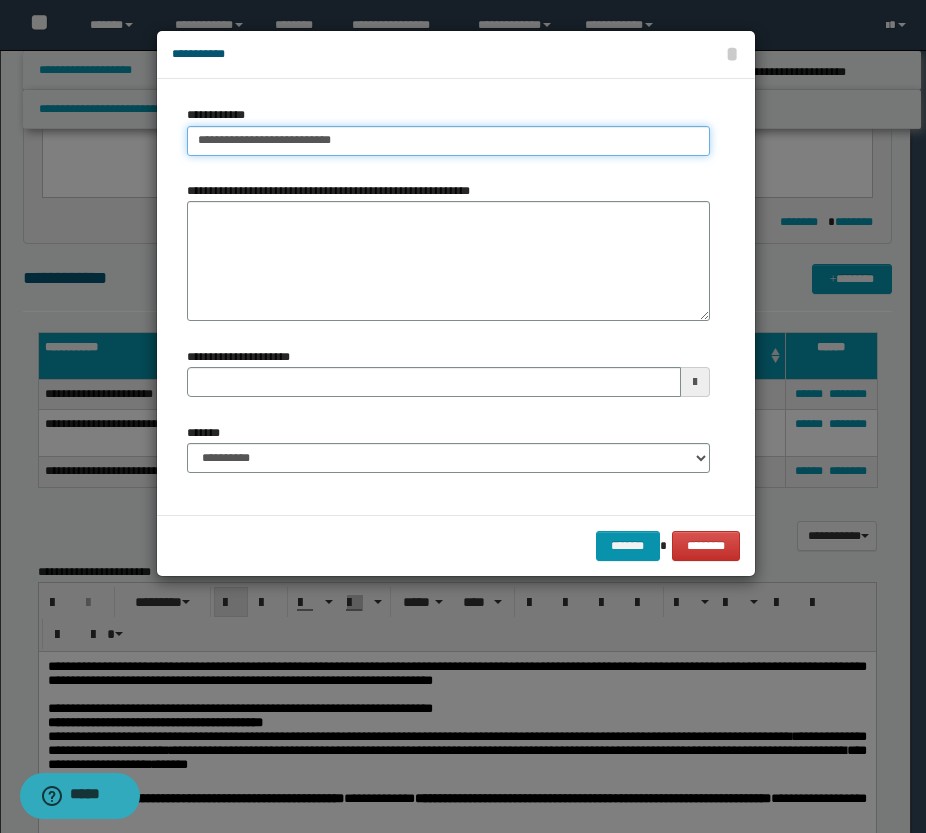 type on "**********" 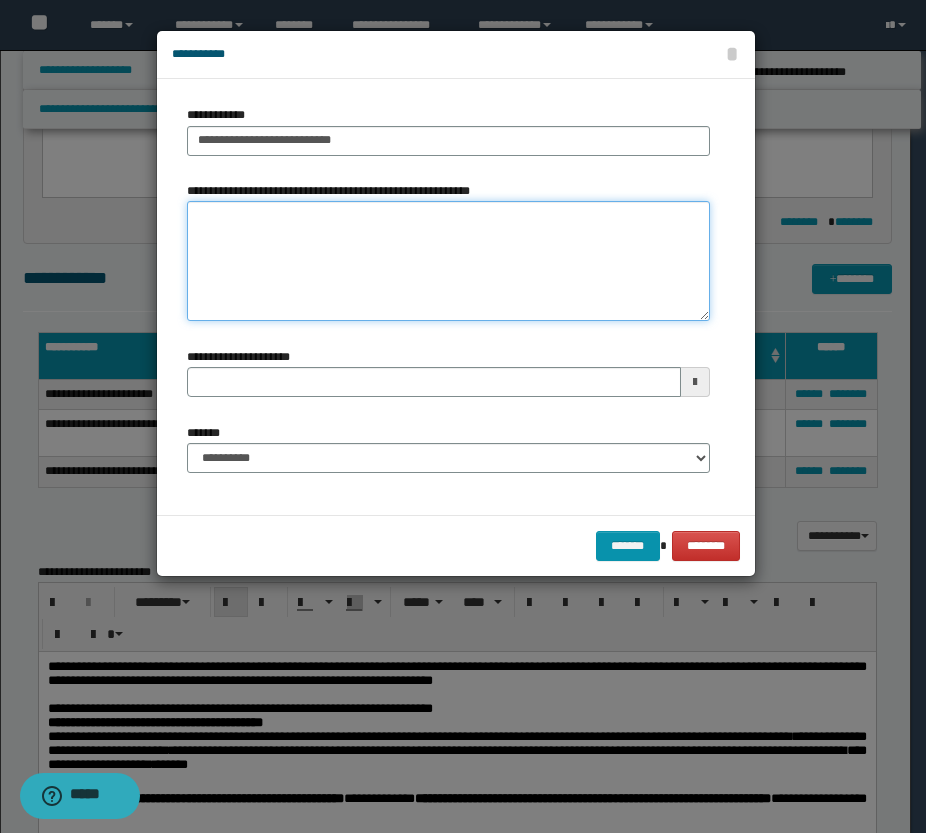 type 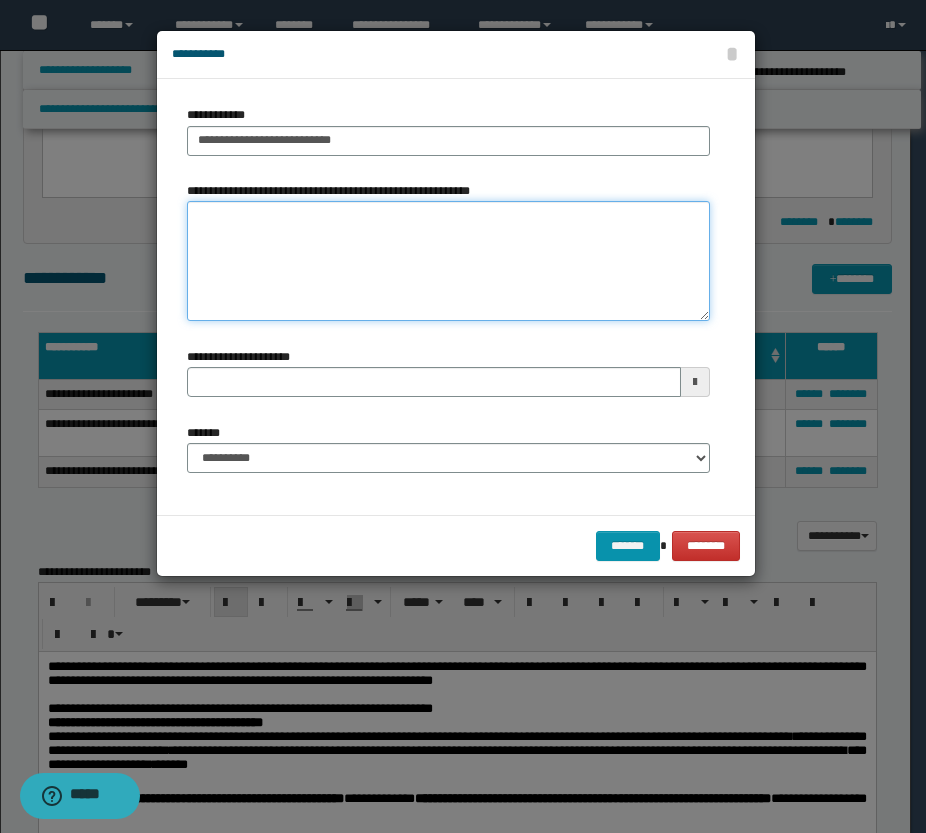 click on "**********" at bounding box center (448, 261) 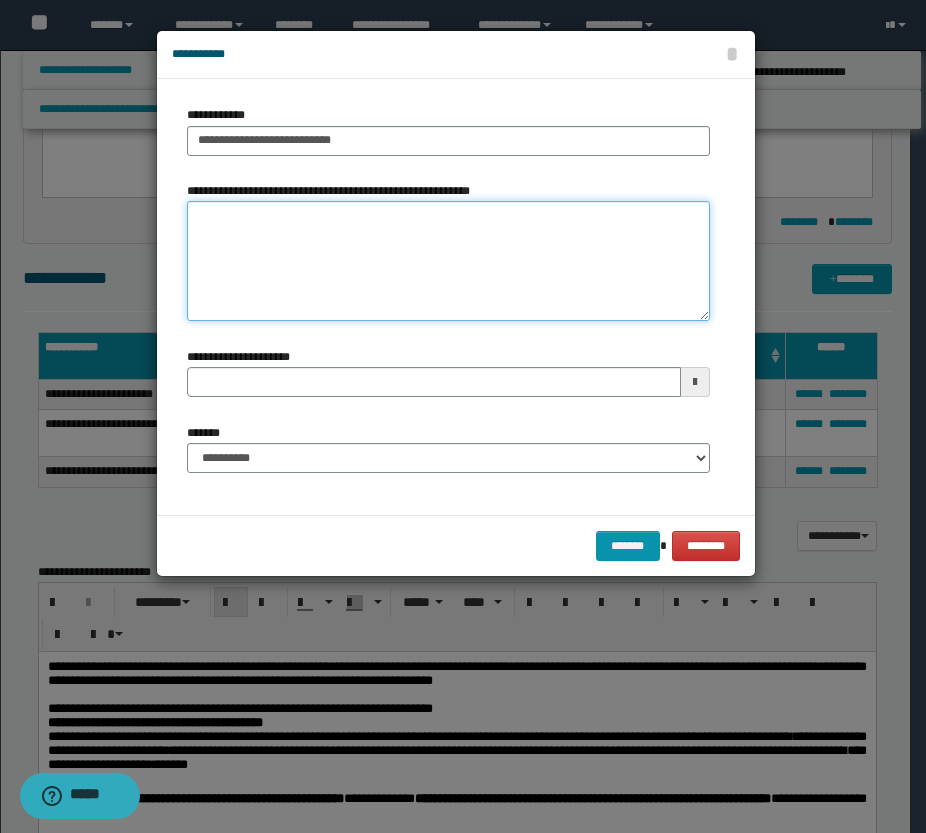 paste on "*********" 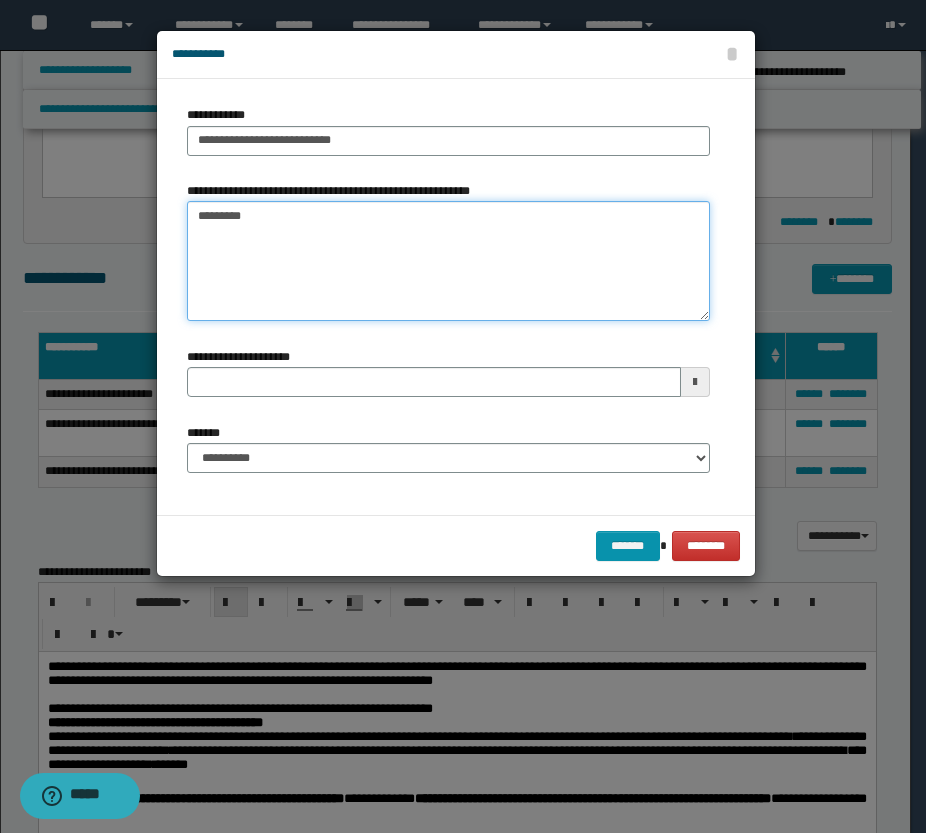 type 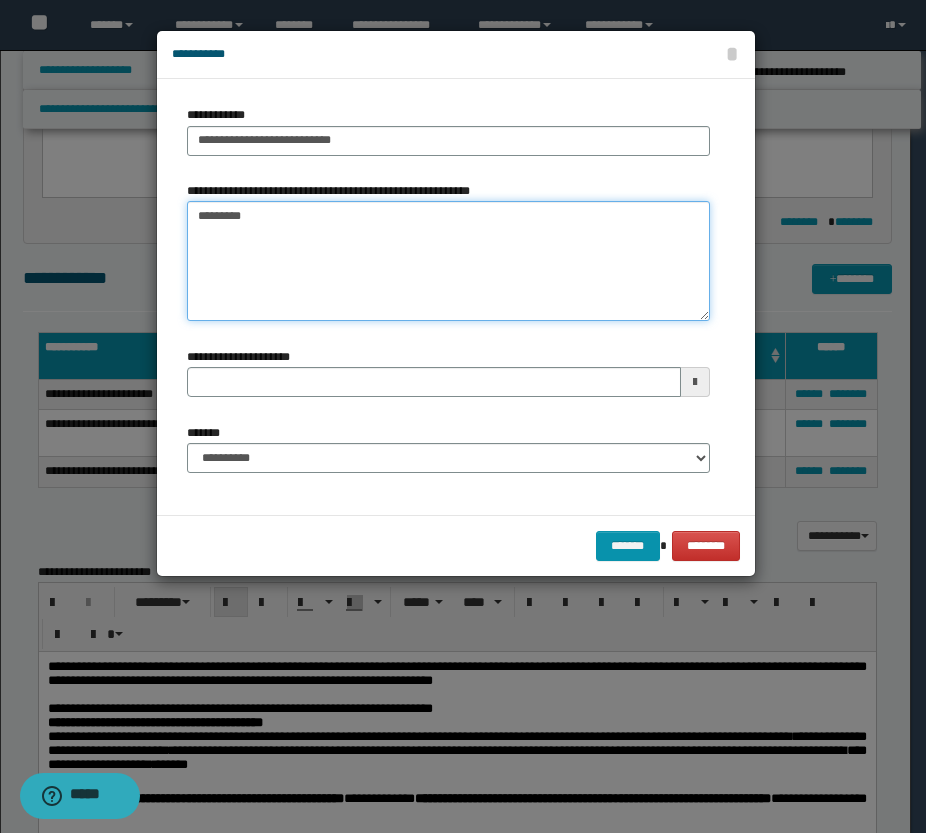 type on "*********" 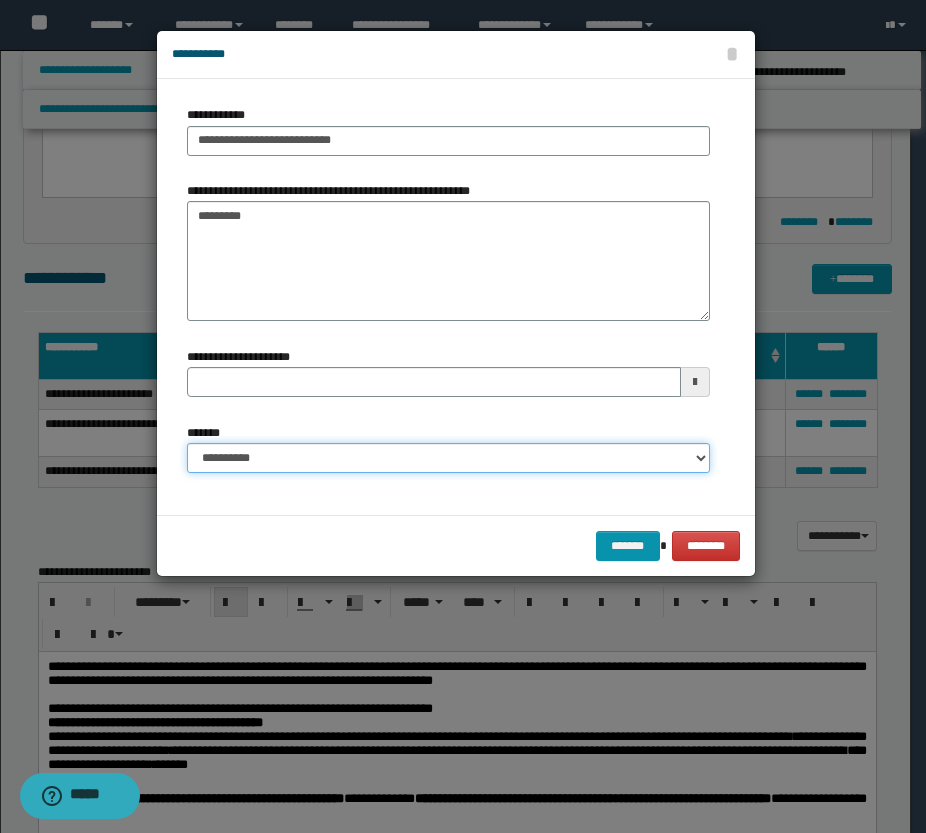 click on "**********" at bounding box center [448, 458] 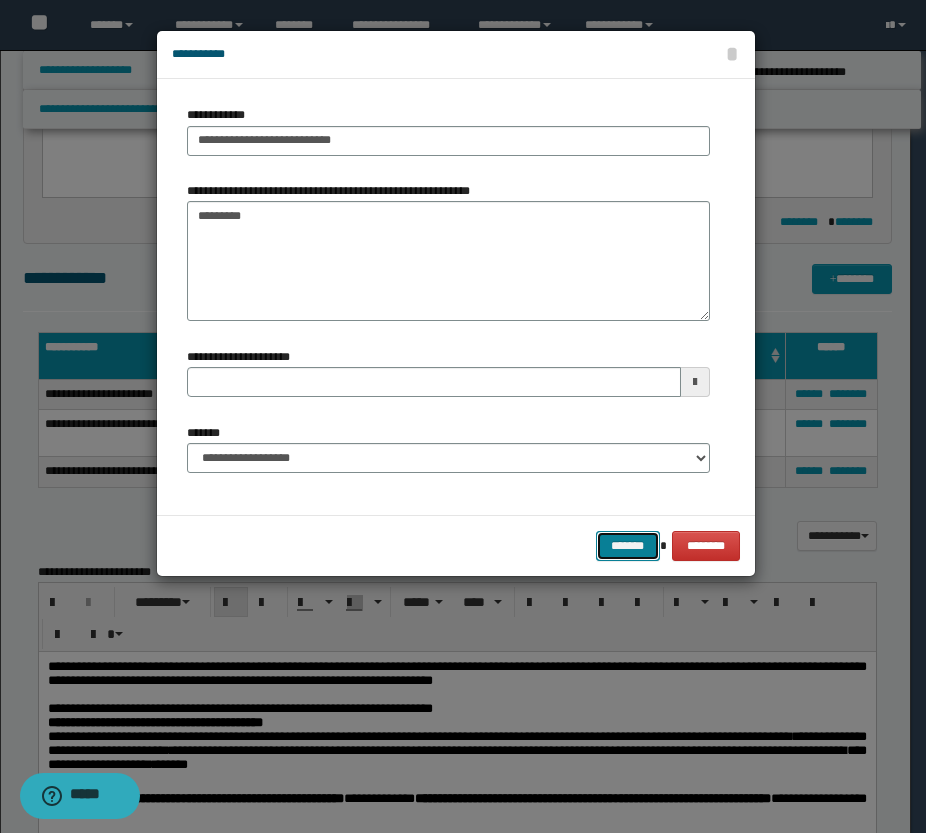 click on "*******" at bounding box center (628, 546) 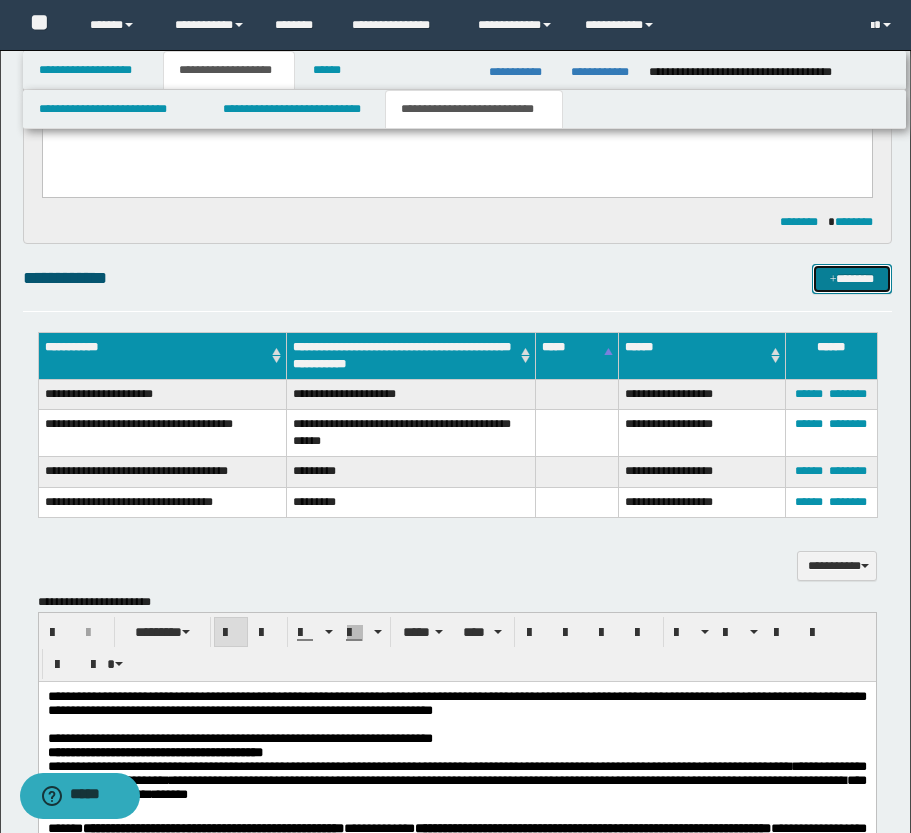 click at bounding box center (833, 280) 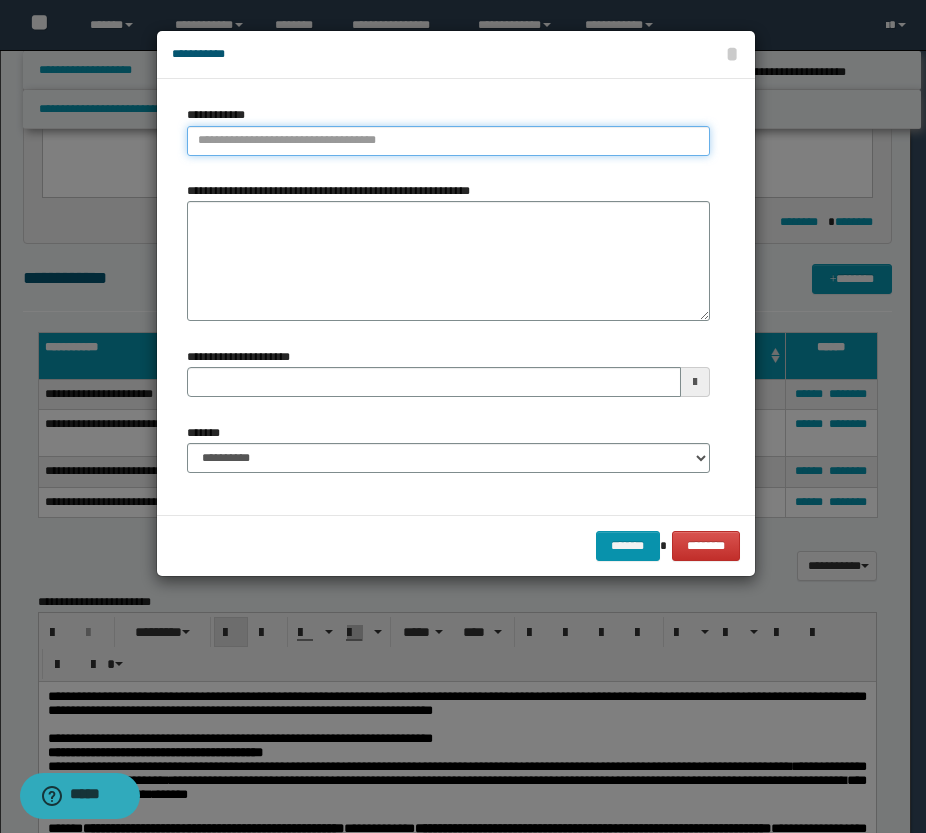 type on "**********" 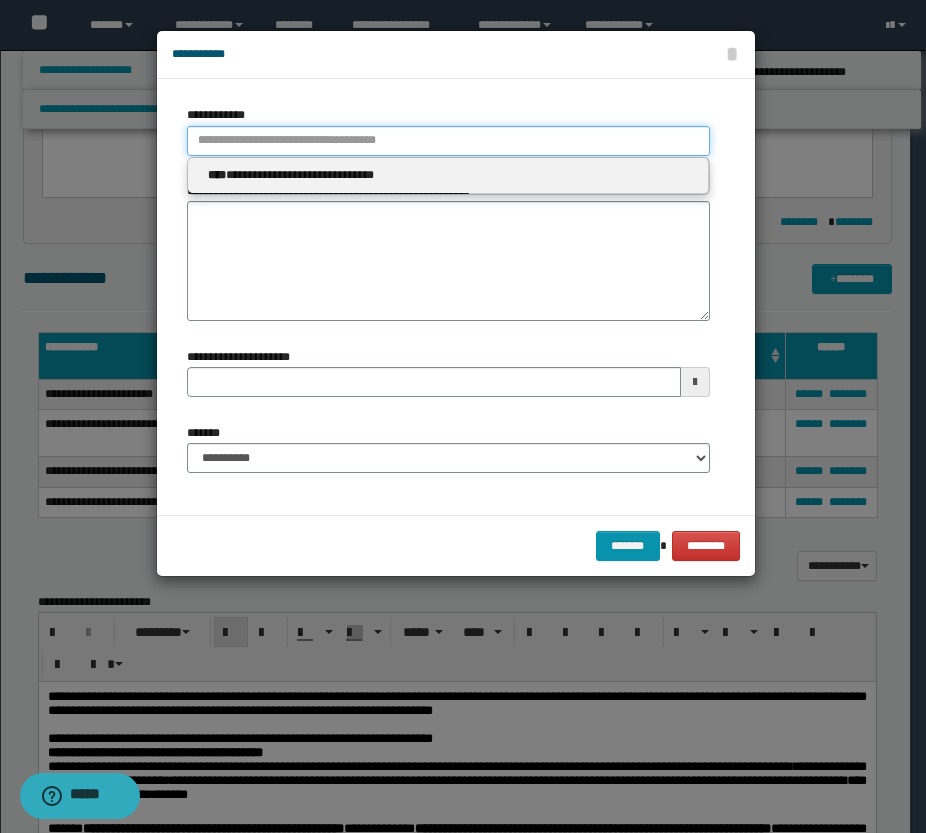 click on "**********" at bounding box center [448, 141] 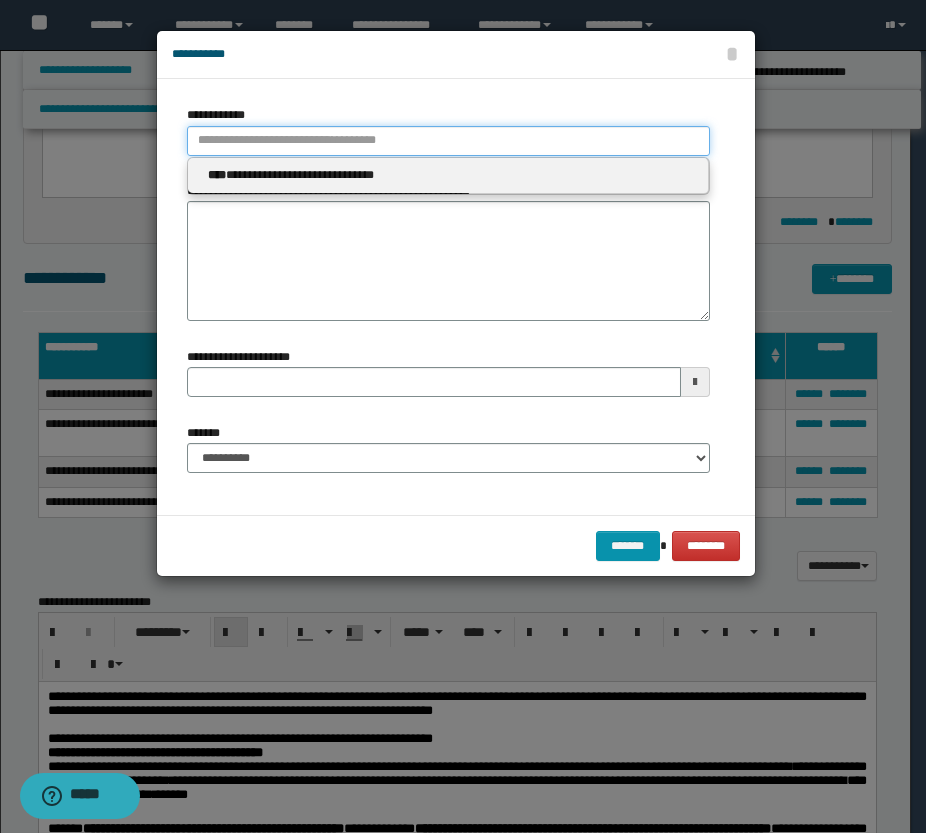 paste on "****" 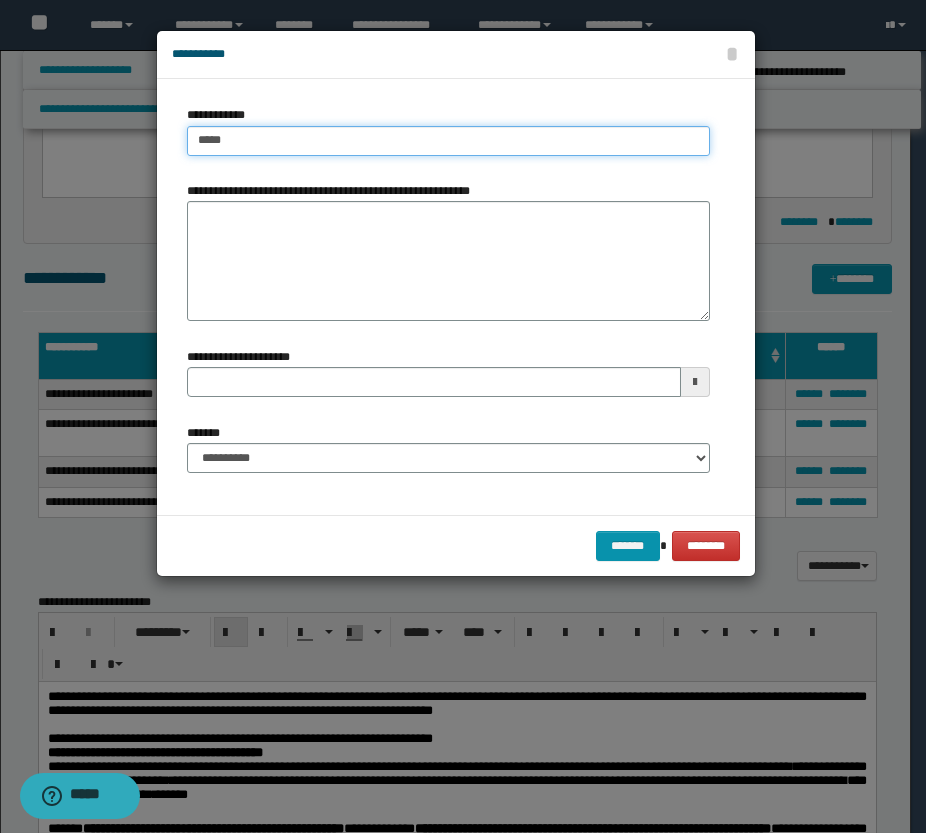 type 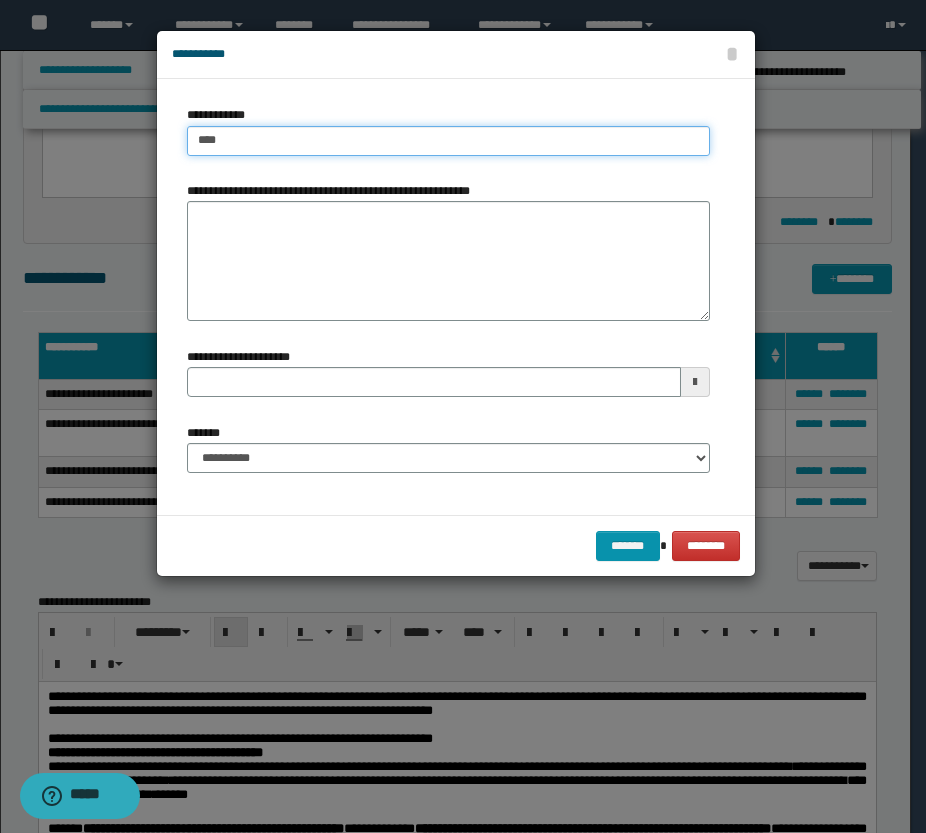 type on "****" 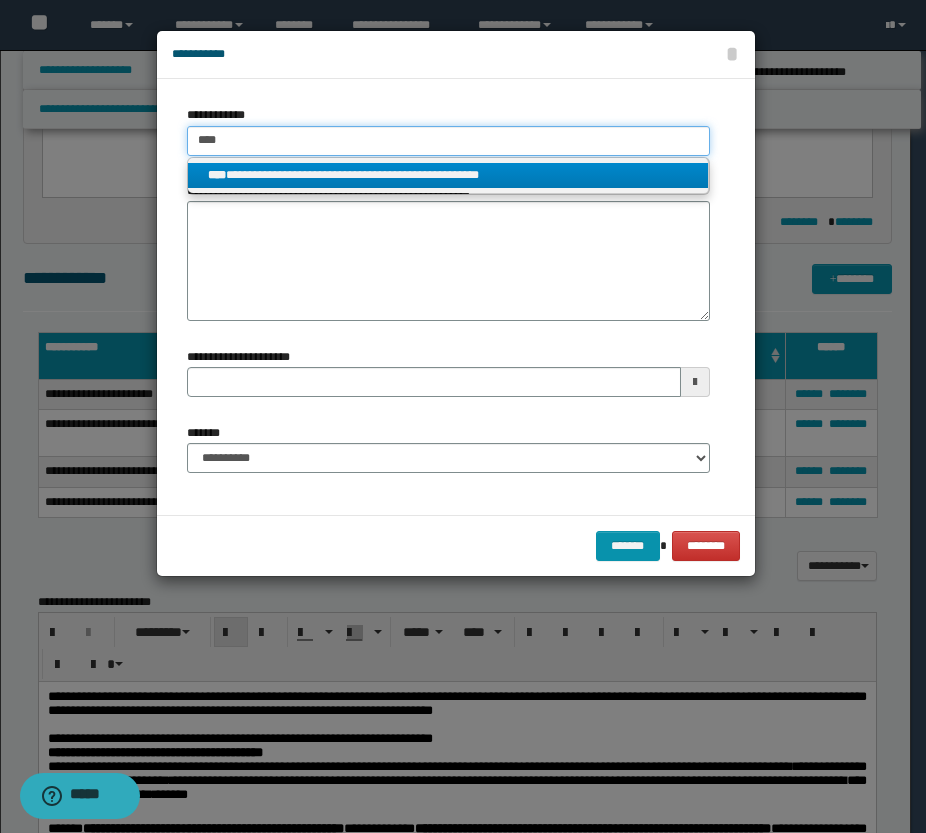 type on "****" 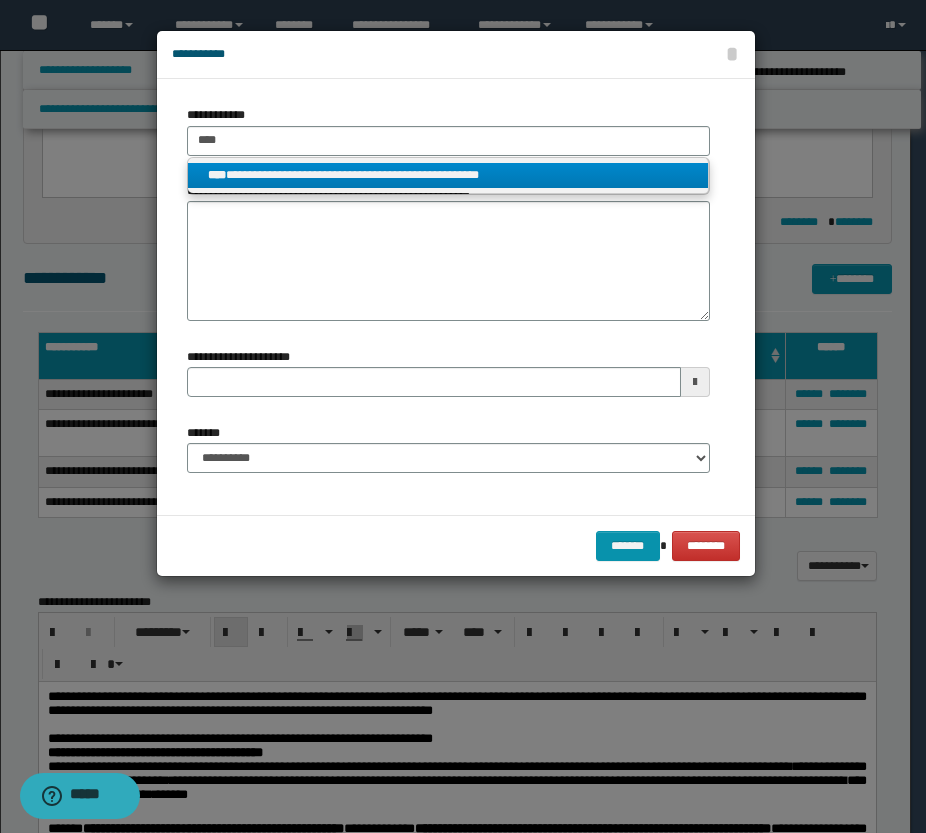 click on "**********" at bounding box center (448, 175) 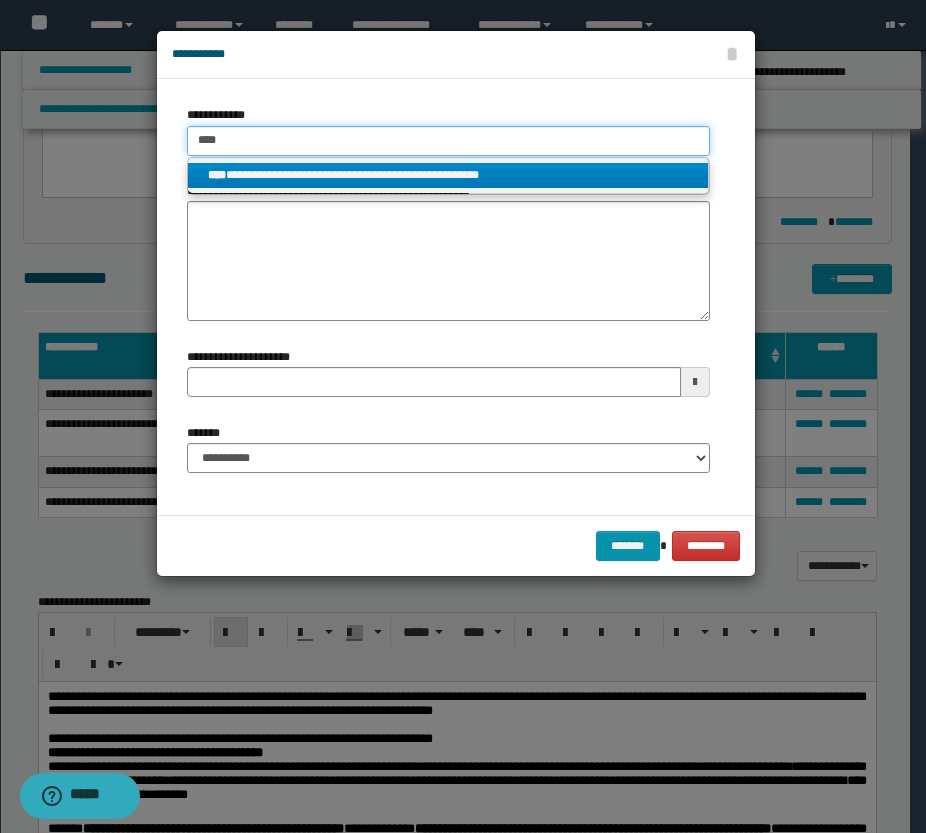 type 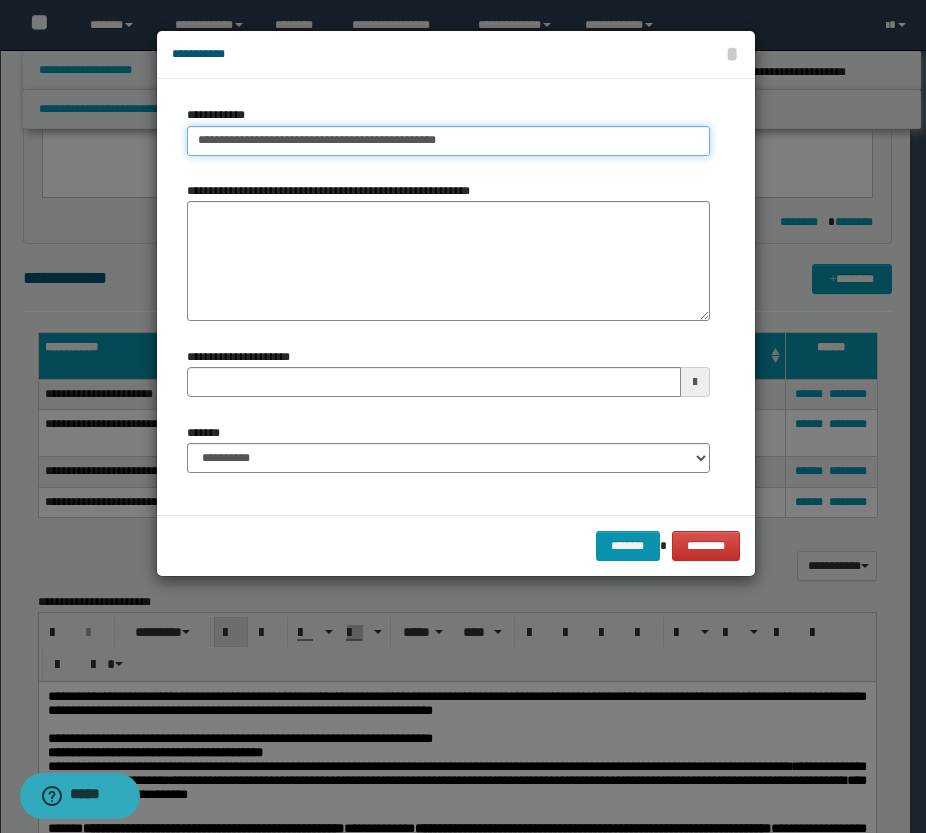 type 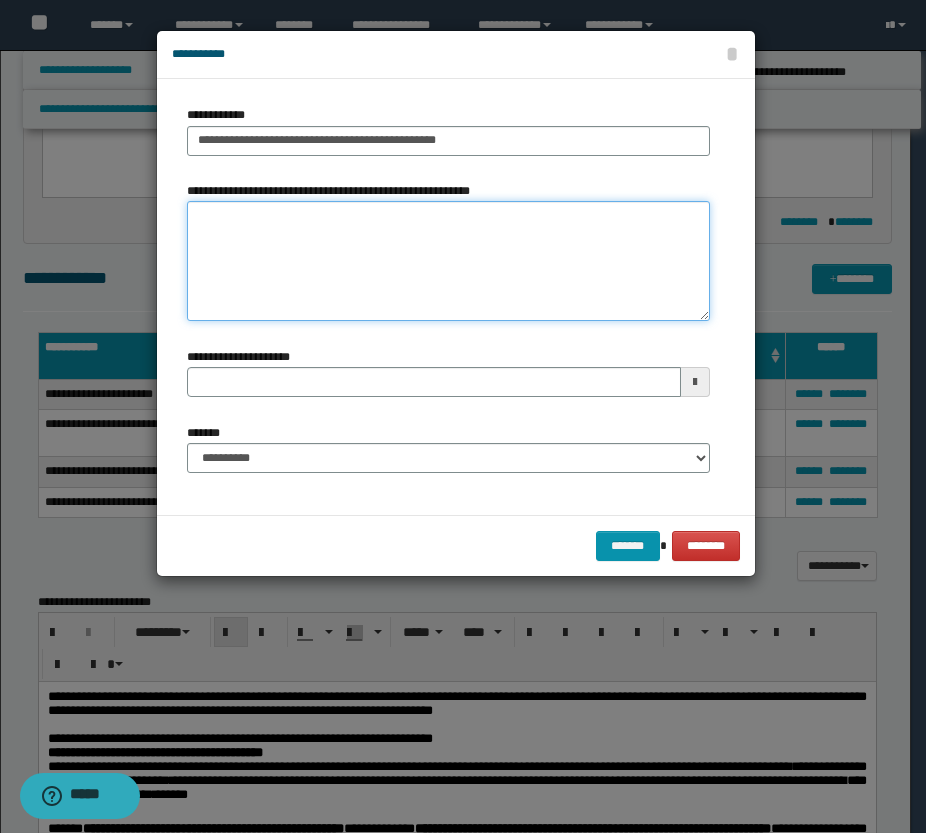 type 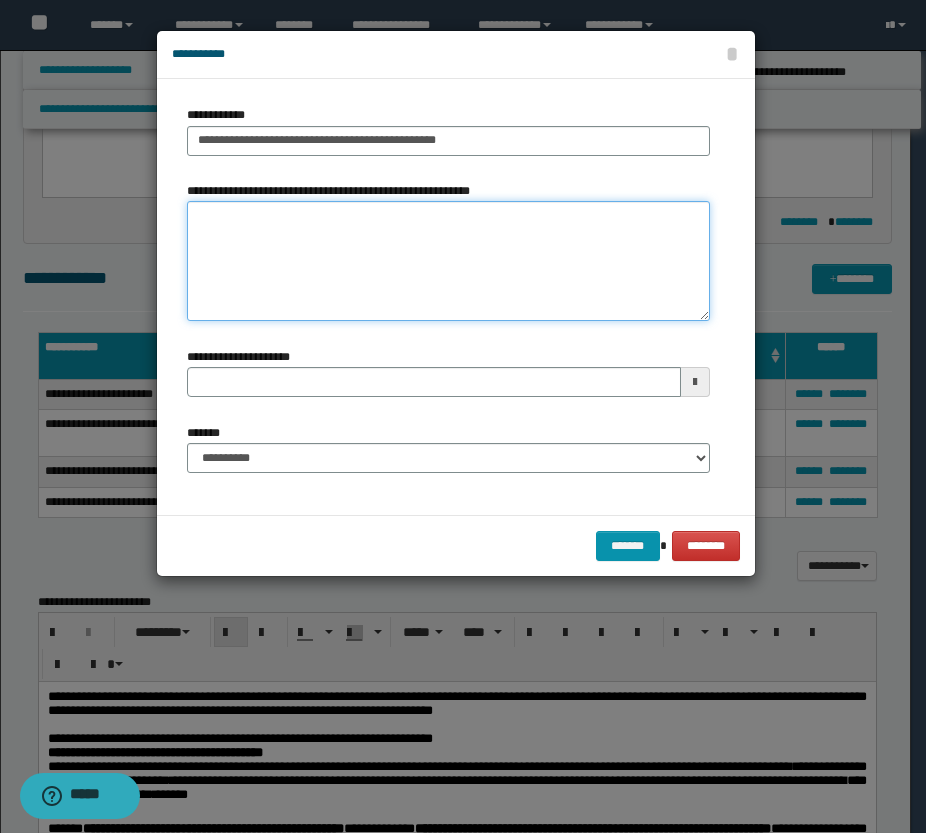 paste on "*********" 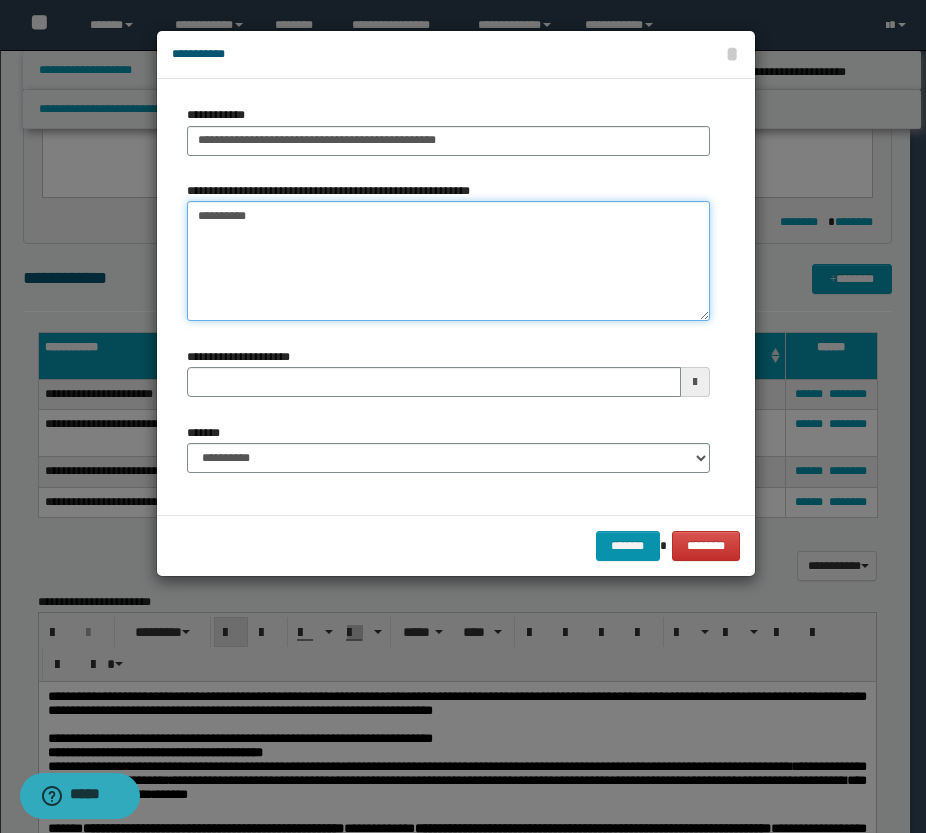 type on "*********" 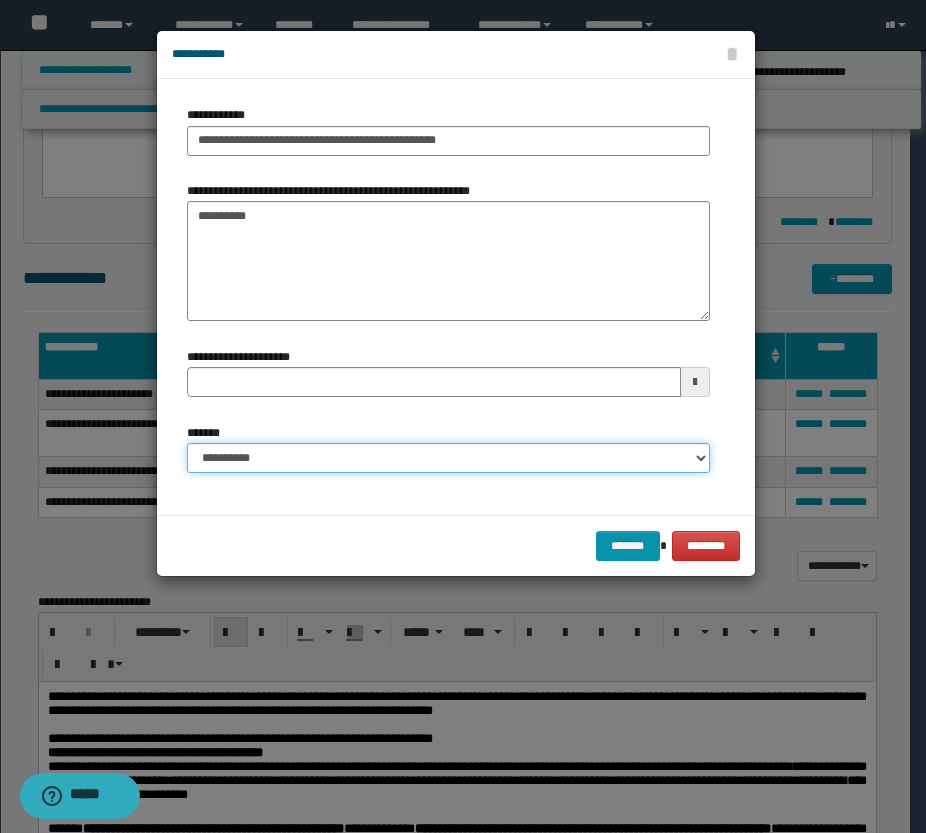 click on "**********" at bounding box center [448, 458] 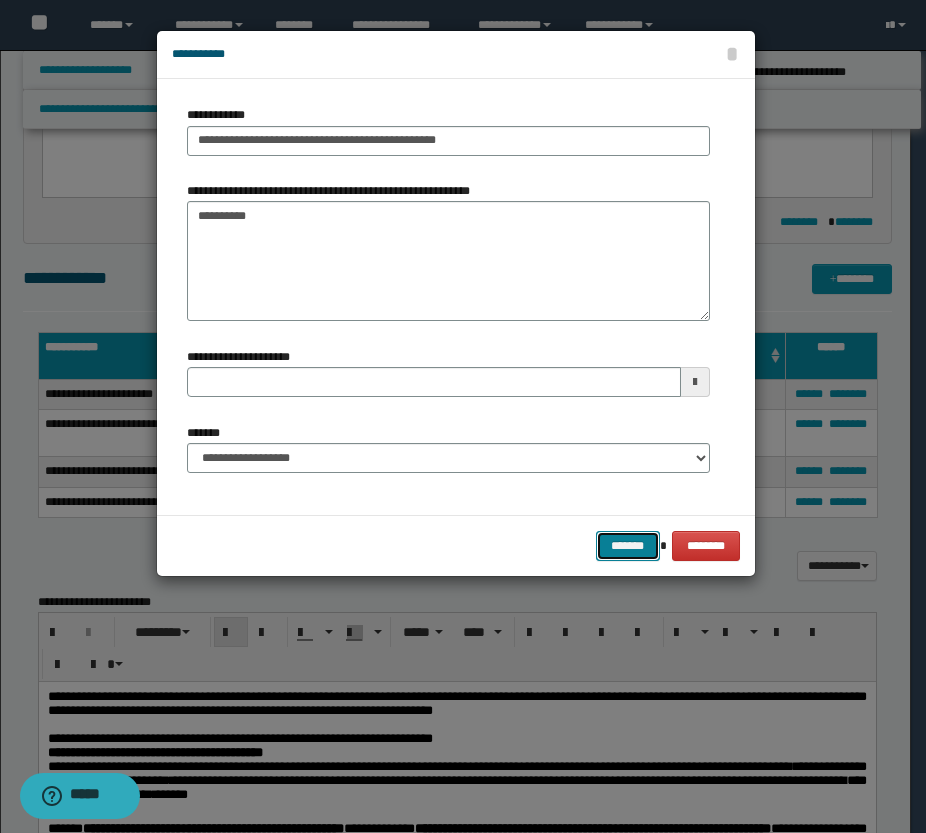 click on "*******" at bounding box center [628, 546] 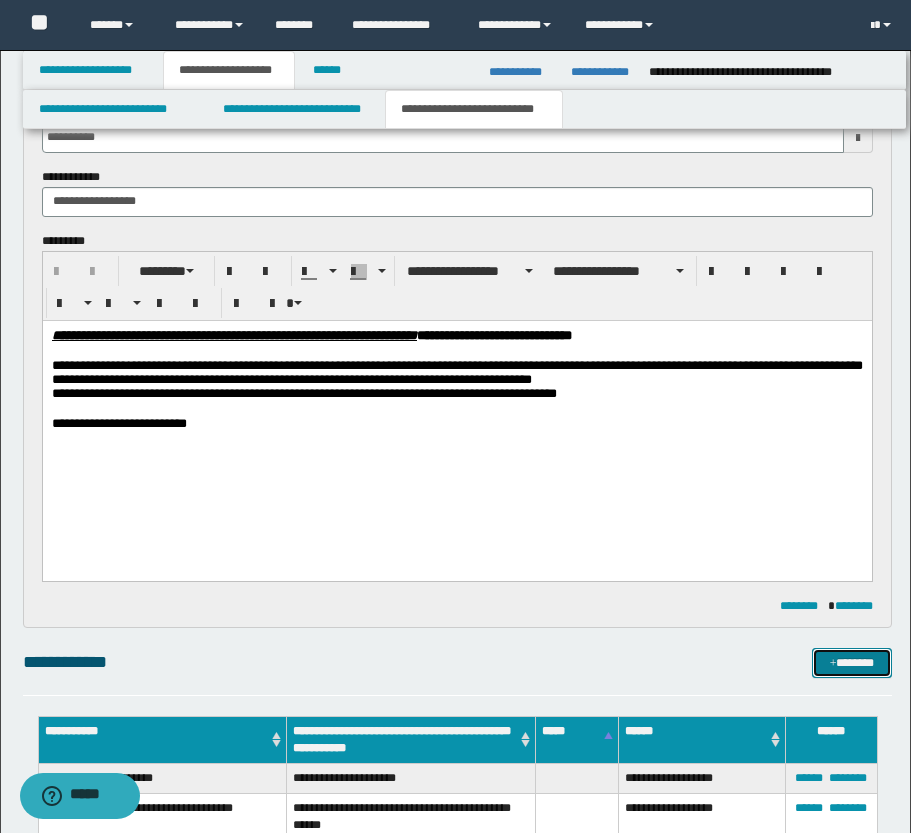 scroll, scrollTop: 747, scrollLeft: 0, axis: vertical 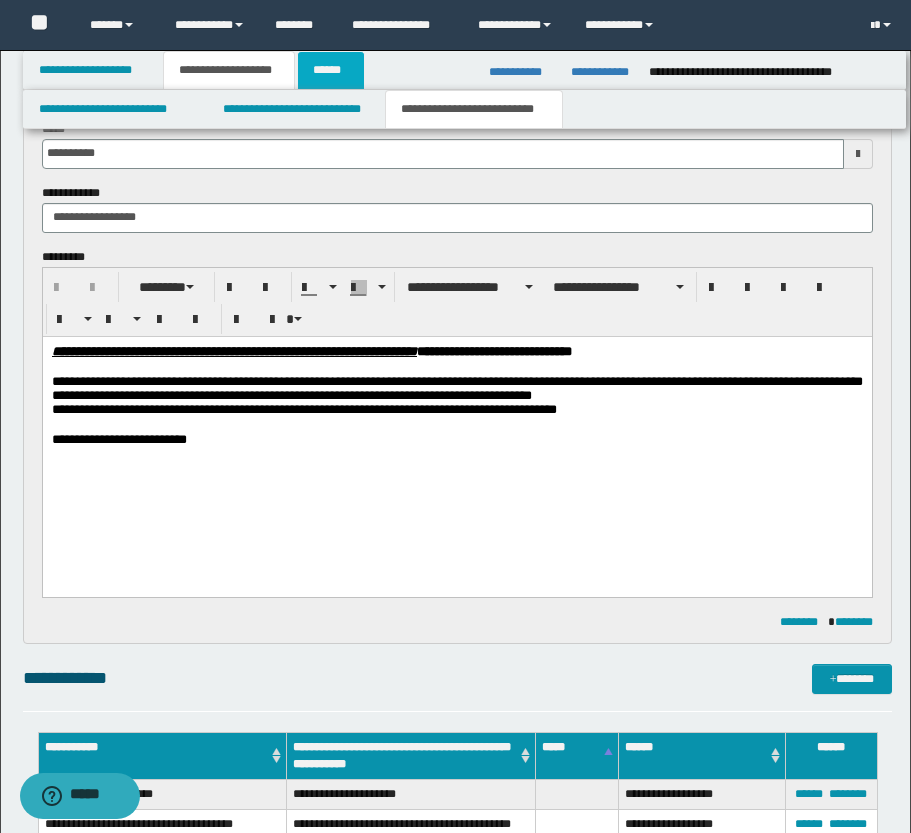 click on "******" at bounding box center [331, 70] 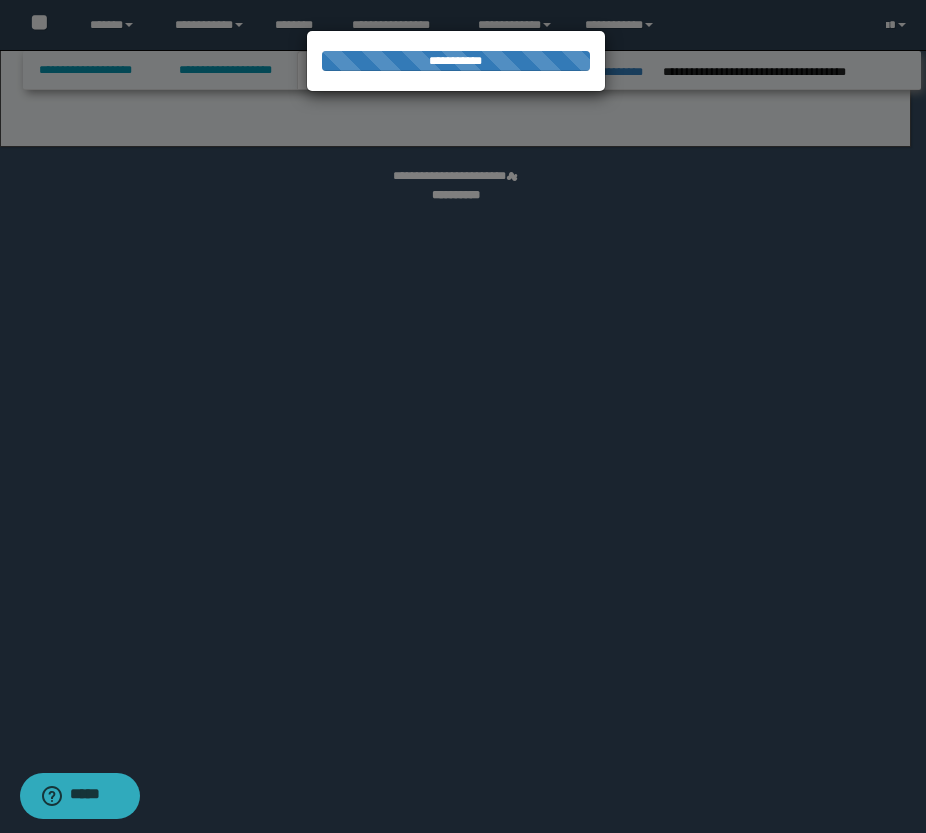 select on "*" 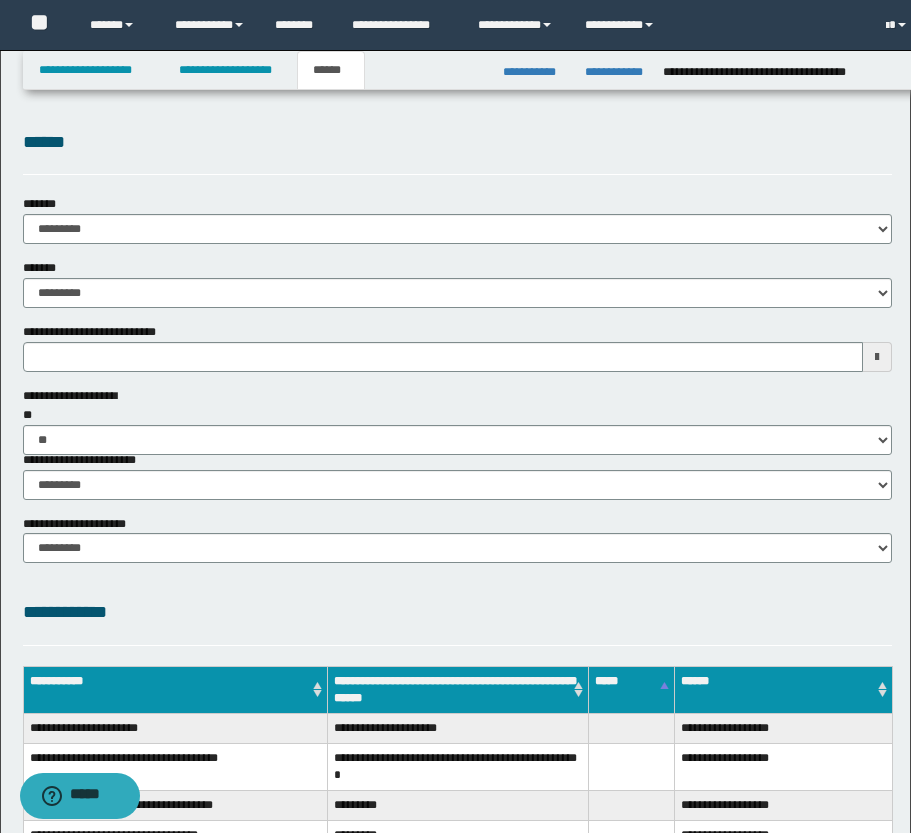 scroll, scrollTop: 0, scrollLeft: 0, axis: both 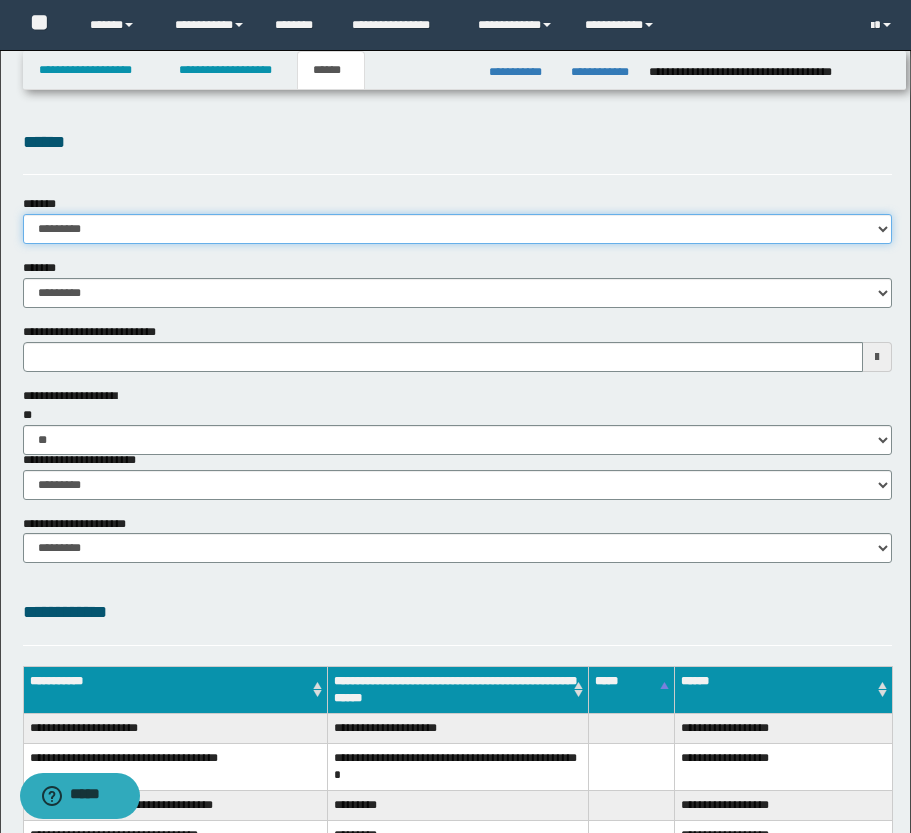 click on "**********" at bounding box center (457, 229) 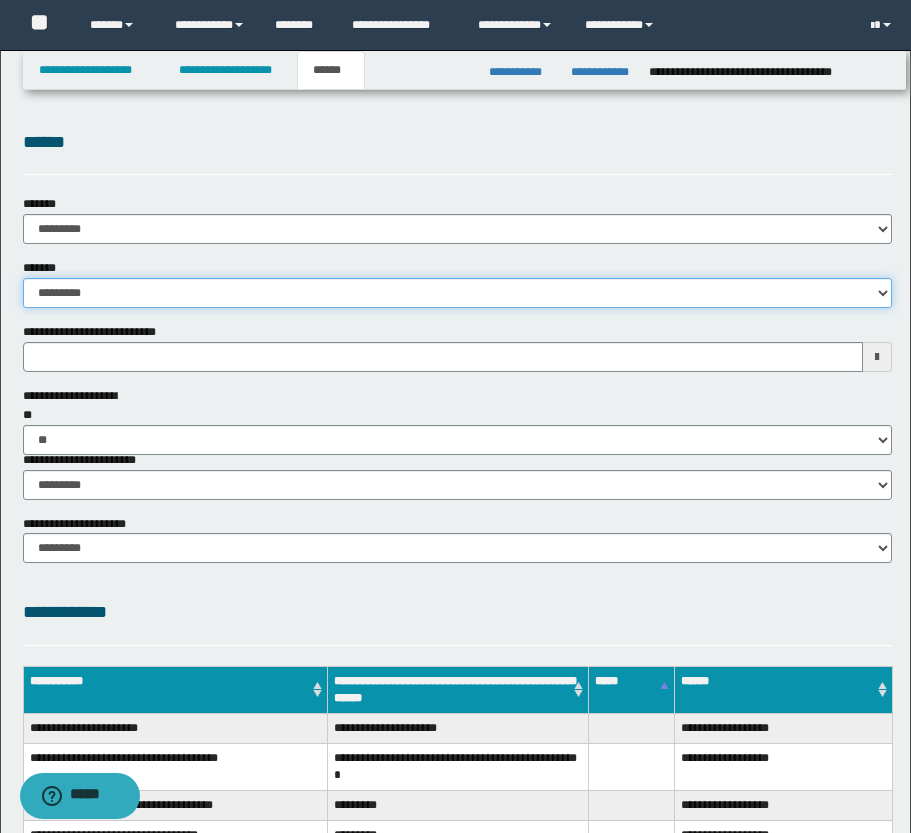 click on "**********" at bounding box center [457, 293] 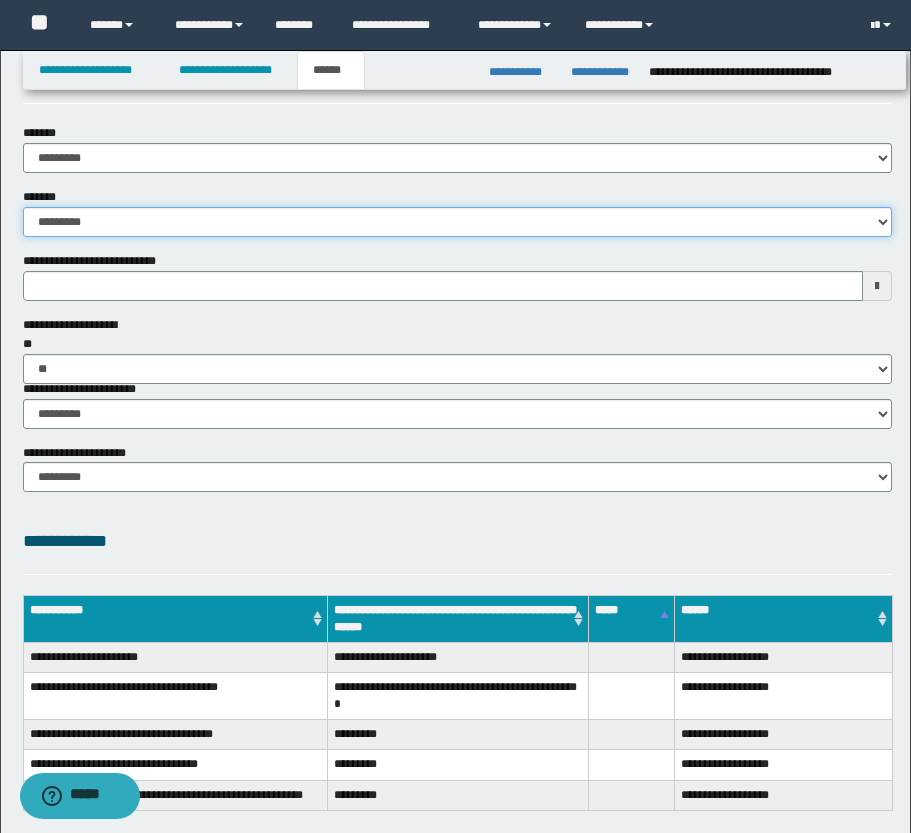 scroll, scrollTop: 0, scrollLeft: 0, axis: both 